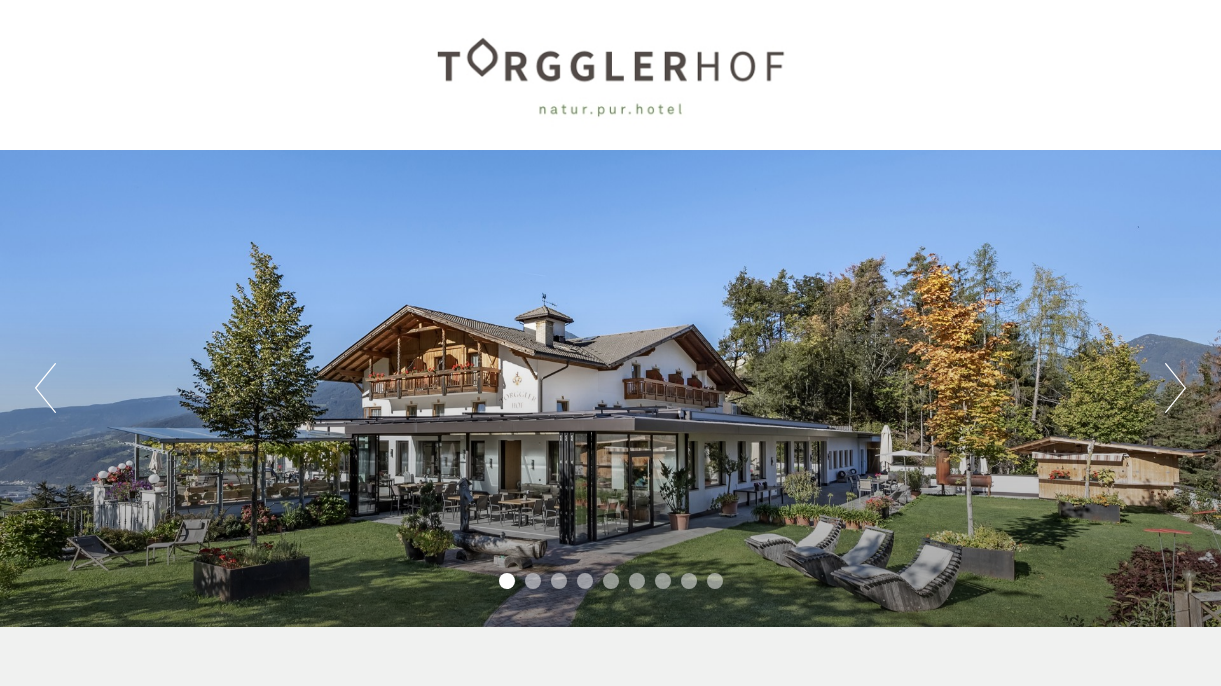 scroll, scrollTop: 0, scrollLeft: 0, axis: both 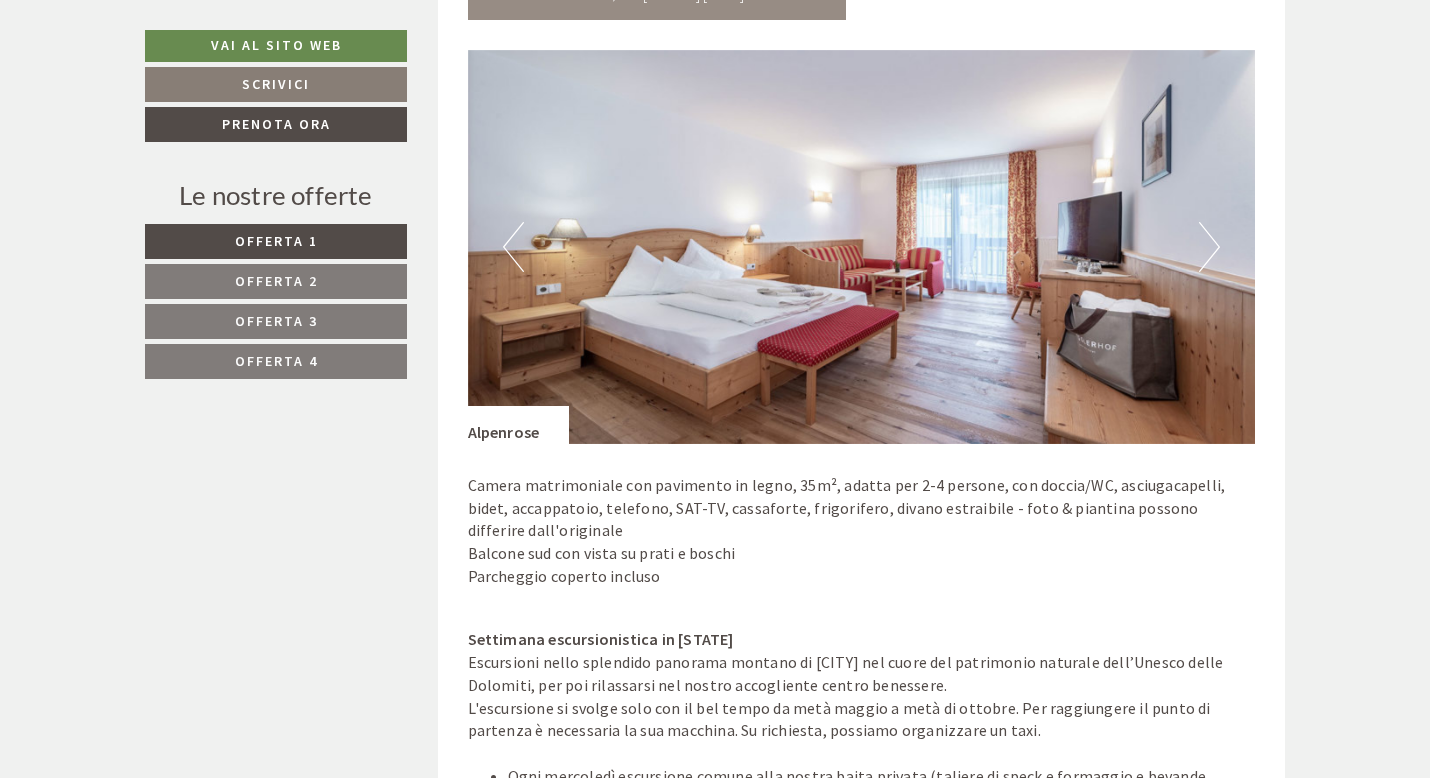 click on "Next" at bounding box center (1209, 247) 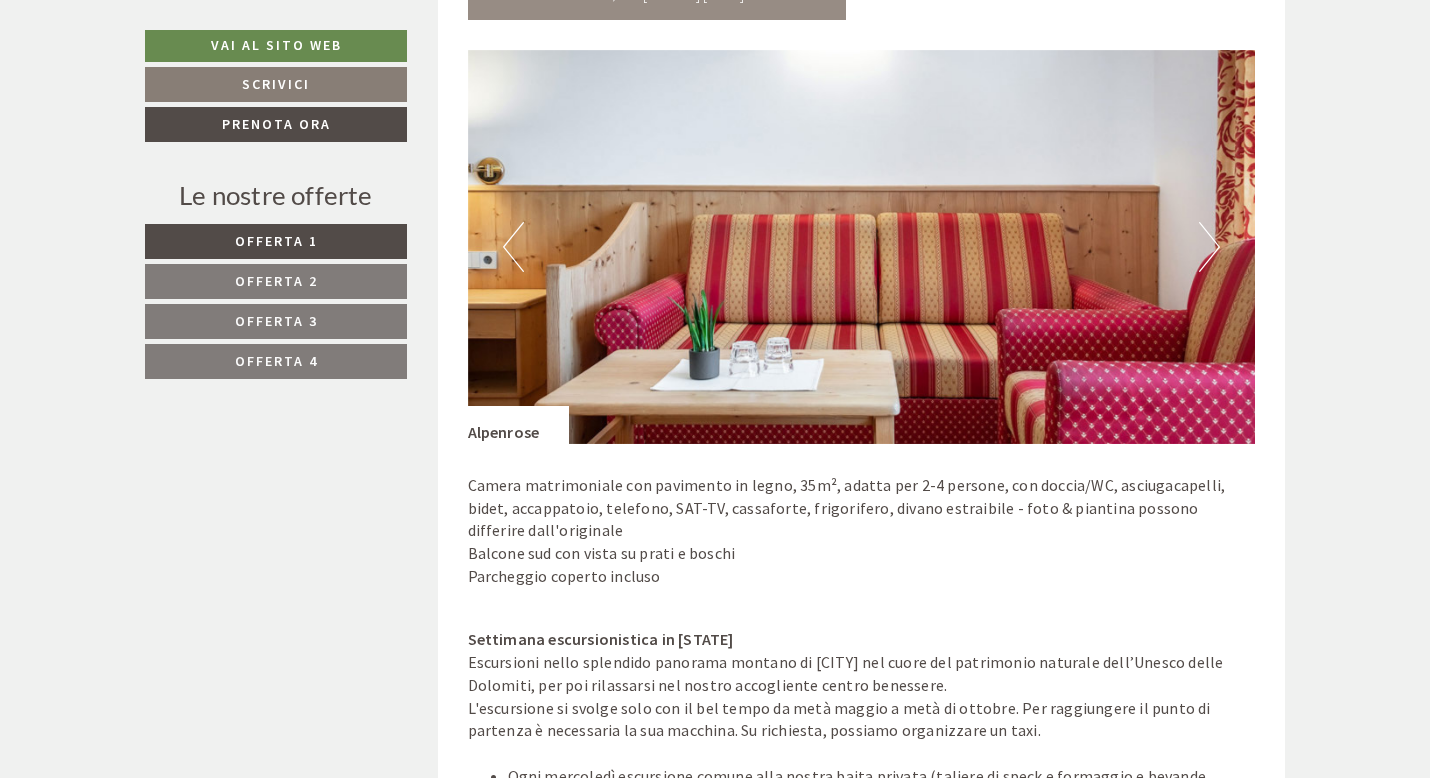 click on "Next" at bounding box center [1209, 247] 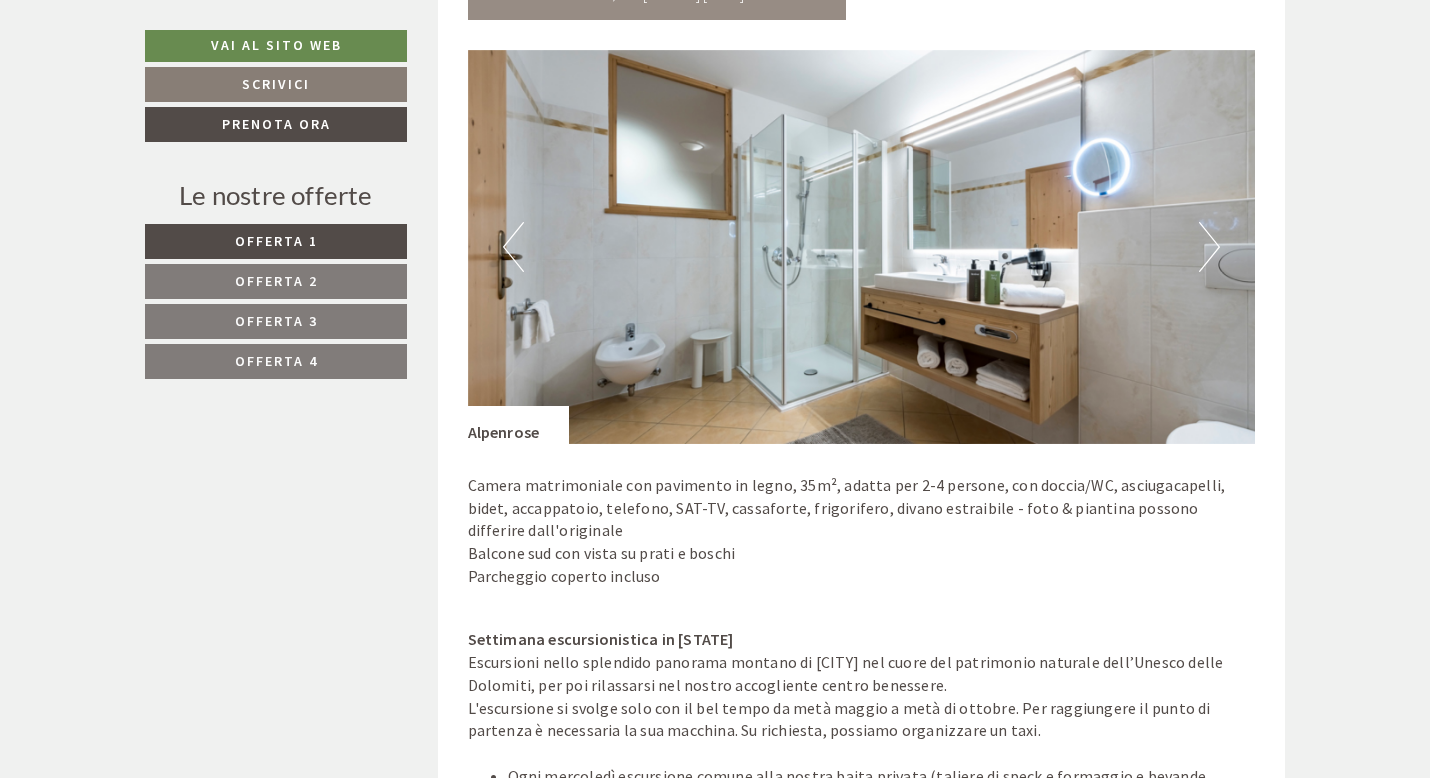 click on "Next" at bounding box center (1209, 247) 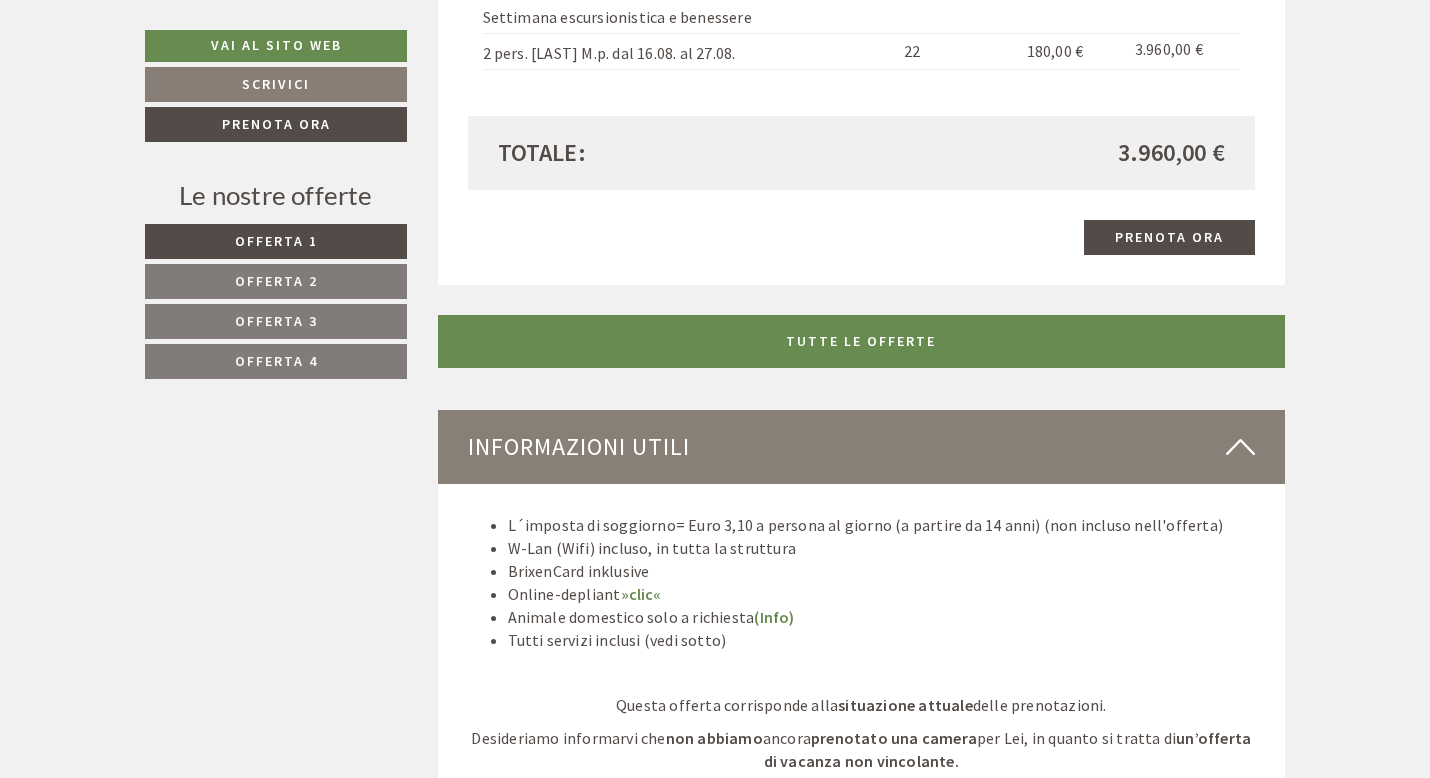 scroll, scrollTop: 6306, scrollLeft: 0, axis: vertical 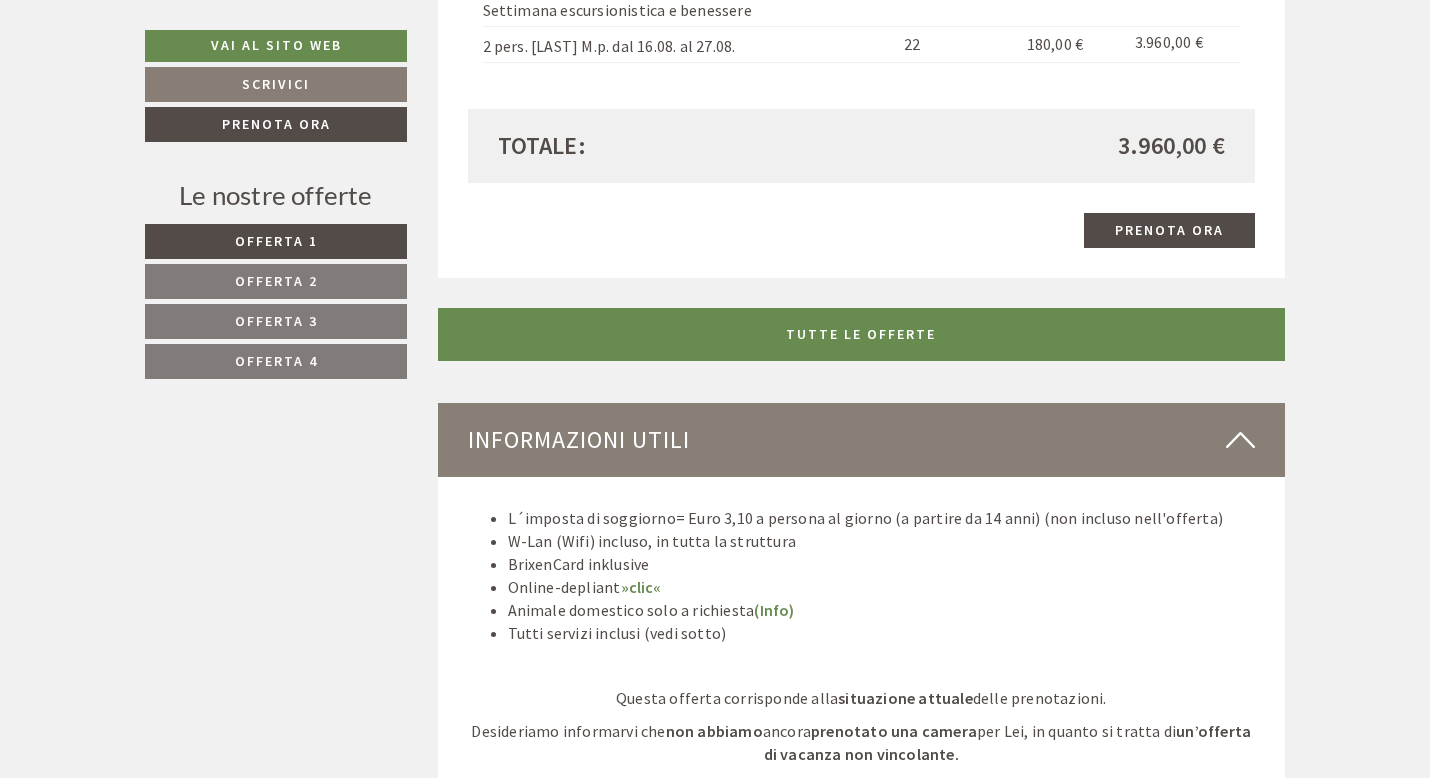 click on "Offerta 4" at bounding box center [276, 361] 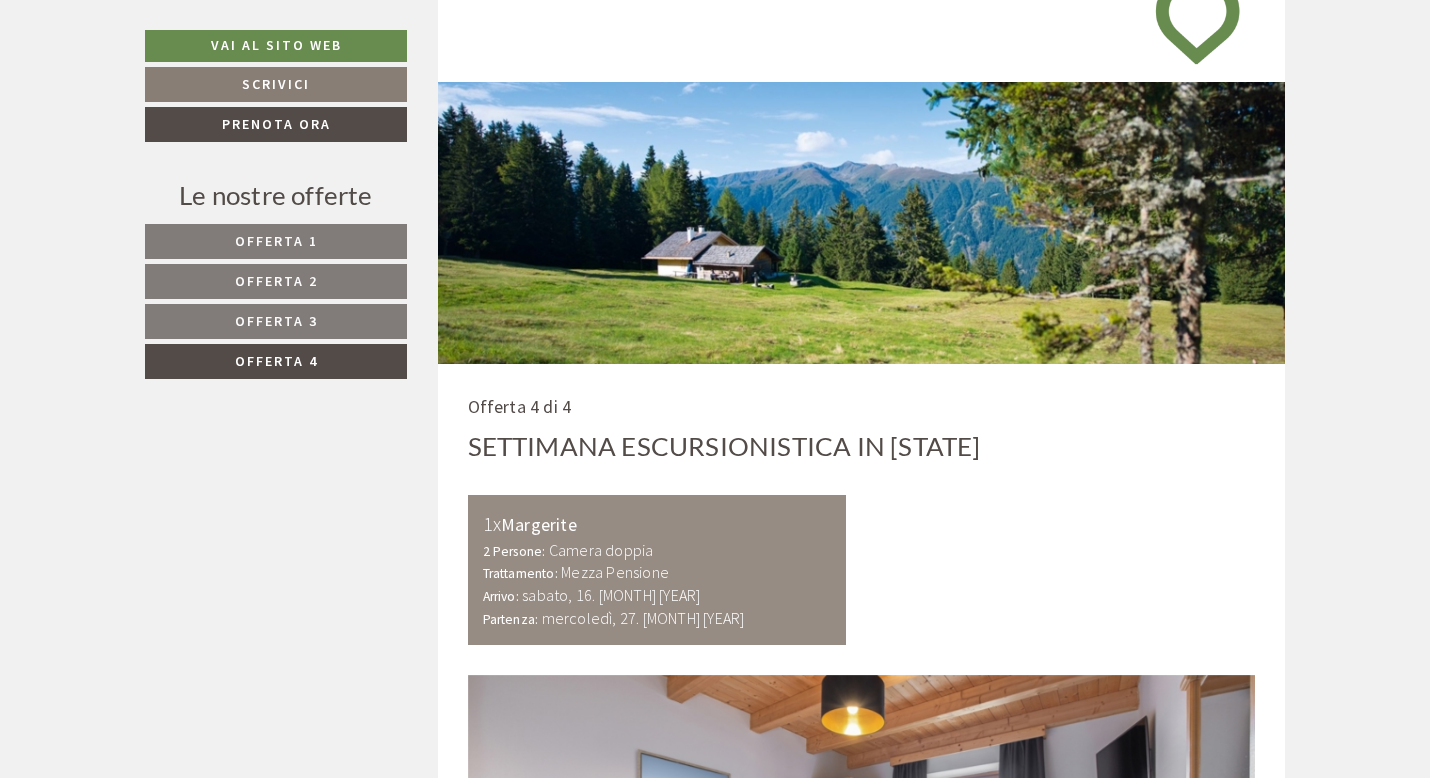 click on "Offerta 4" at bounding box center (276, 361) 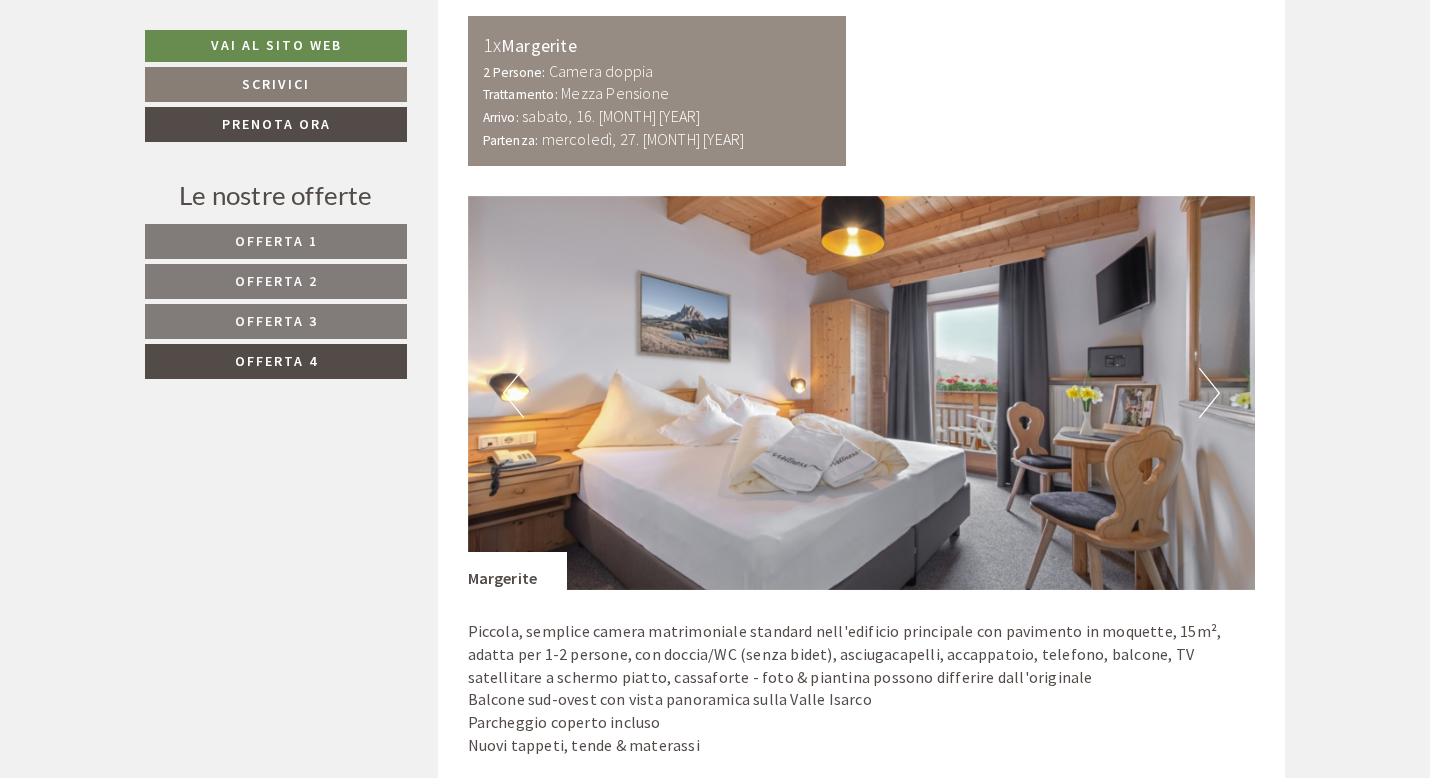scroll, scrollTop: 1477, scrollLeft: 0, axis: vertical 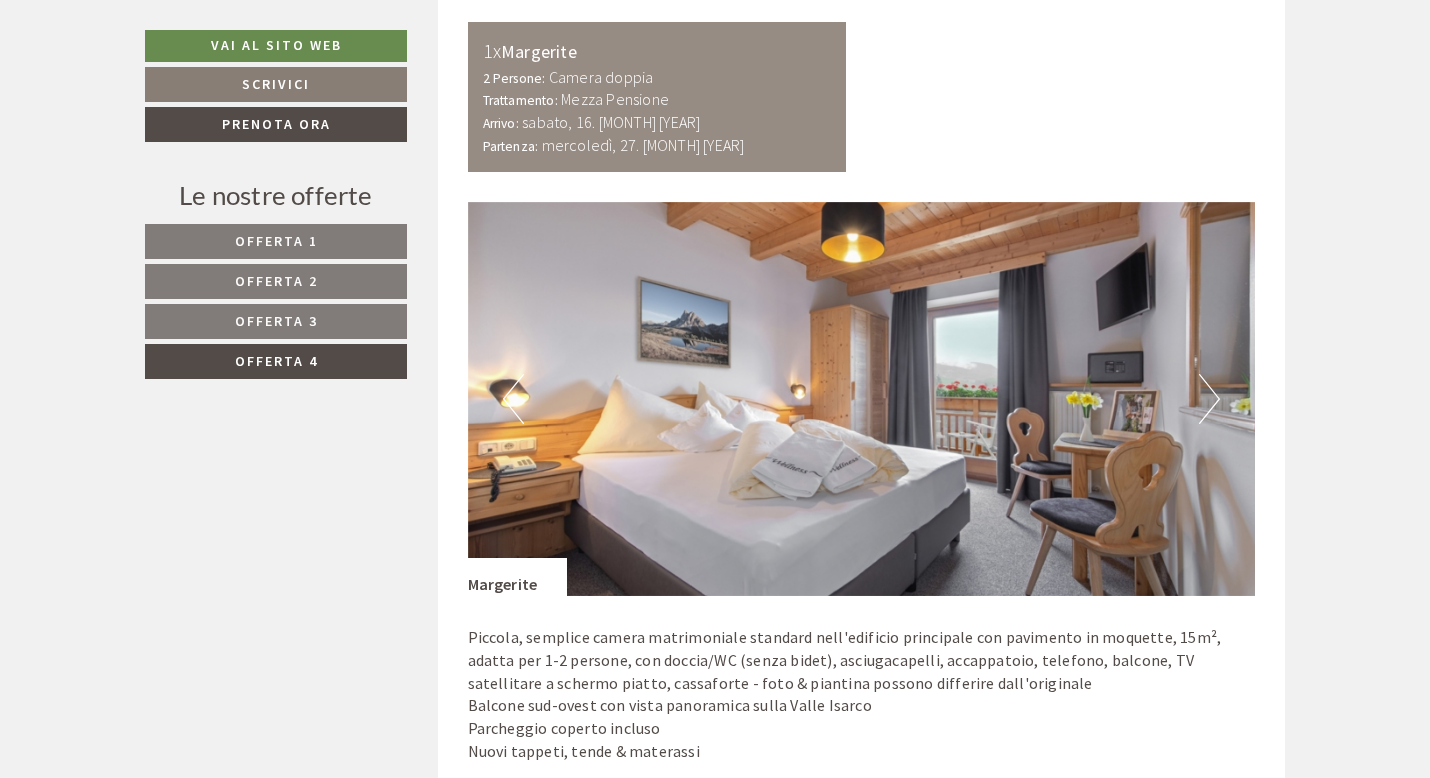 click on "Next" at bounding box center [1209, 399] 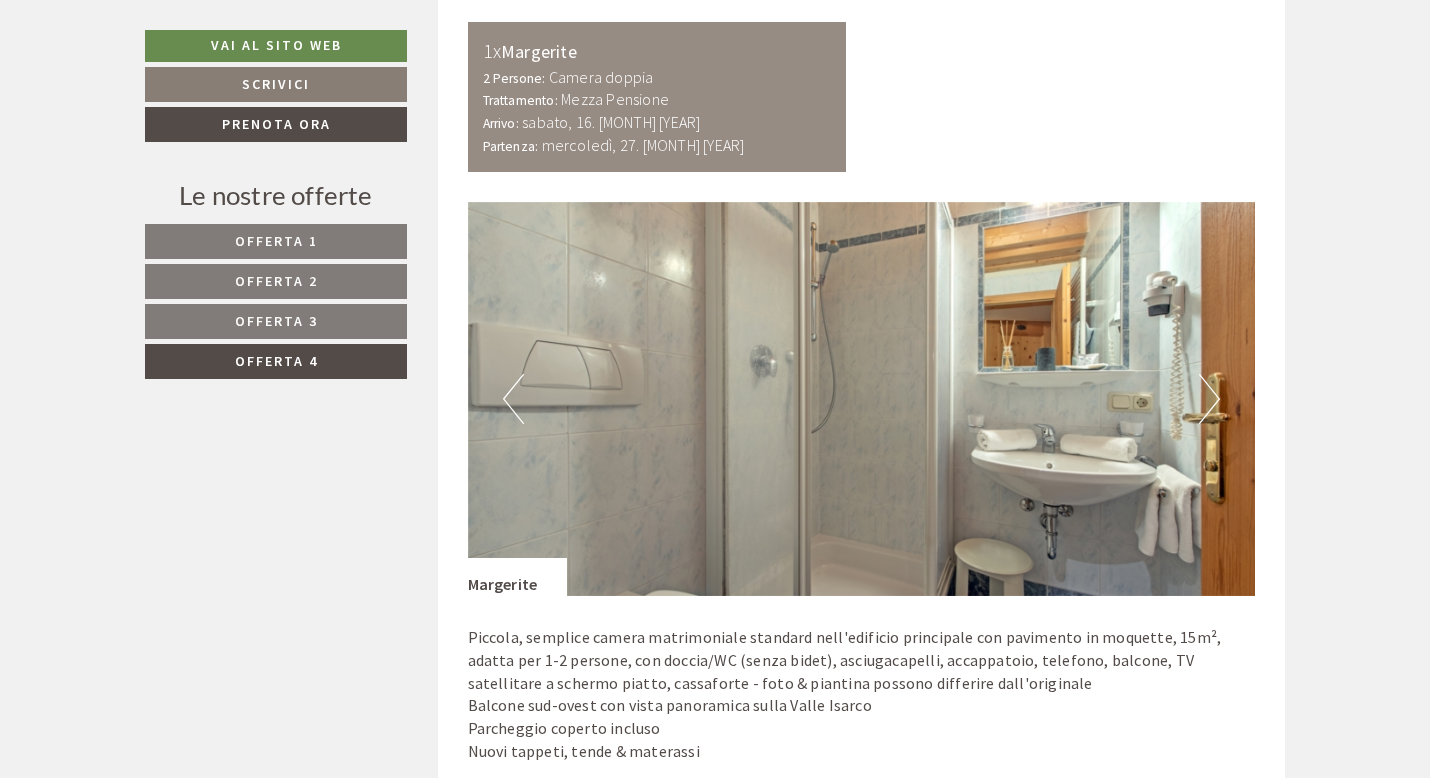 click on "Next" at bounding box center (1209, 399) 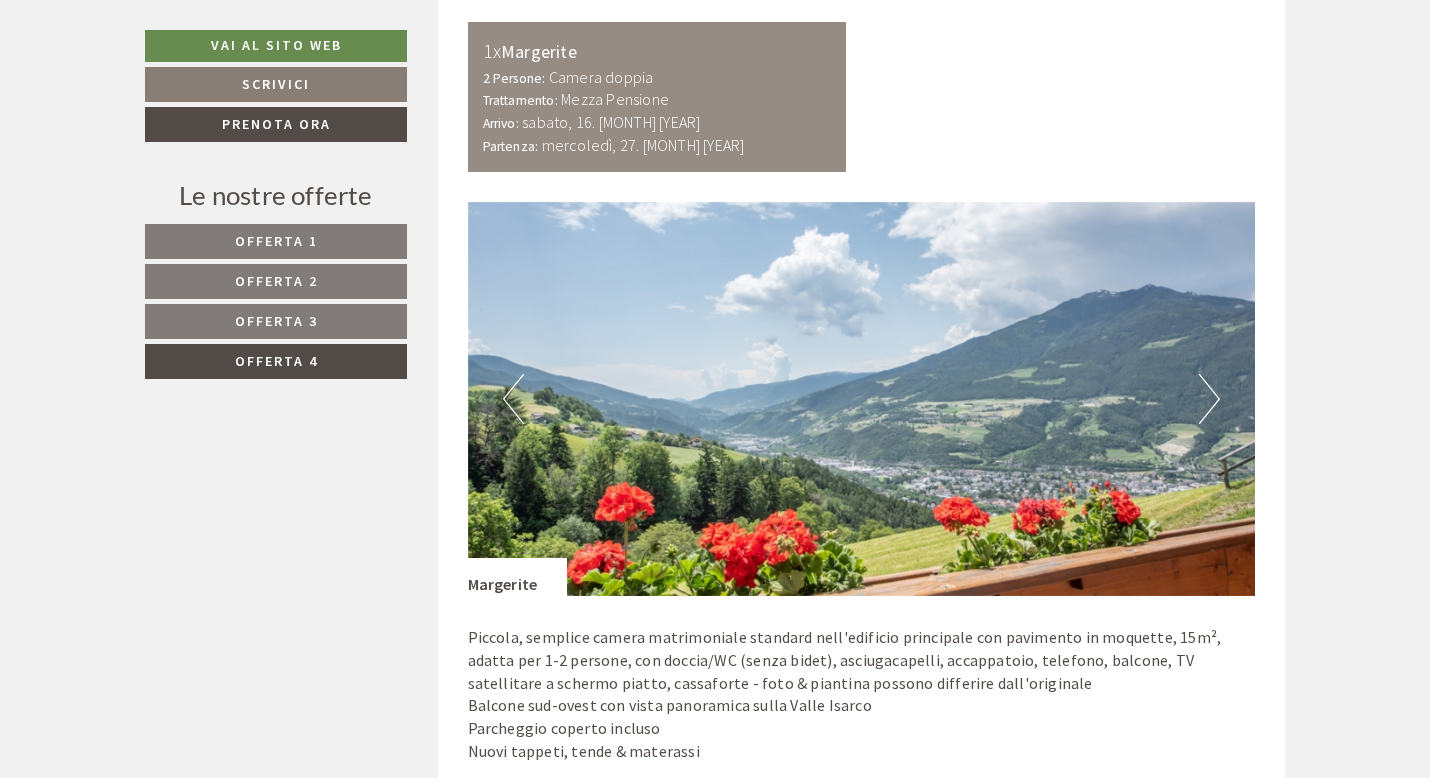 click on "Next" at bounding box center [1209, 399] 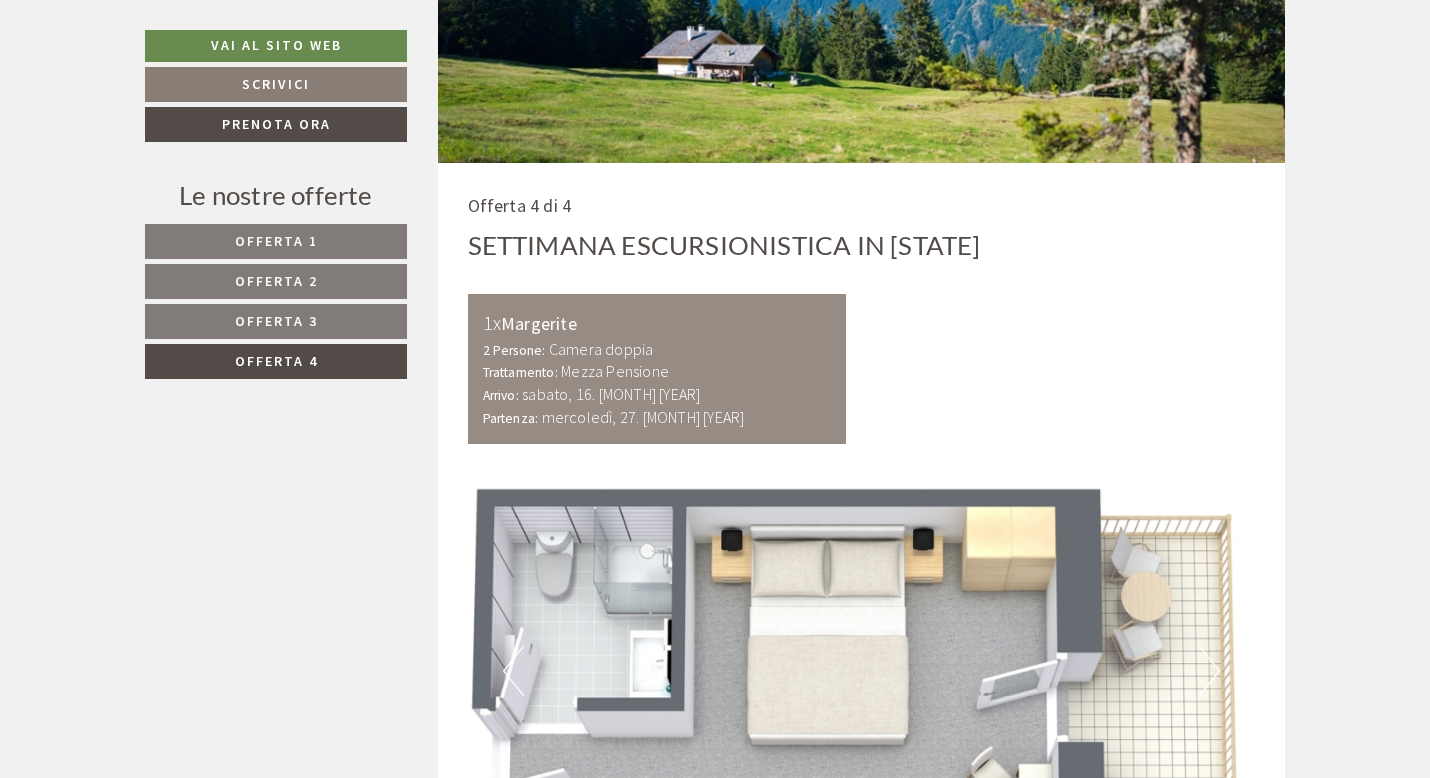 scroll, scrollTop: 1114, scrollLeft: 0, axis: vertical 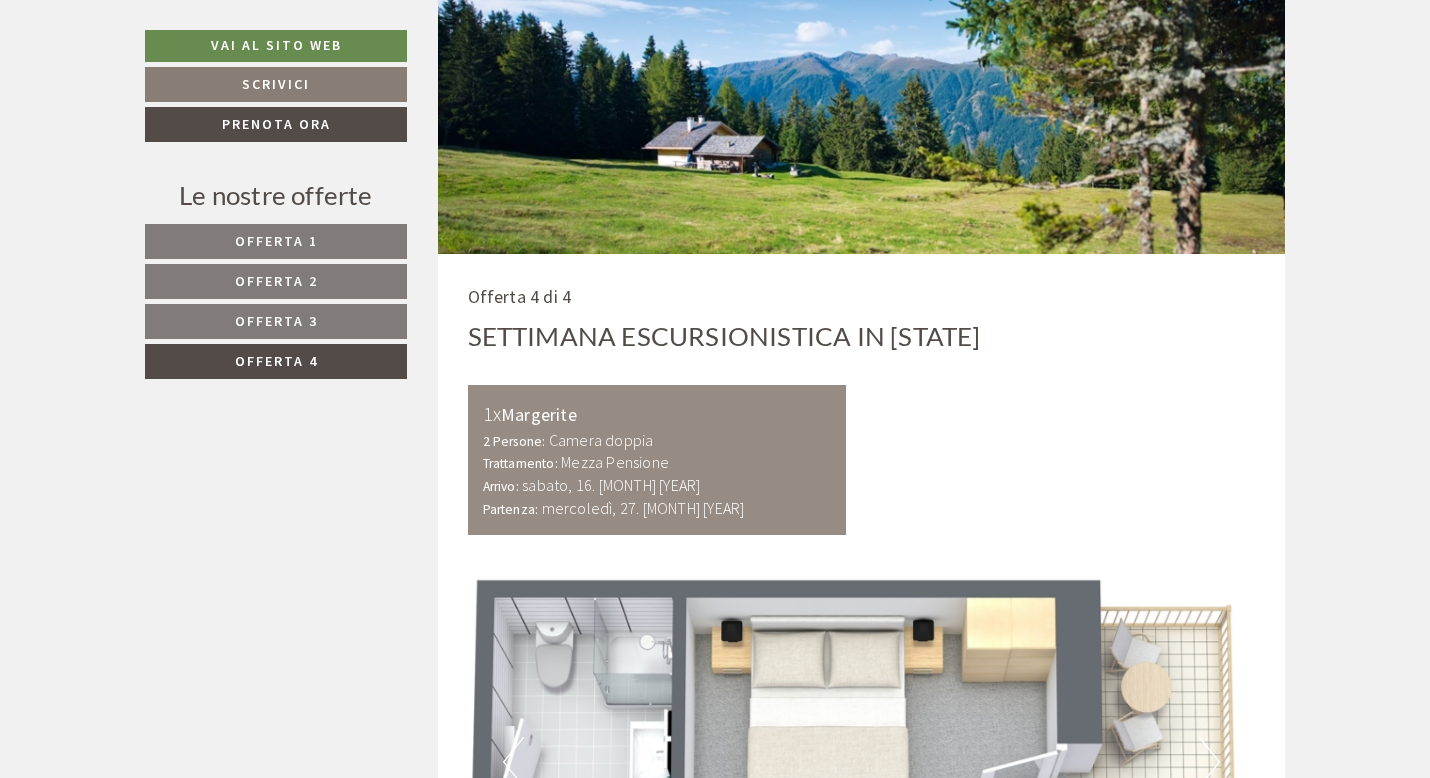 click on "Offerta 1" at bounding box center (276, 241) 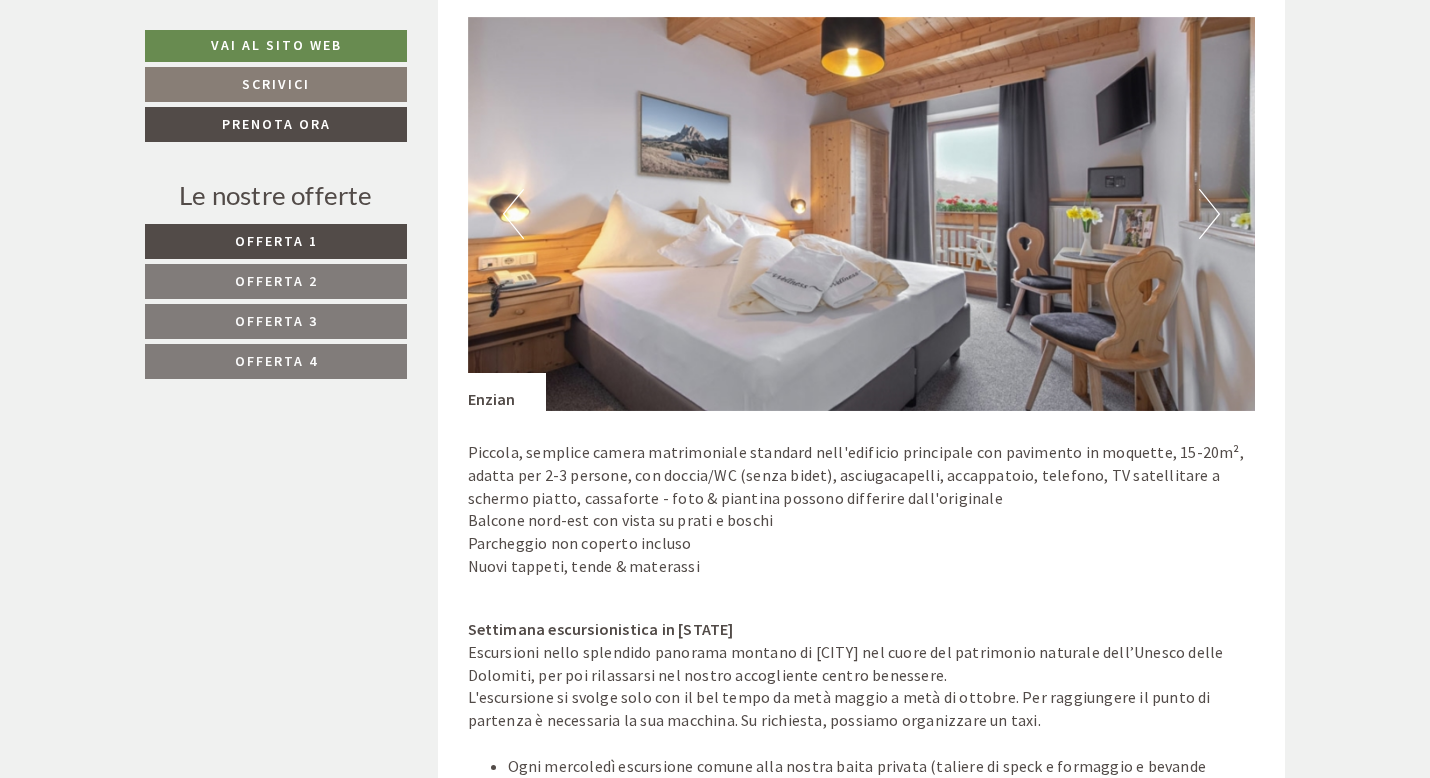 scroll, scrollTop: 1610, scrollLeft: 0, axis: vertical 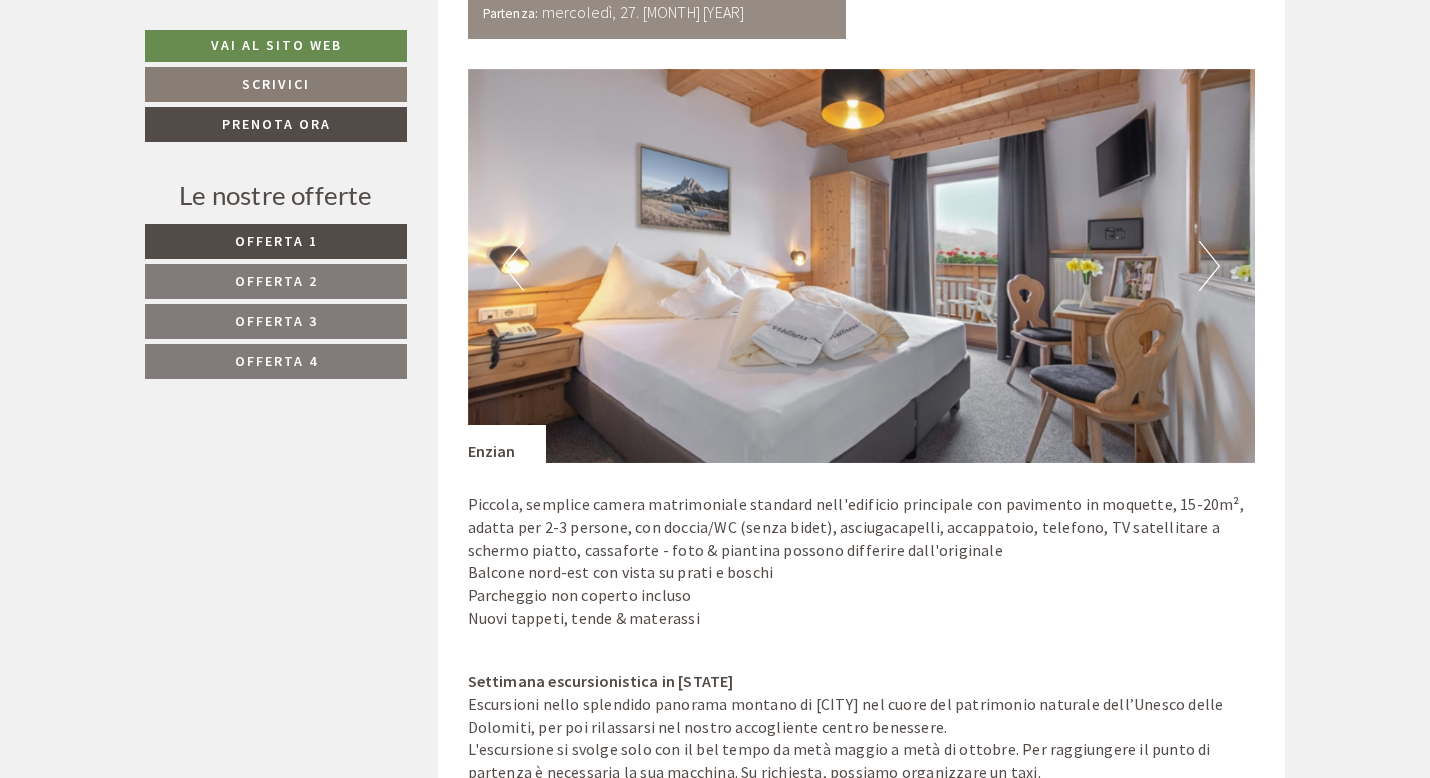 click on "Next" at bounding box center [1209, 266] 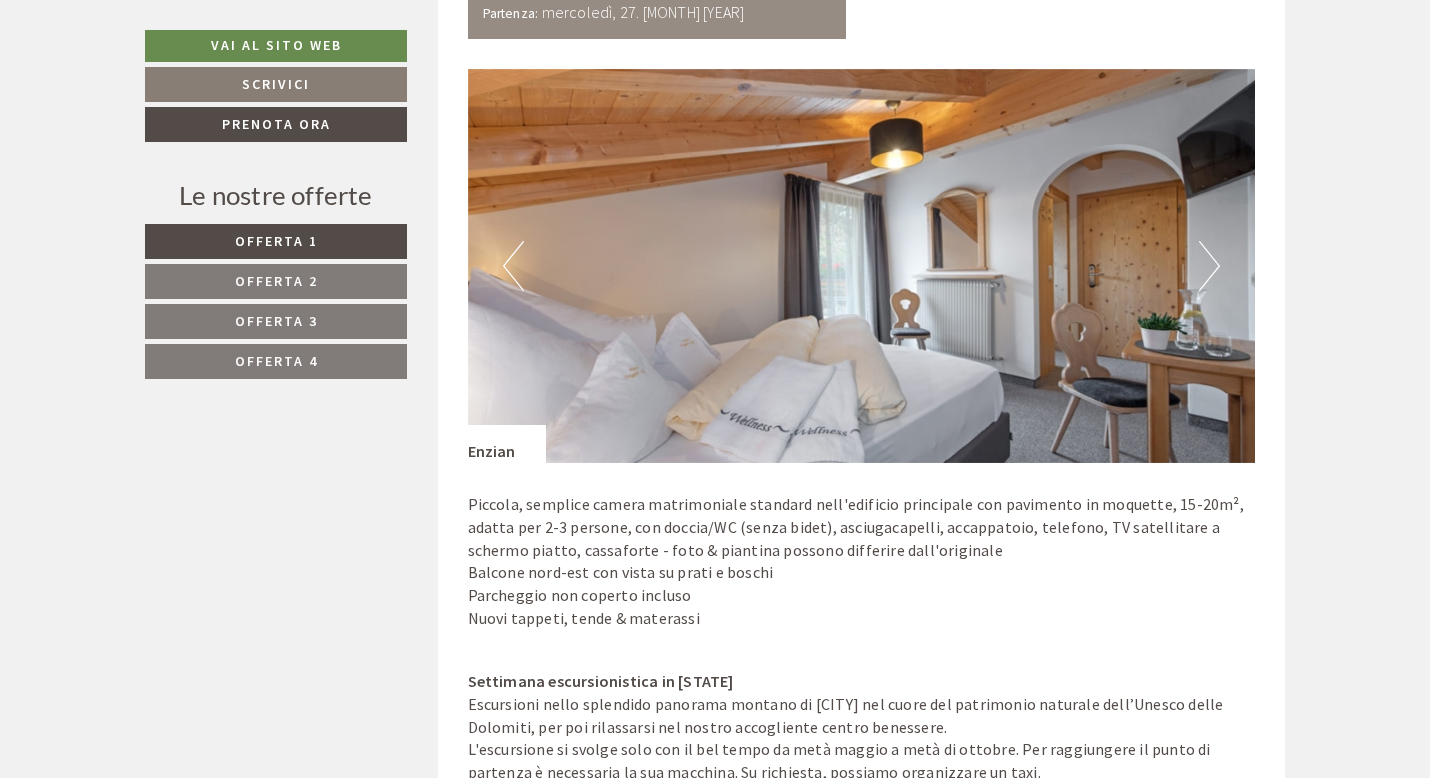 click on "Next" at bounding box center [1209, 266] 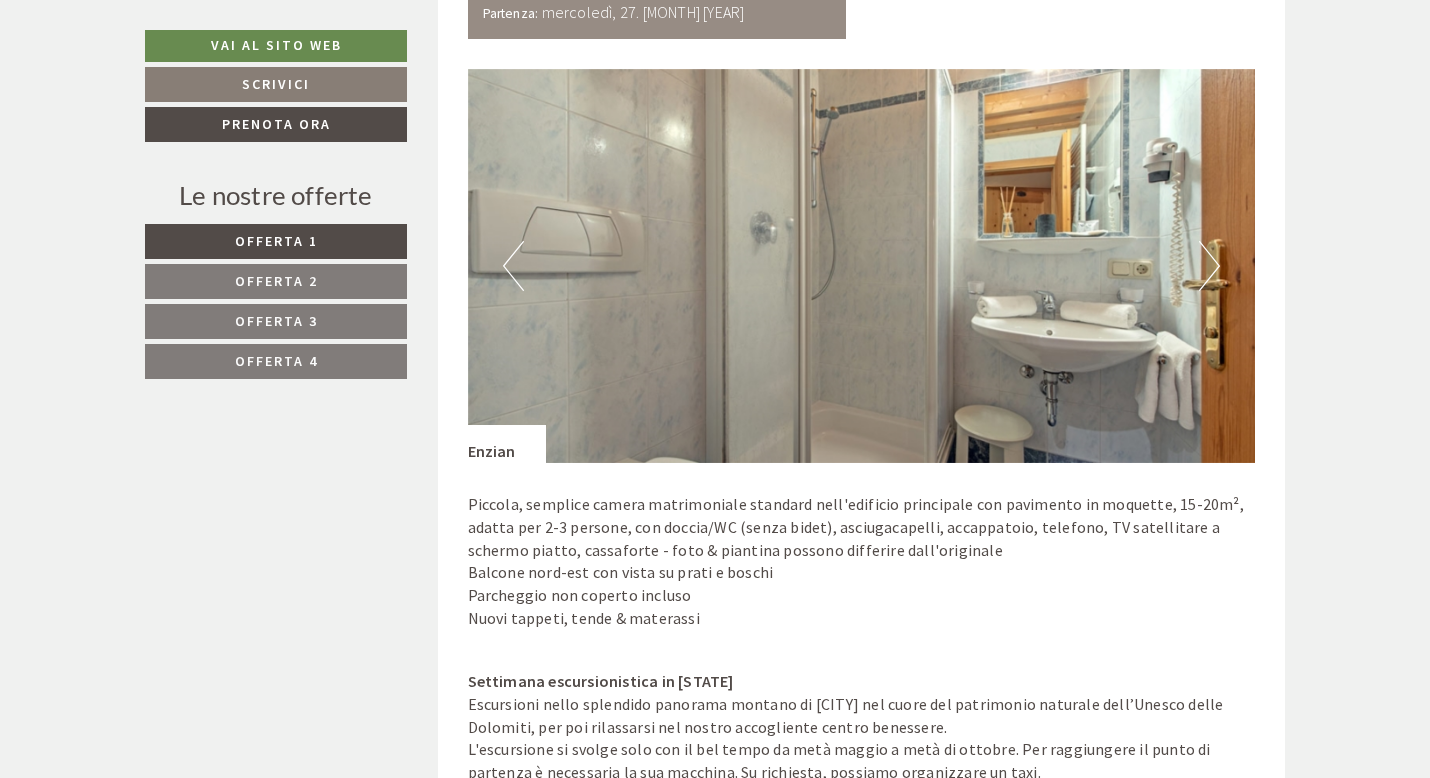 click on "Next" at bounding box center (1209, 266) 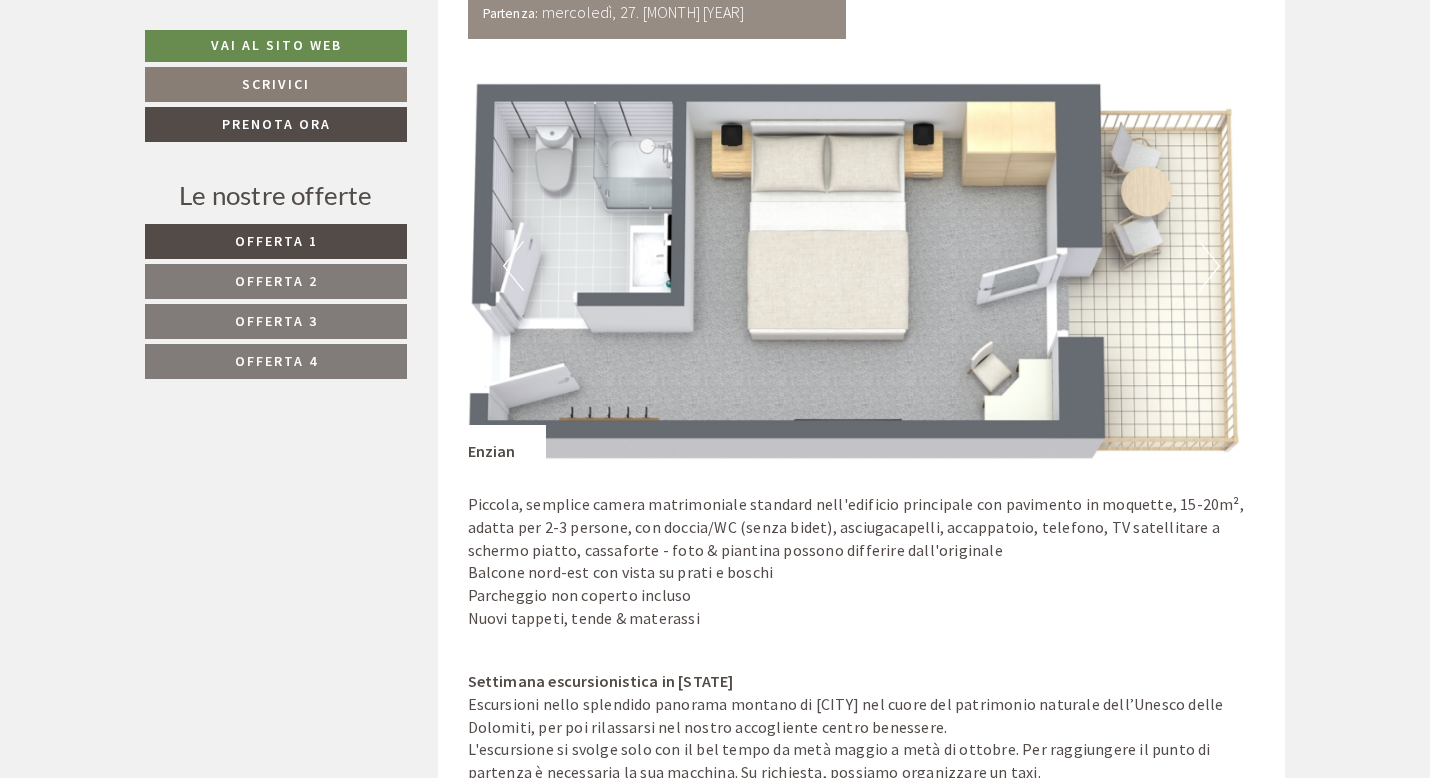 click on "Next" at bounding box center [1209, 266] 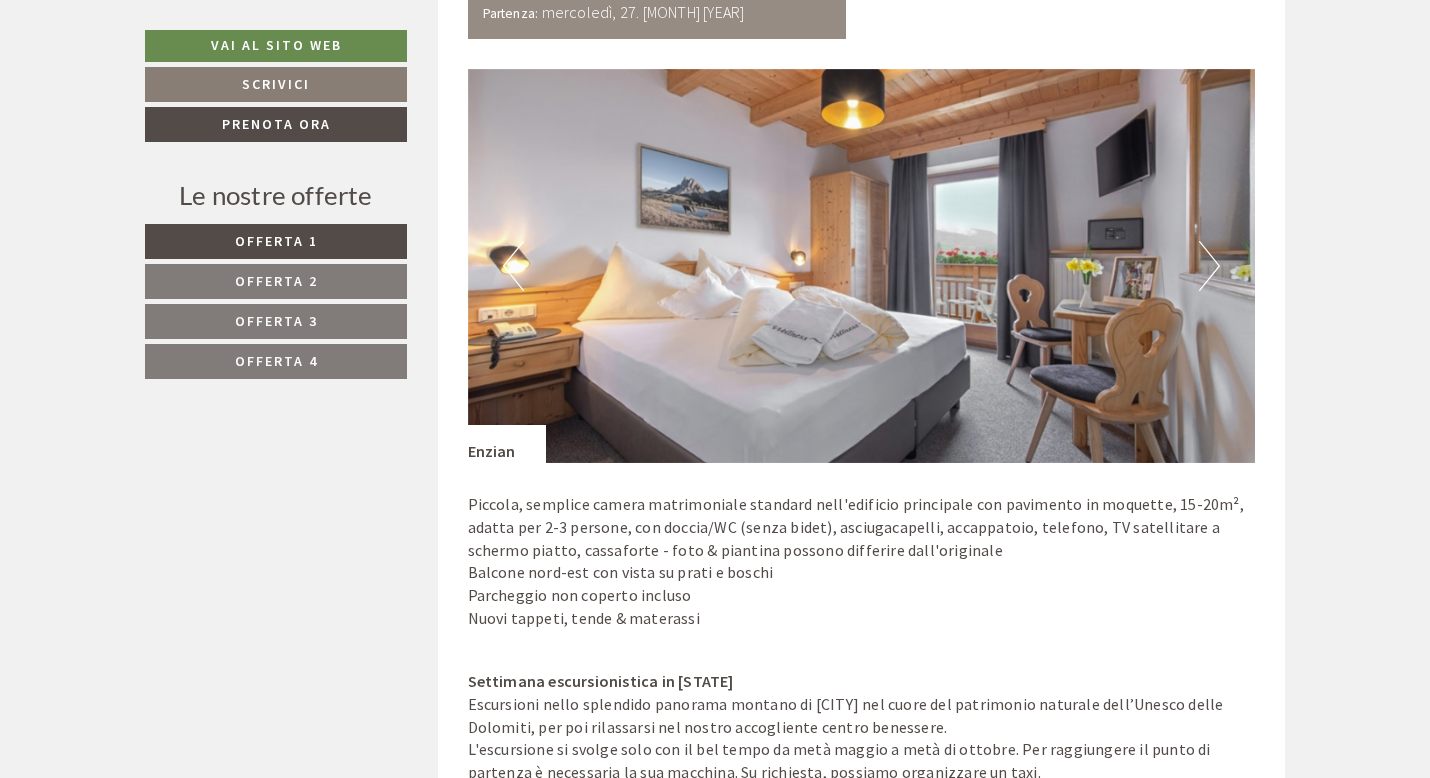 click on "Next" at bounding box center (1209, 266) 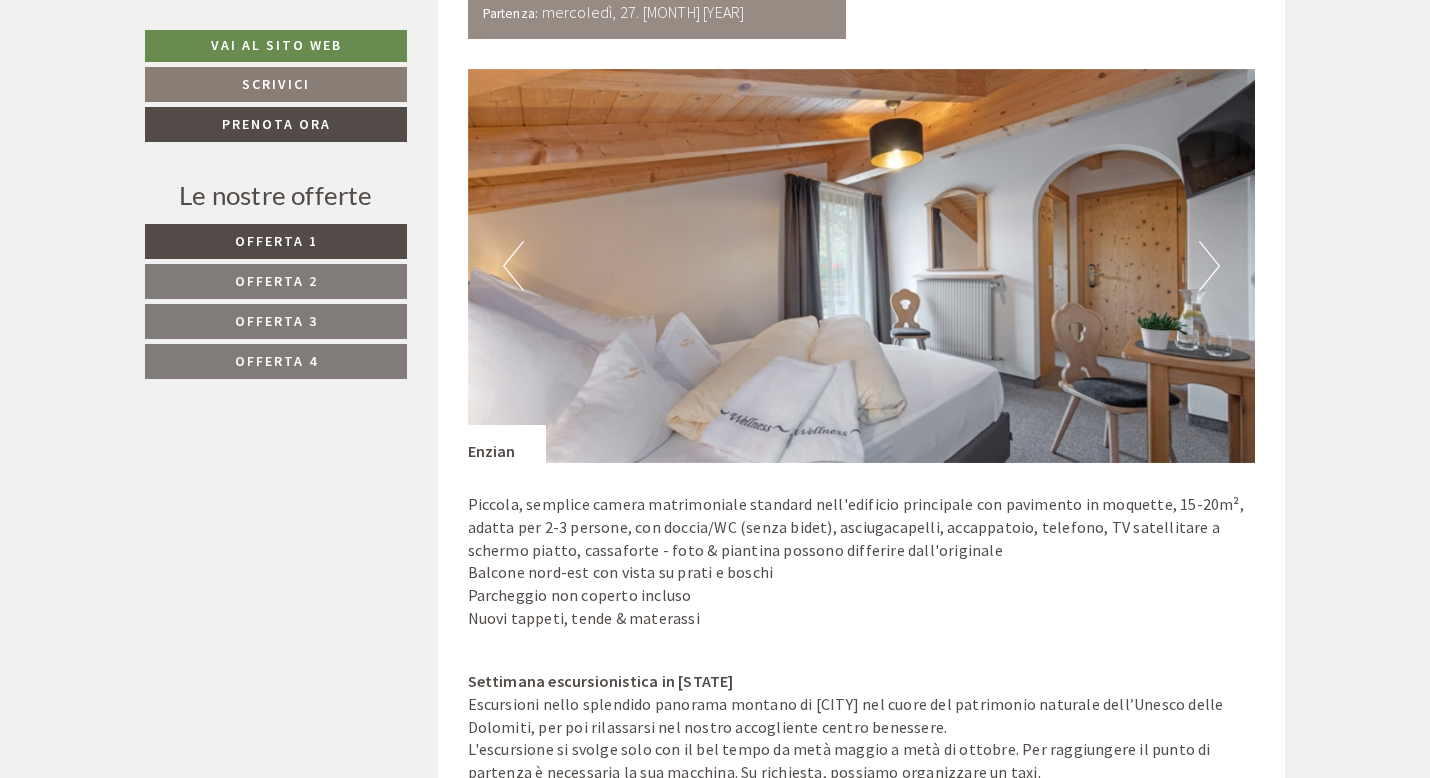 click on "Next" at bounding box center (1209, 266) 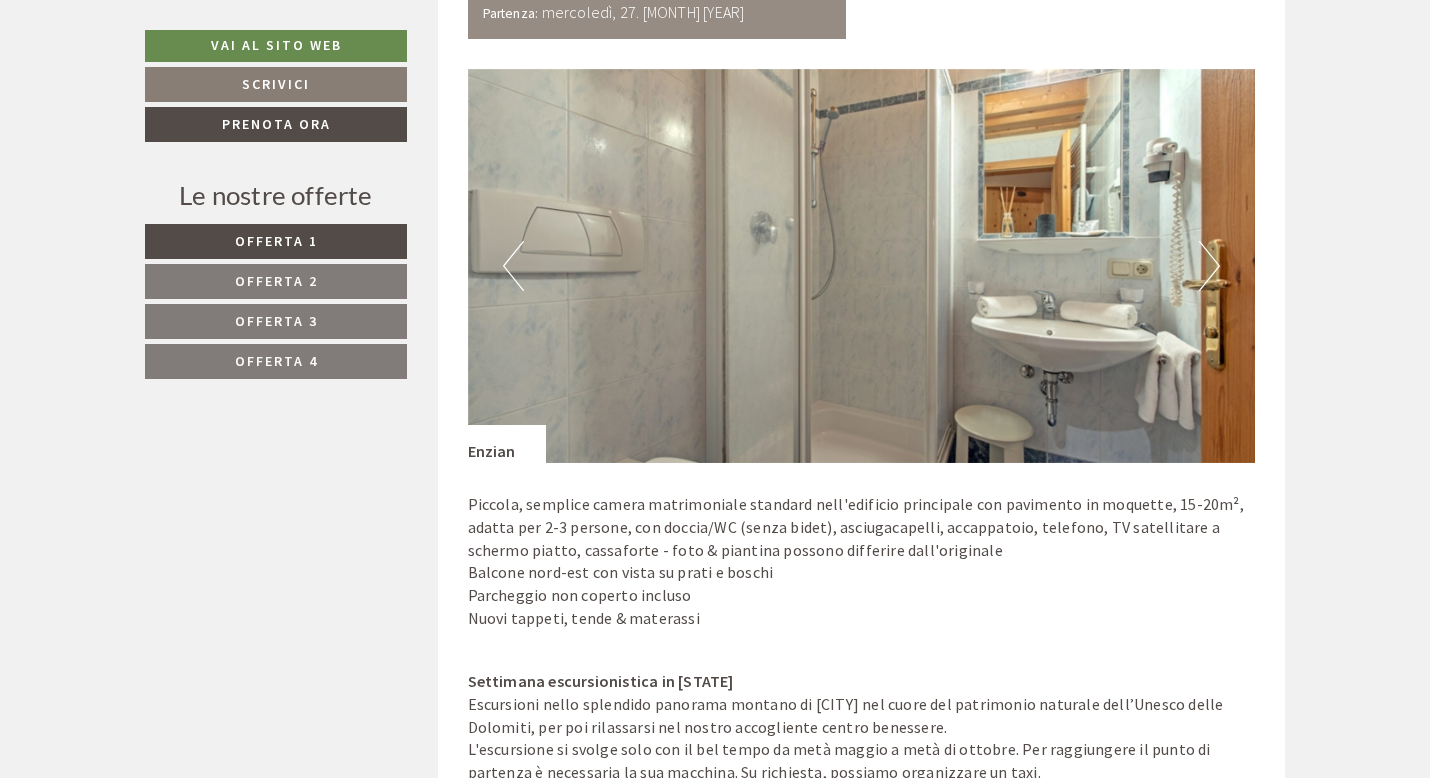 click on "Next" at bounding box center (1209, 266) 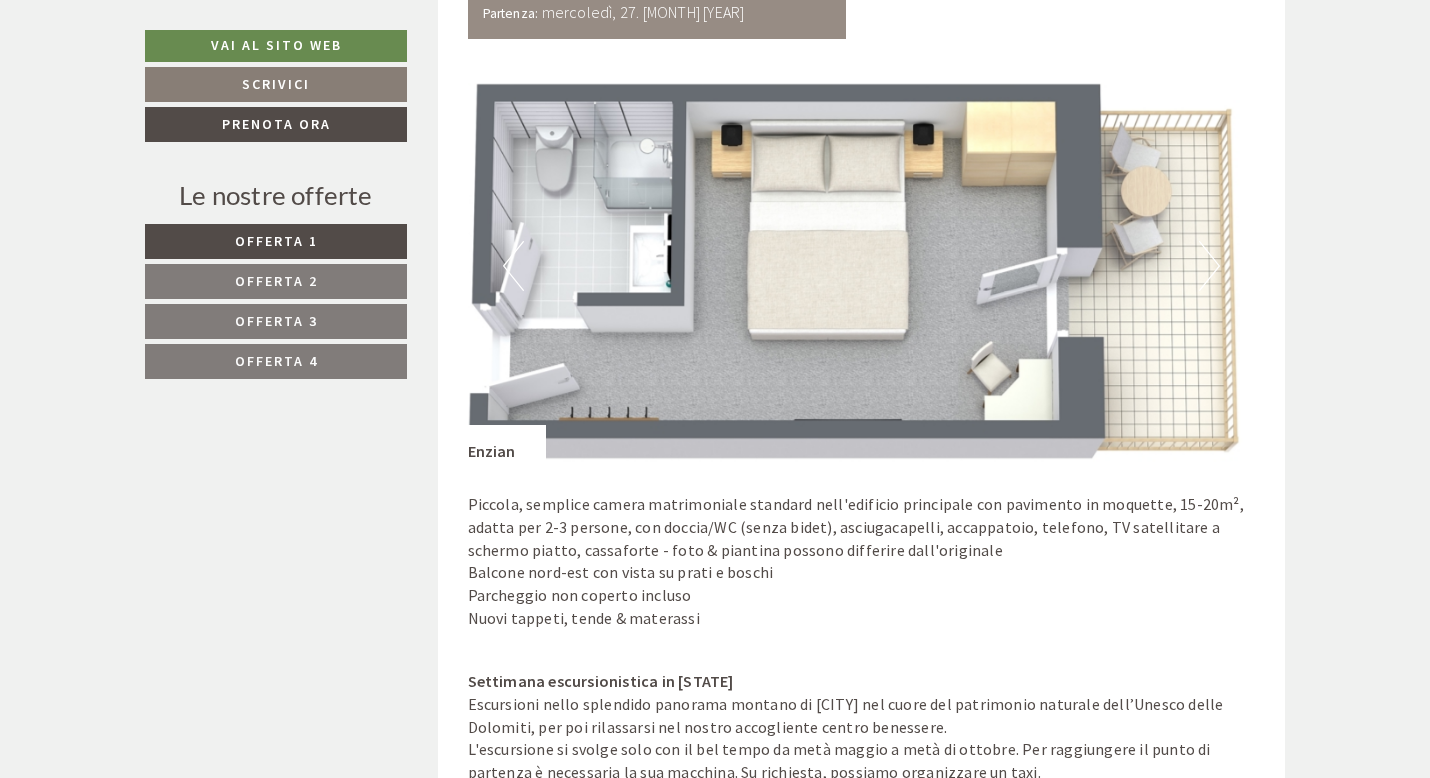click on "Offerta 4" at bounding box center [276, 361] 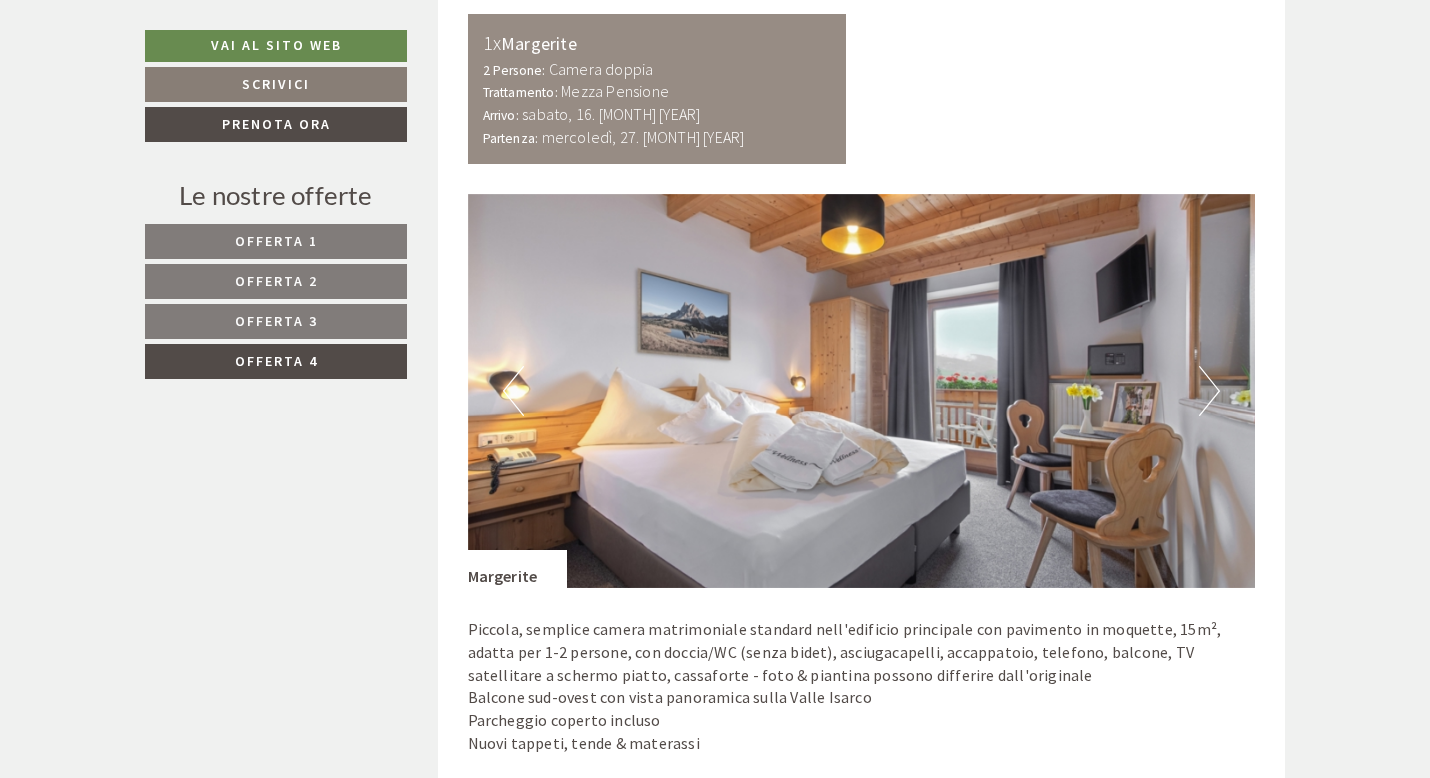 scroll, scrollTop: 1495, scrollLeft: 0, axis: vertical 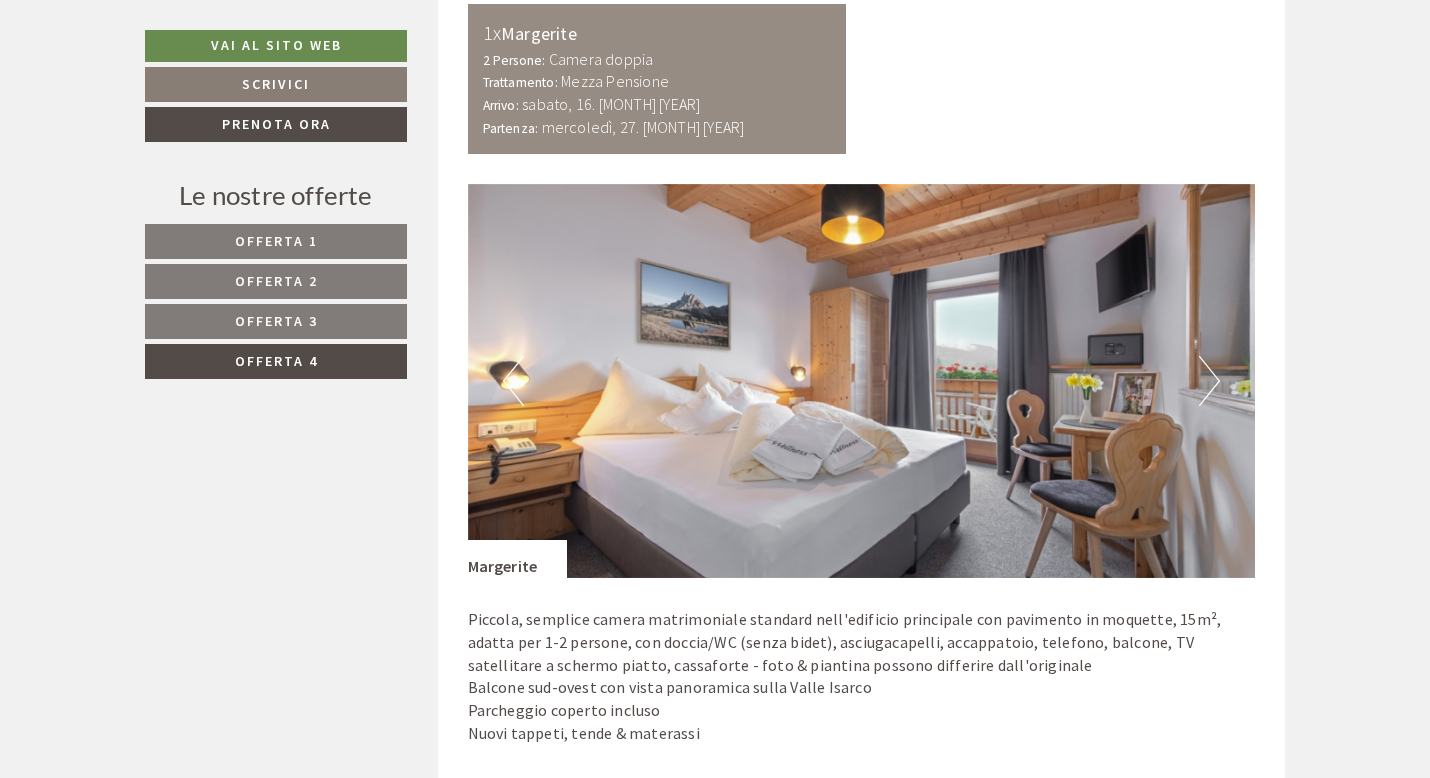 click on "Next" at bounding box center [1209, 381] 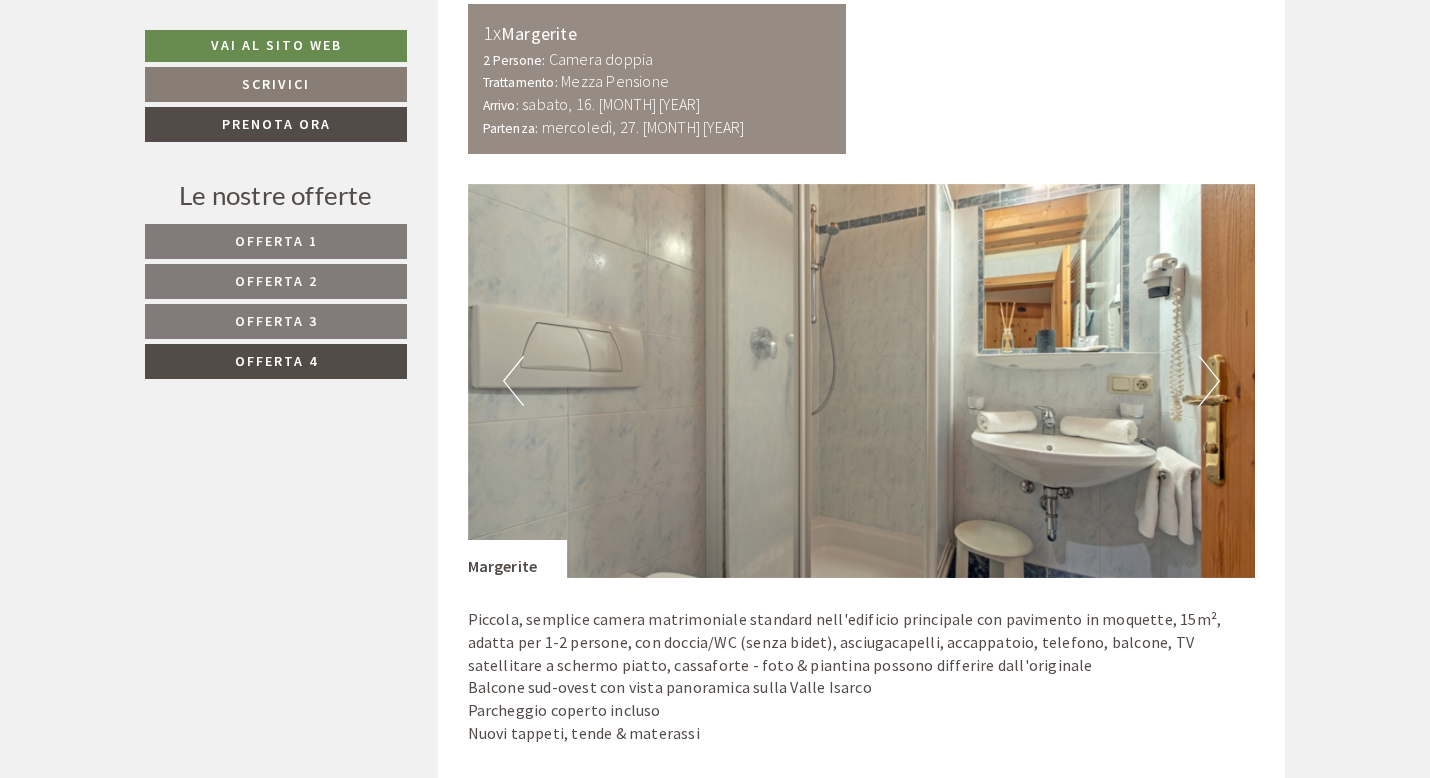 click on "Next" at bounding box center (1209, 381) 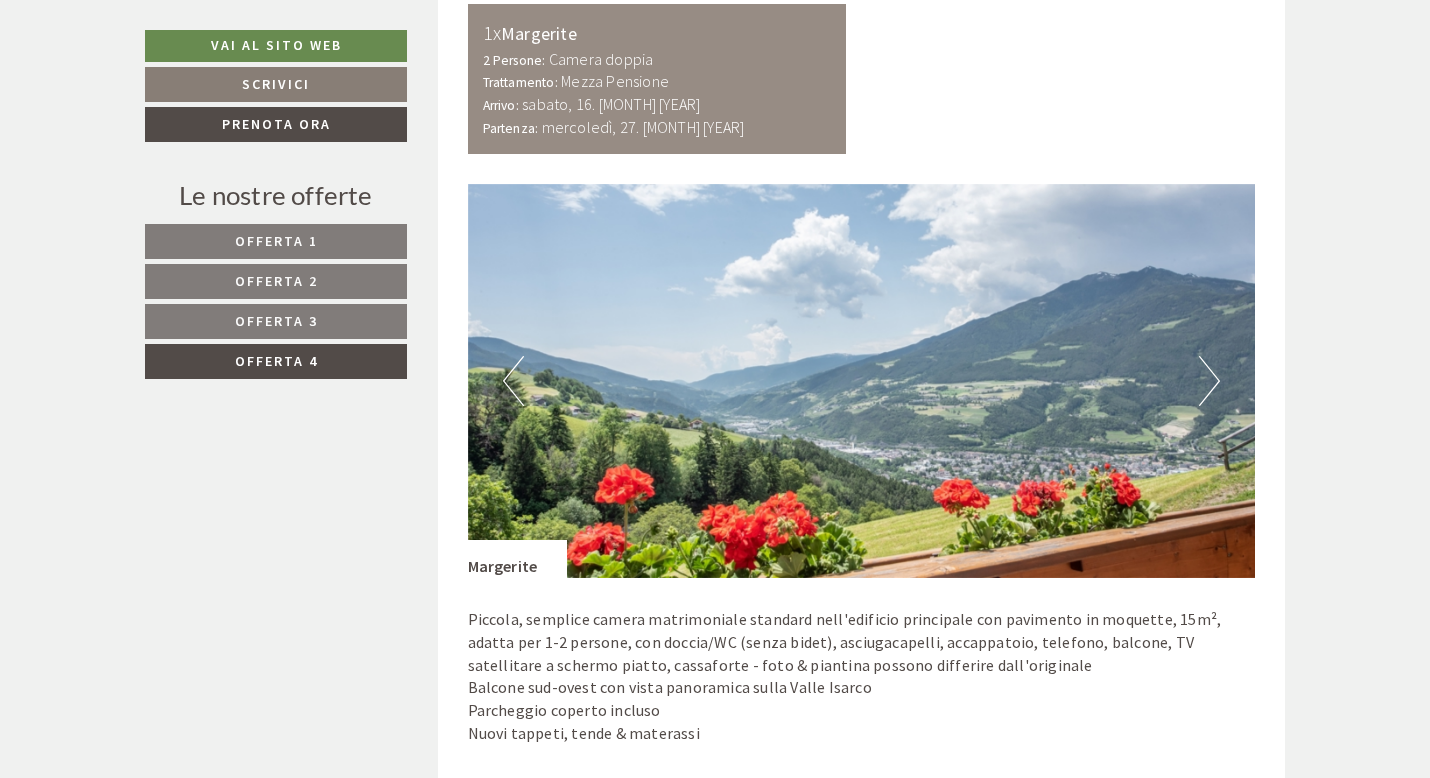 click on "Next" at bounding box center (1209, 381) 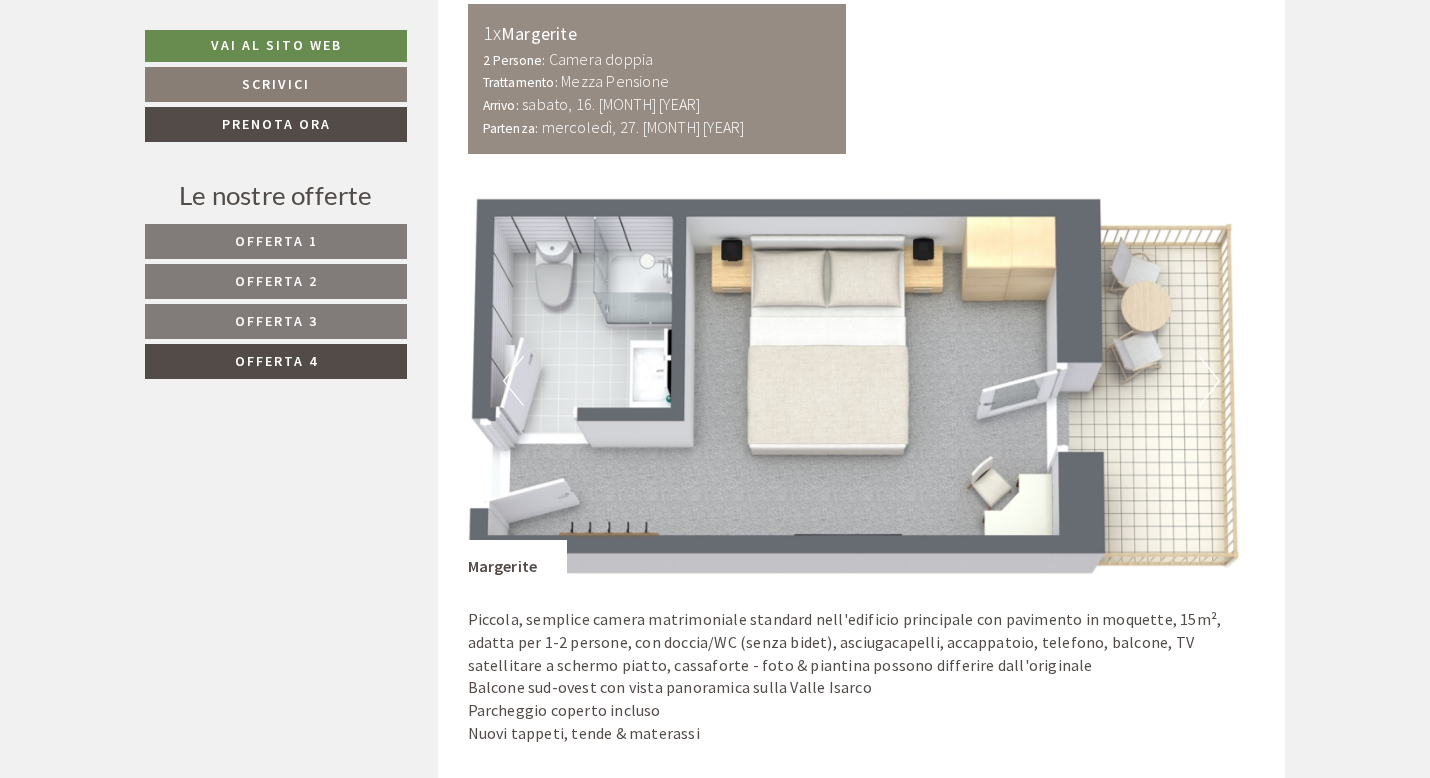 click on "Offerta 2" at bounding box center (276, 281) 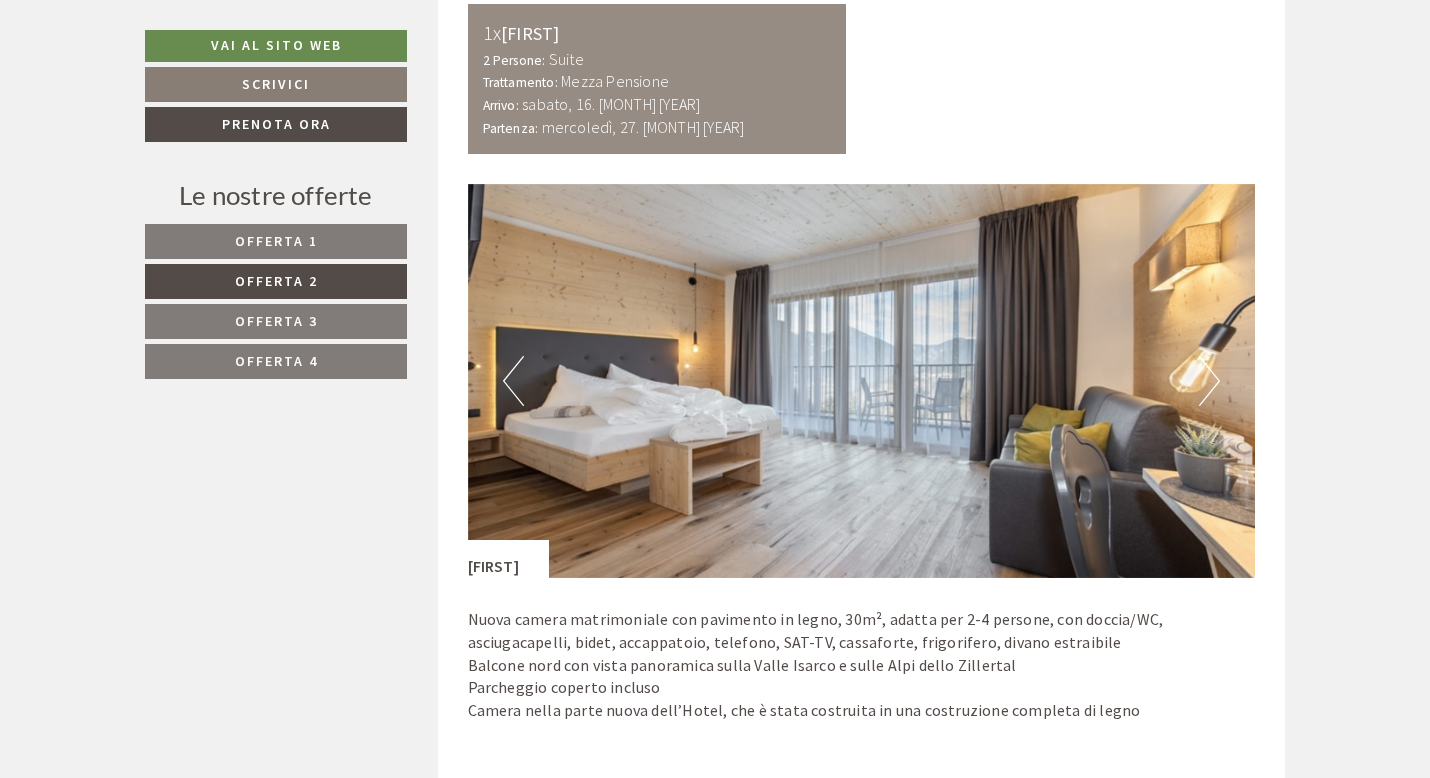 scroll, scrollTop: 1004, scrollLeft: 0, axis: vertical 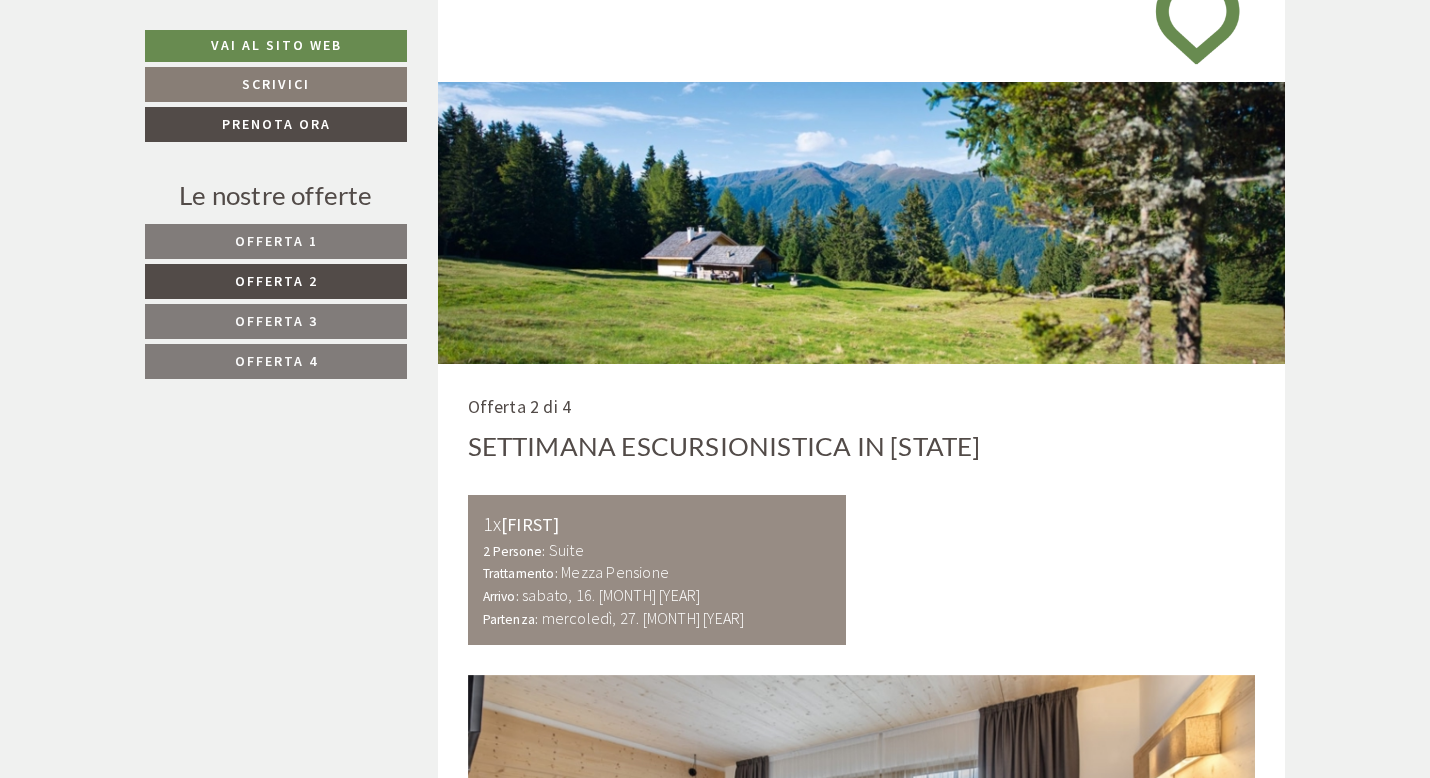 click on "Offerta 2" at bounding box center (276, 281) 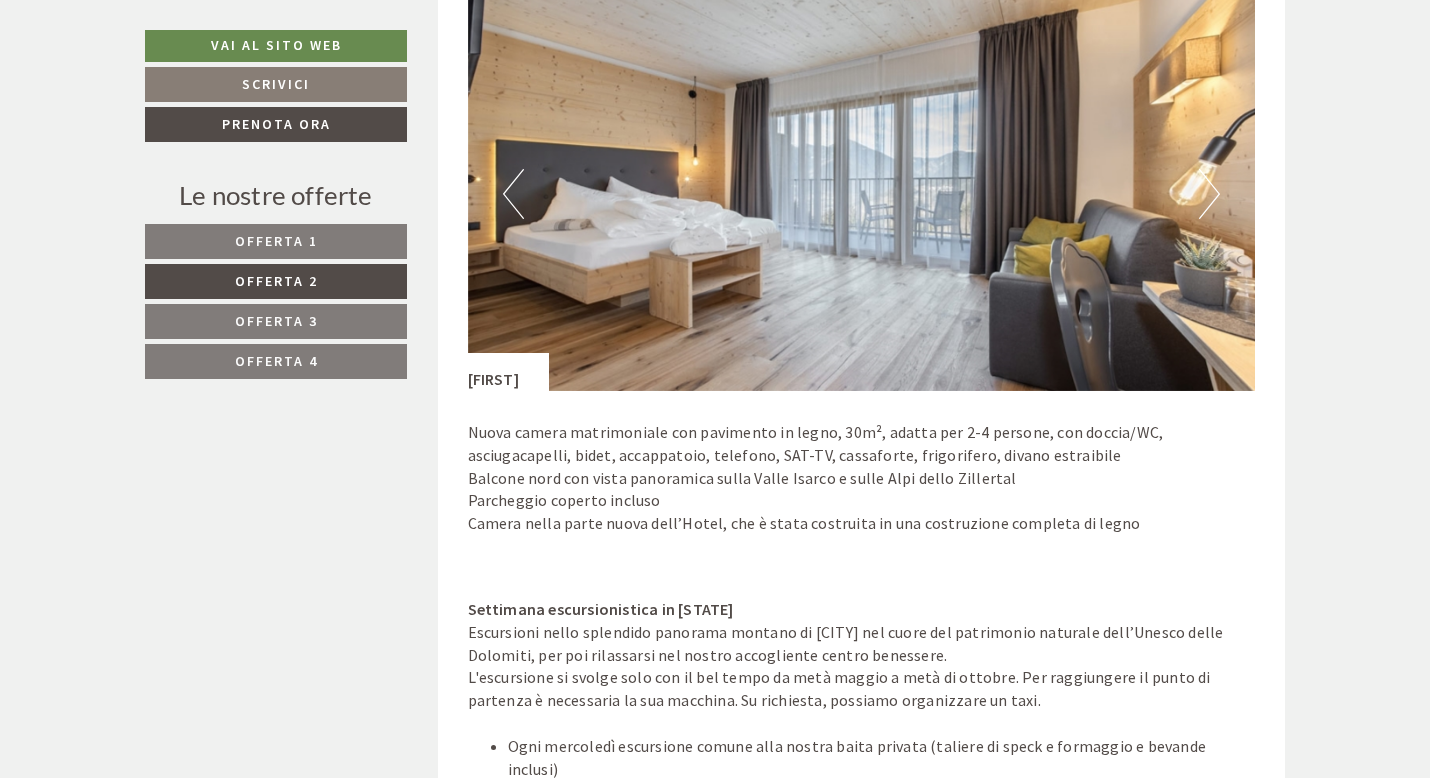scroll, scrollTop: 1684, scrollLeft: 0, axis: vertical 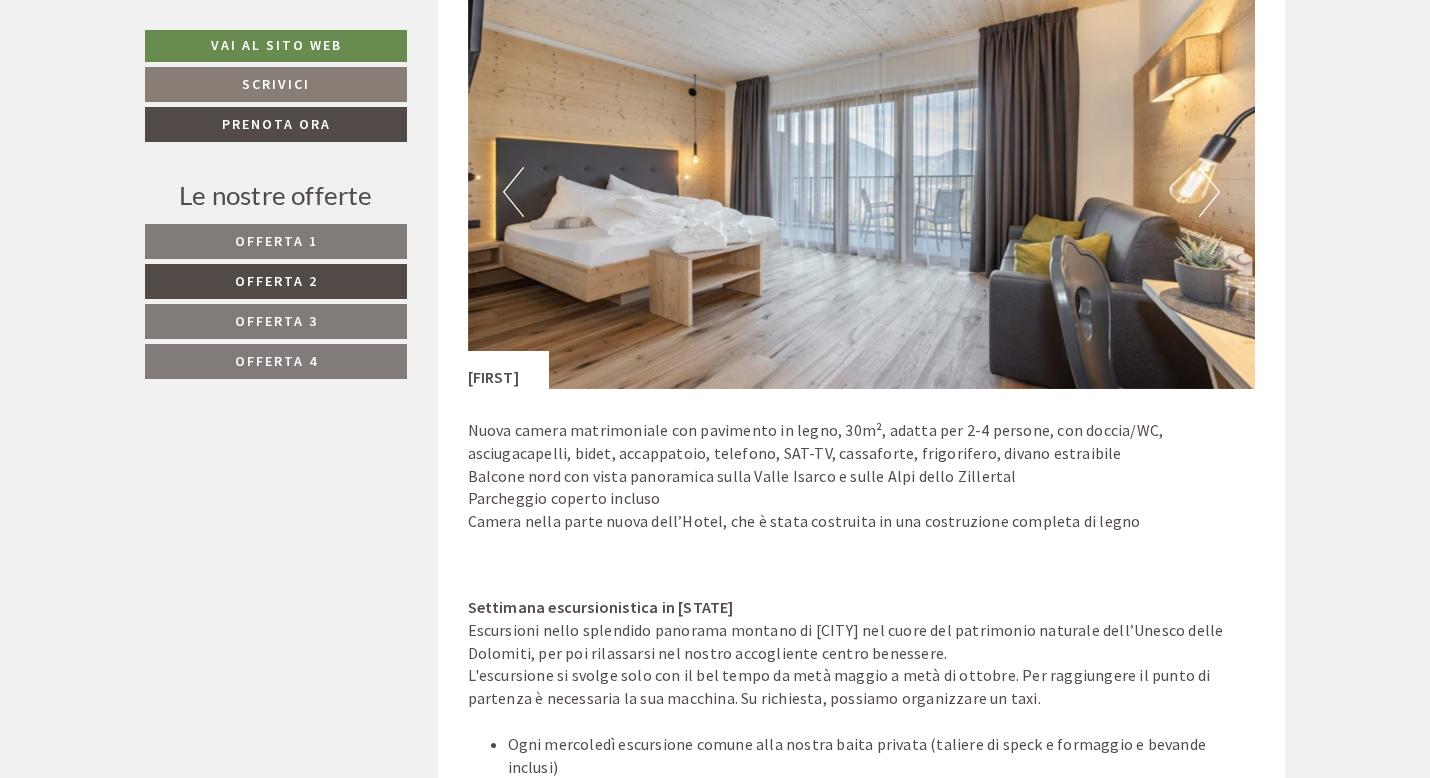click on "Next" at bounding box center (1209, 192) 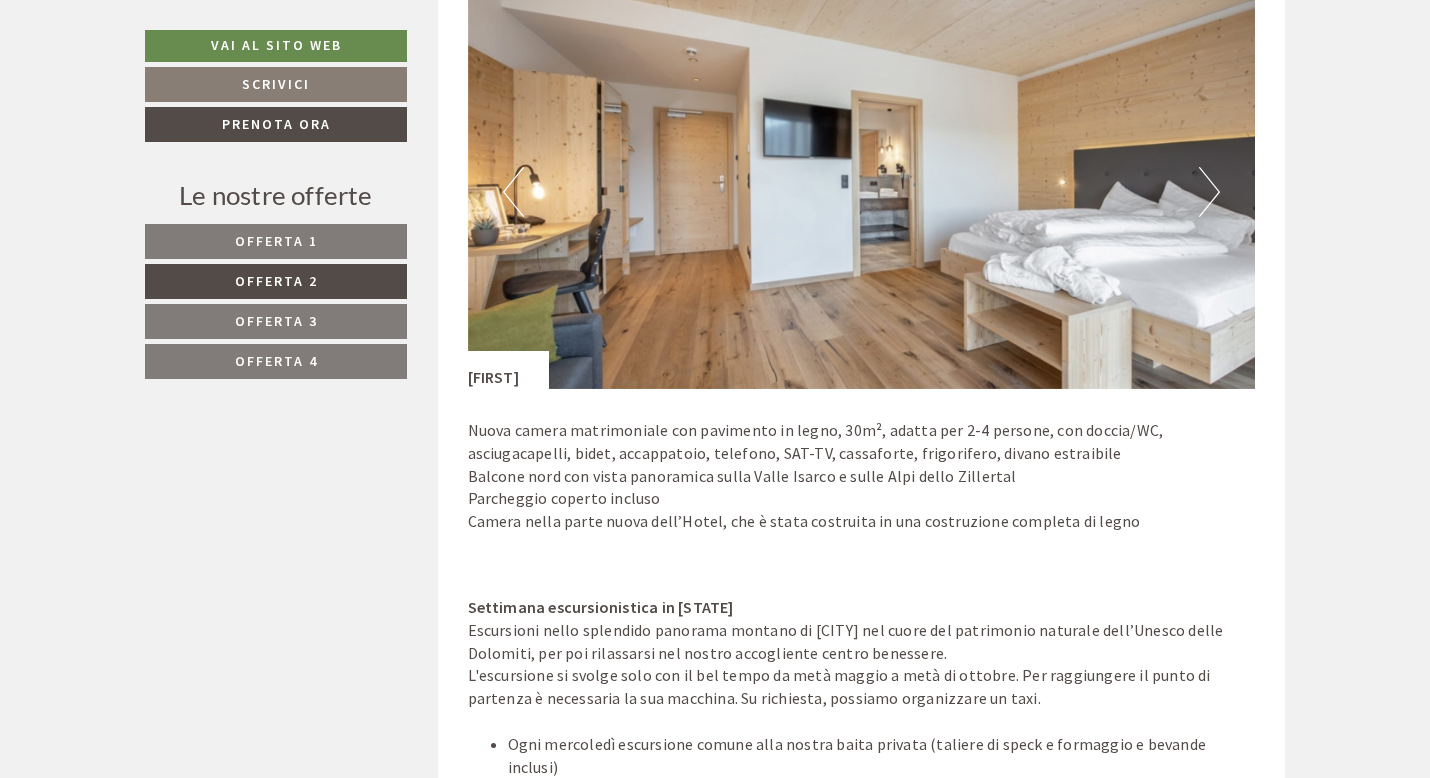 click on "Next" at bounding box center [1209, 192] 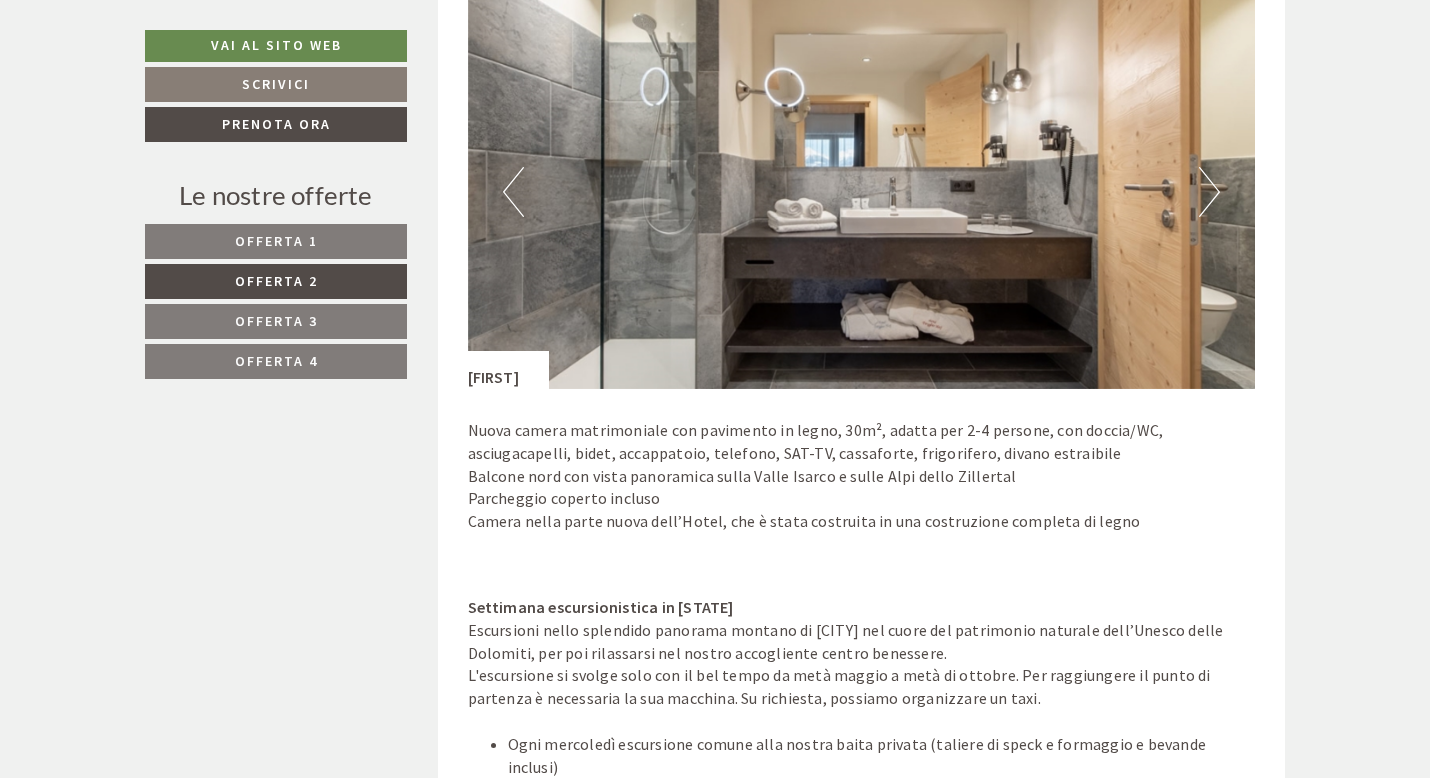 click on "Next" at bounding box center [1209, 192] 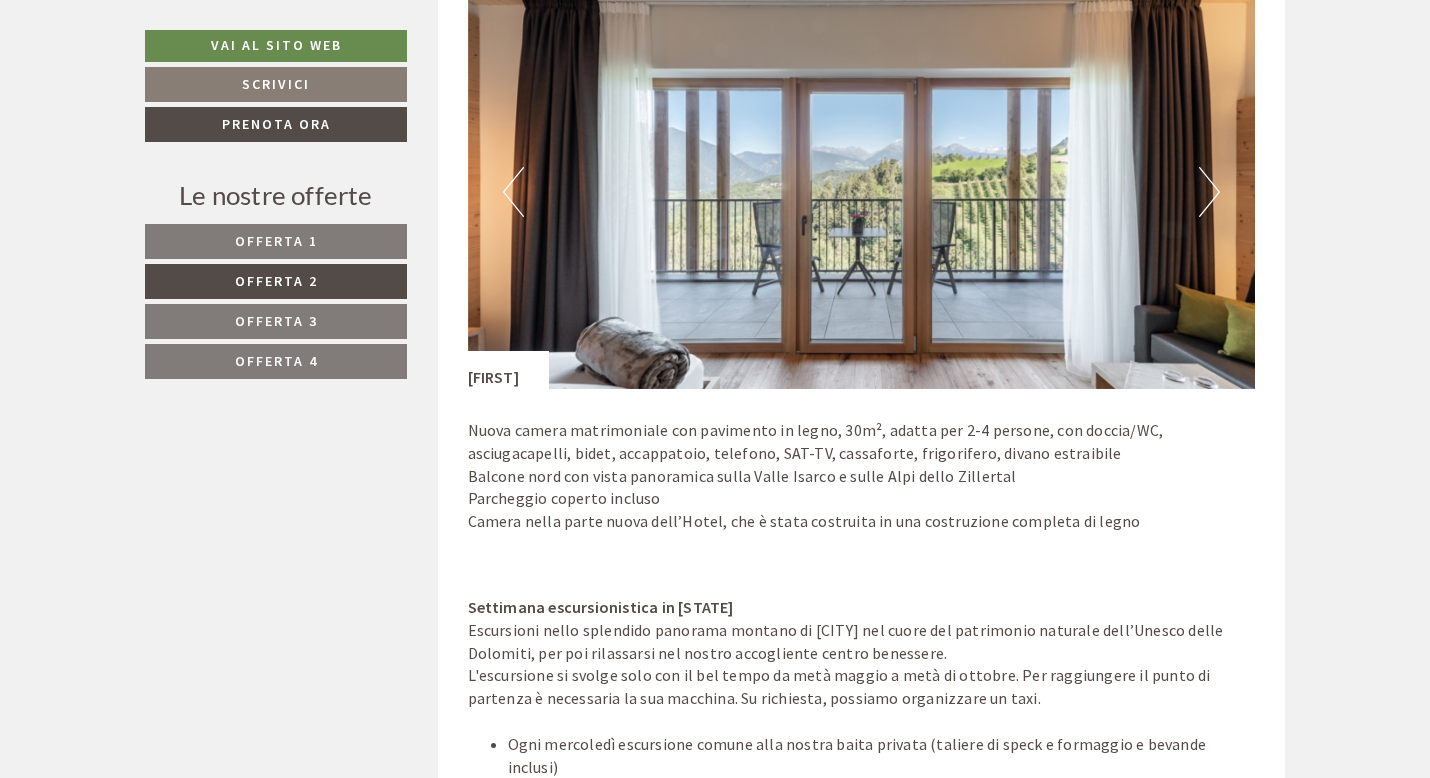 click on "Next" at bounding box center [1209, 192] 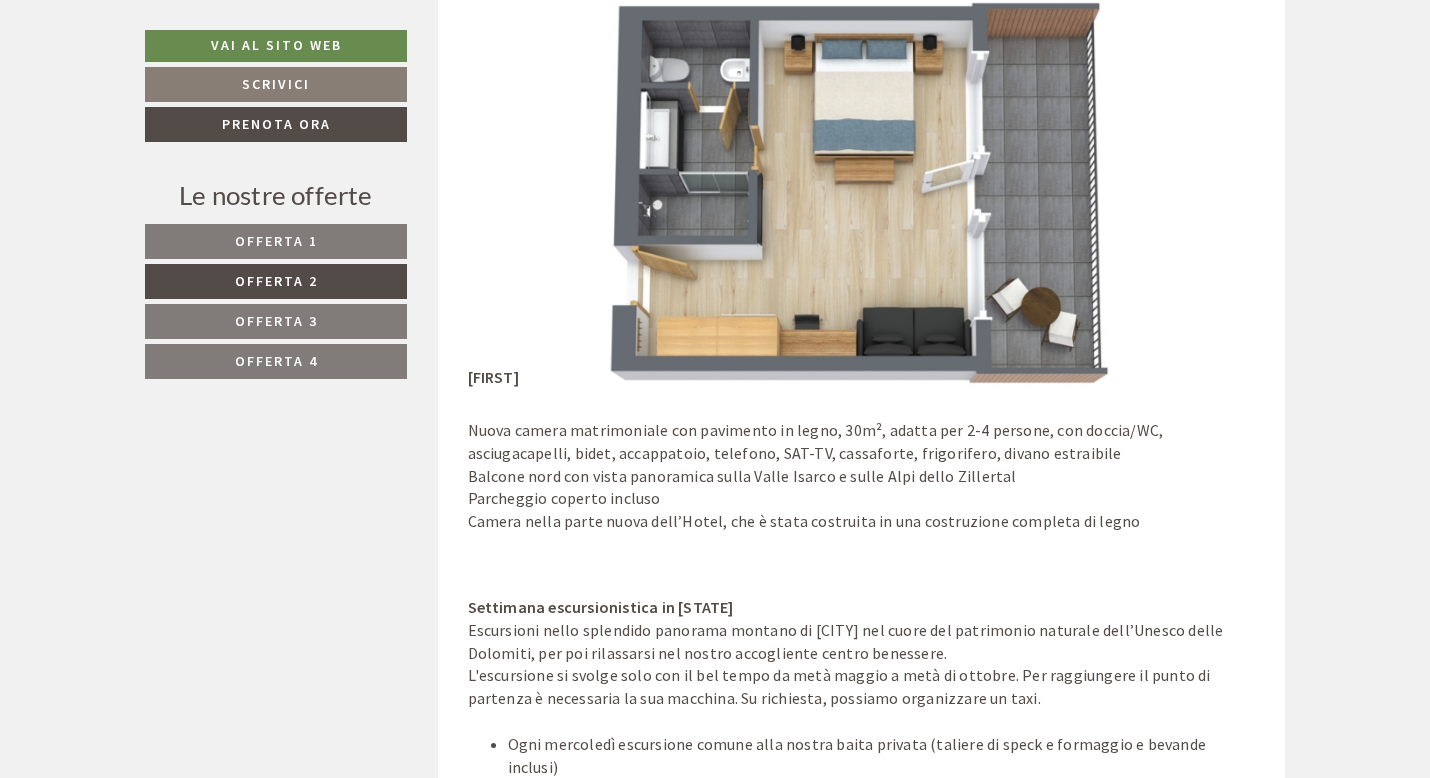 click on "Next" at bounding box center (1209, 192) 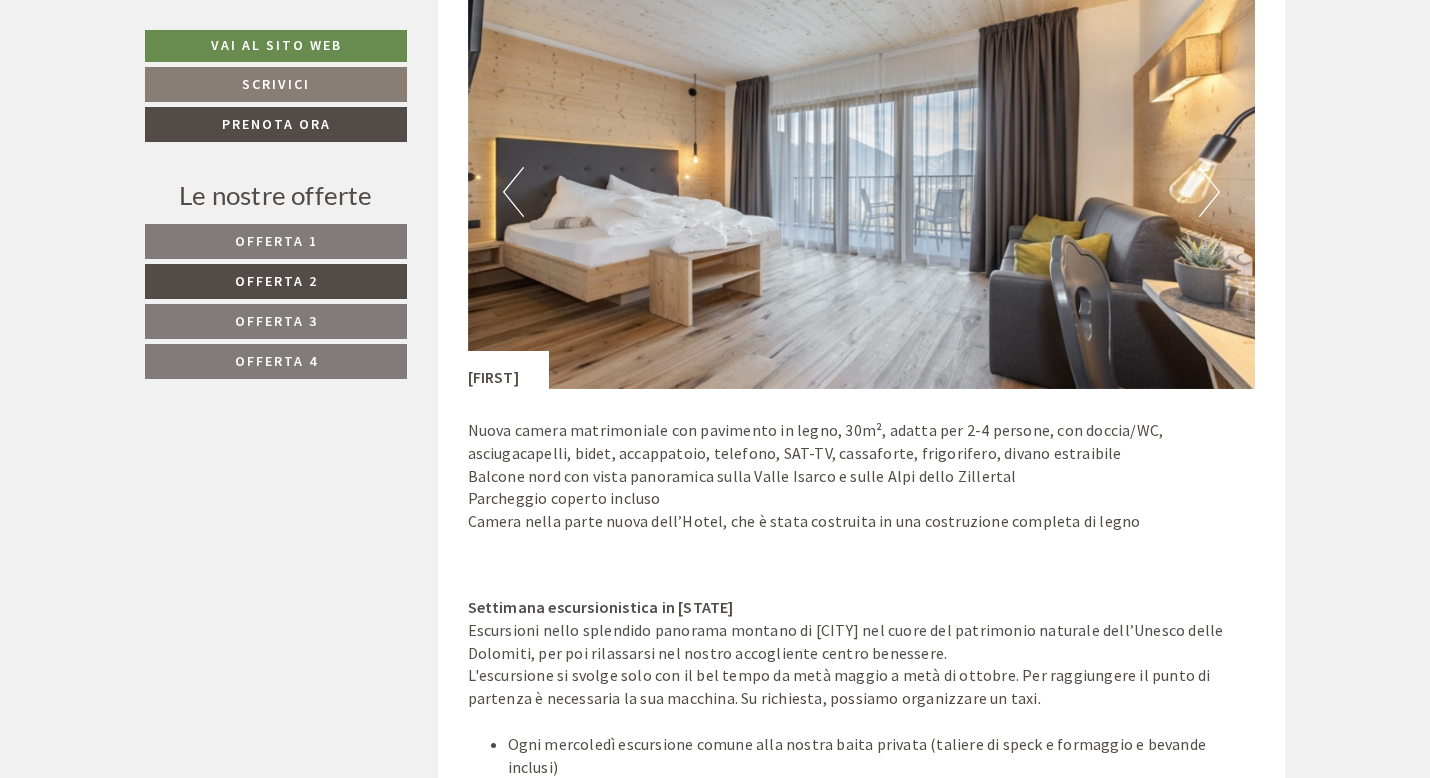 click on "Offerta 3" at bounding box center (276, 321) 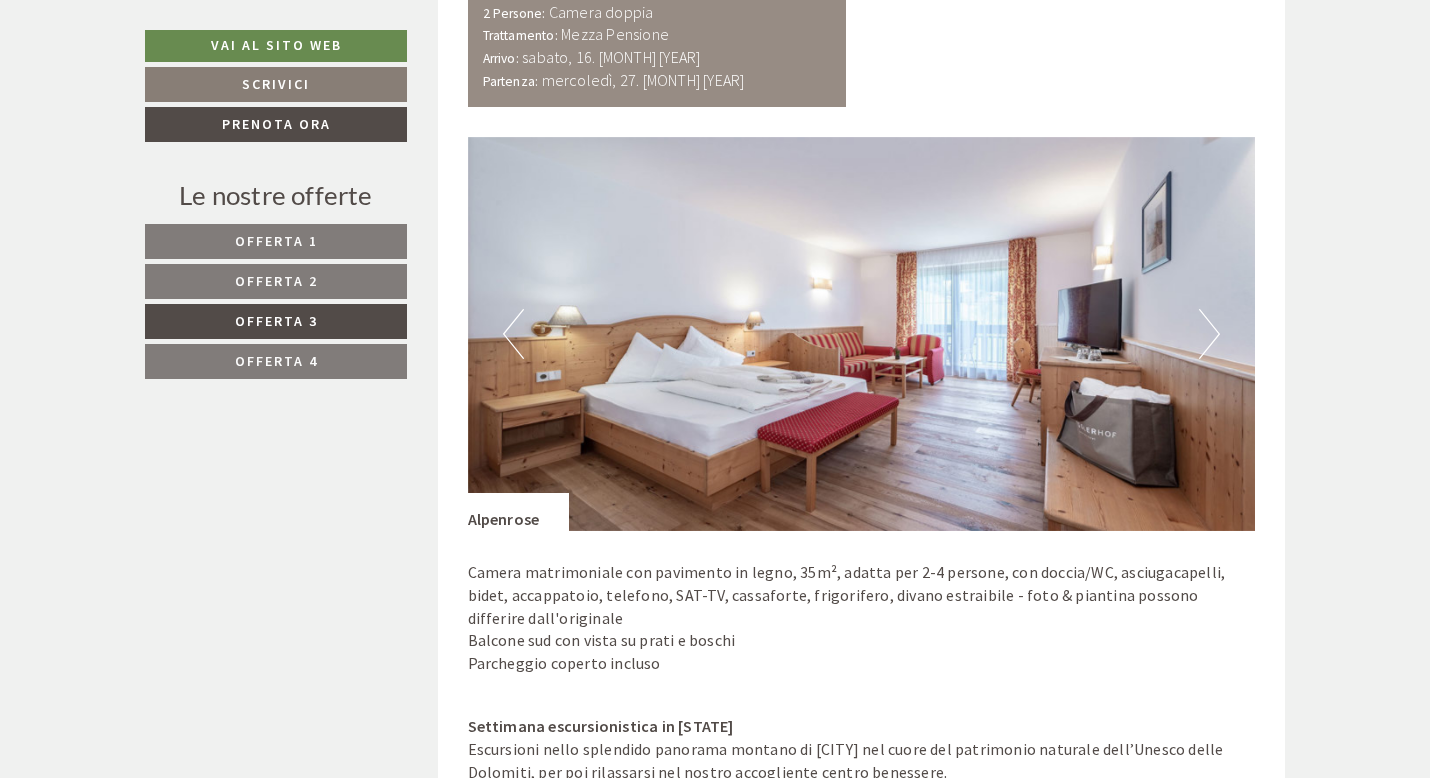scroll, scrollTop: 1543, scrollLeft: 0, axis: vertical 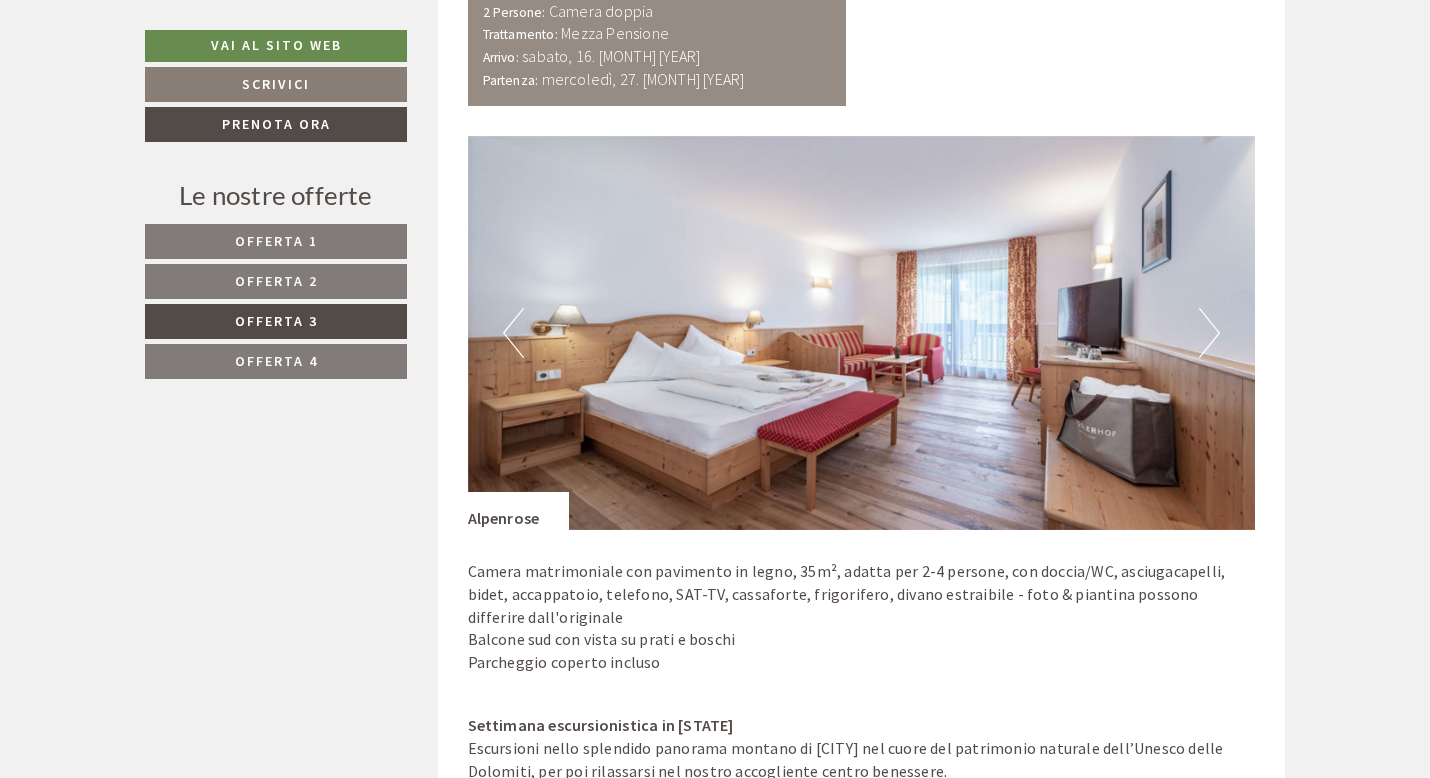 click on "Next" at bounding box center [1209, 333] 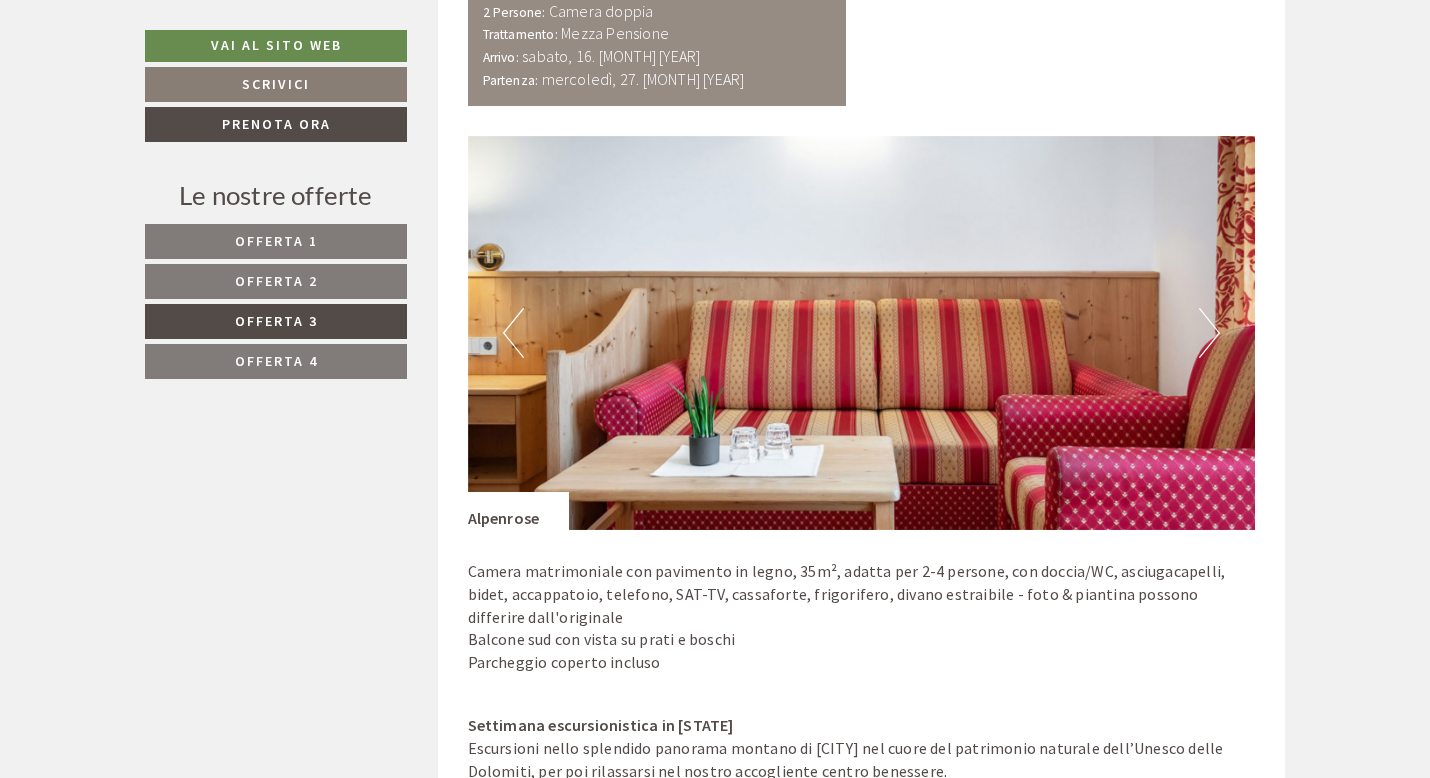 click on "Next" at bounding box center [1209, 333] 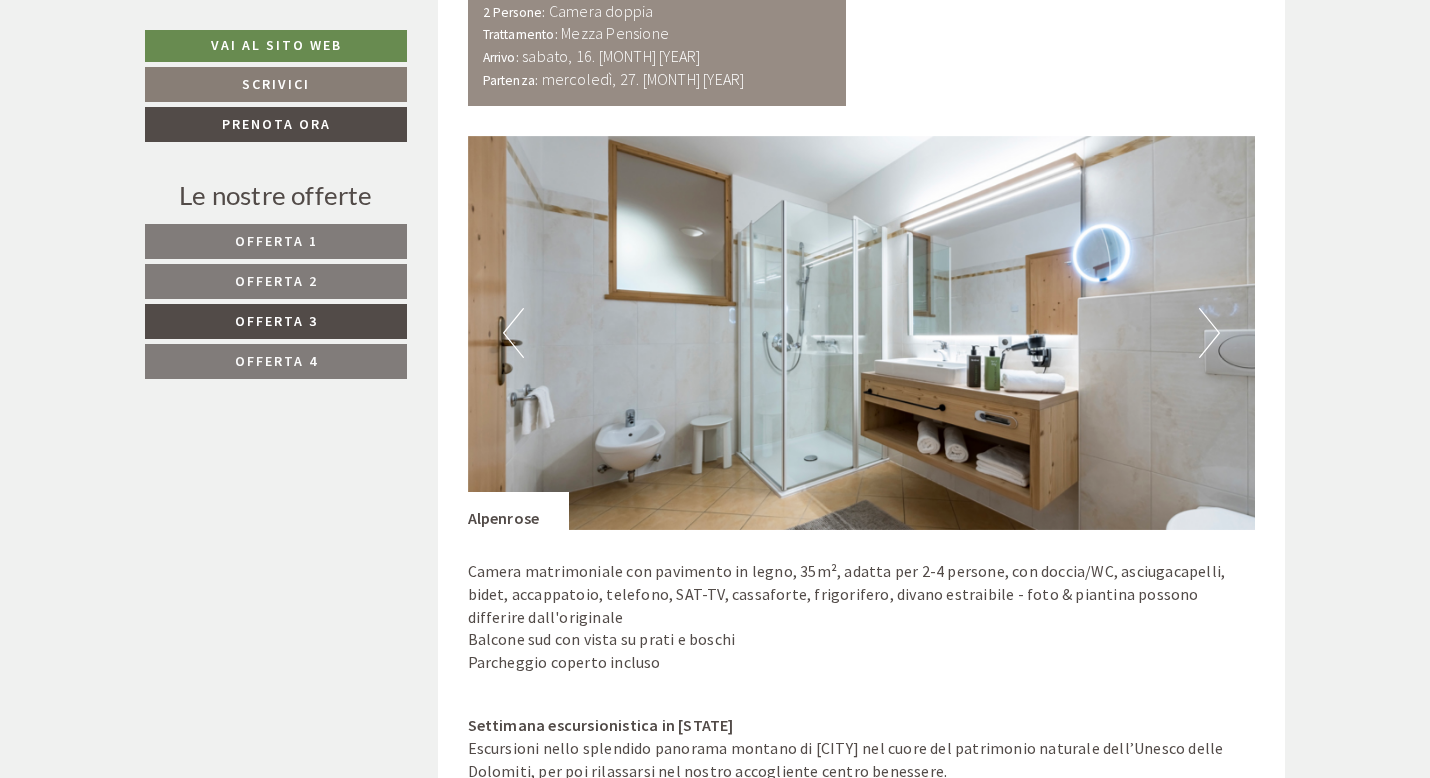 click on "Next" at bounding box center [1209, 333] 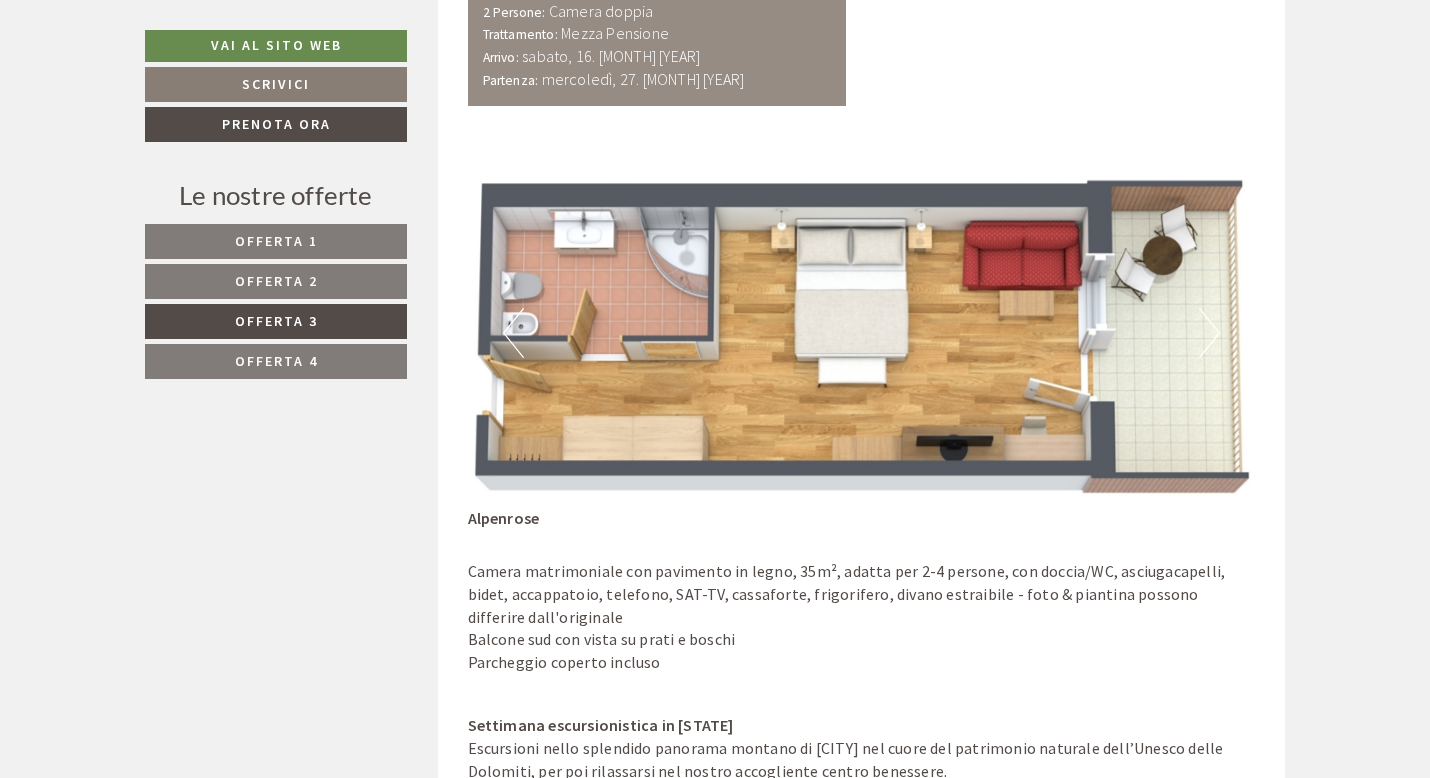 click on "Next" at bounding box center [1209, 333] 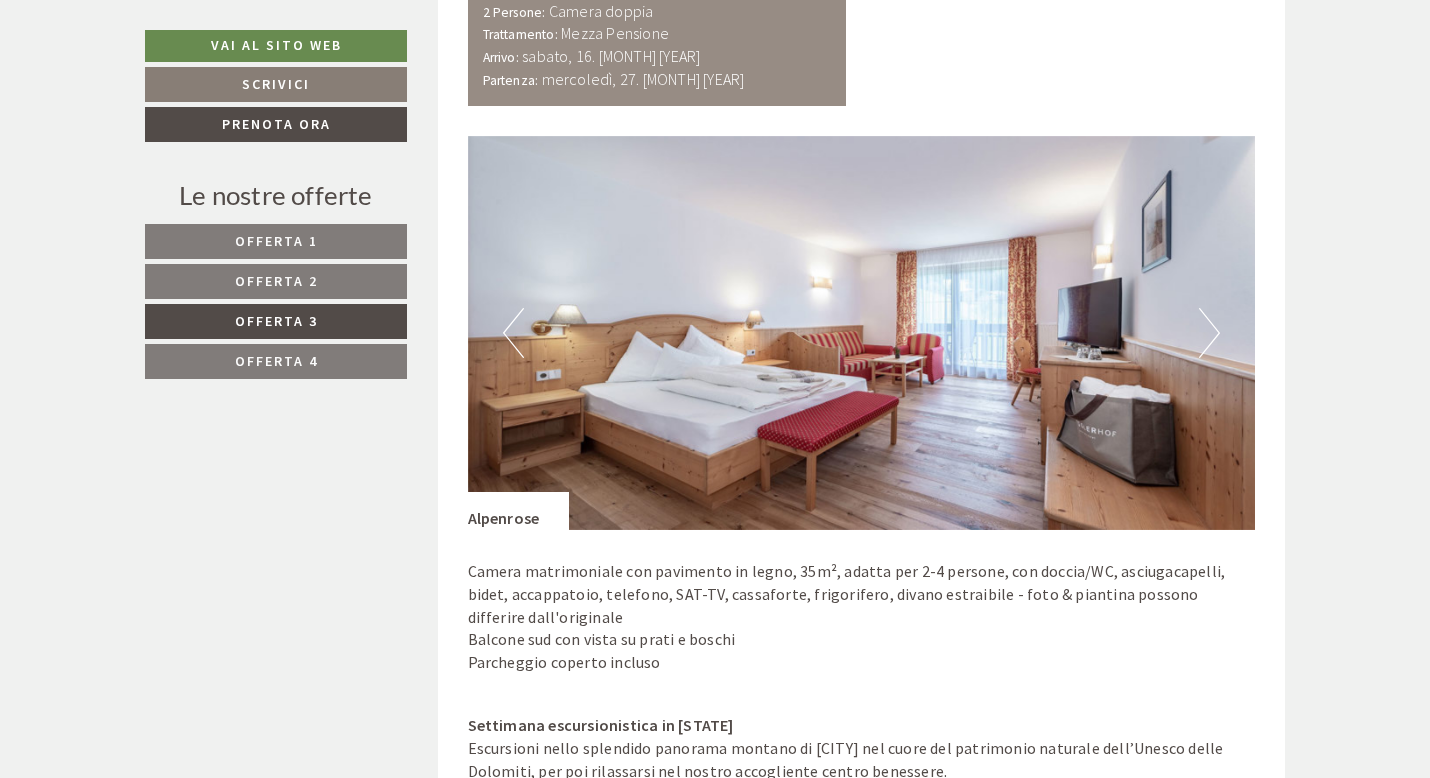 click on "Next" at bounding box center [1209, 333] 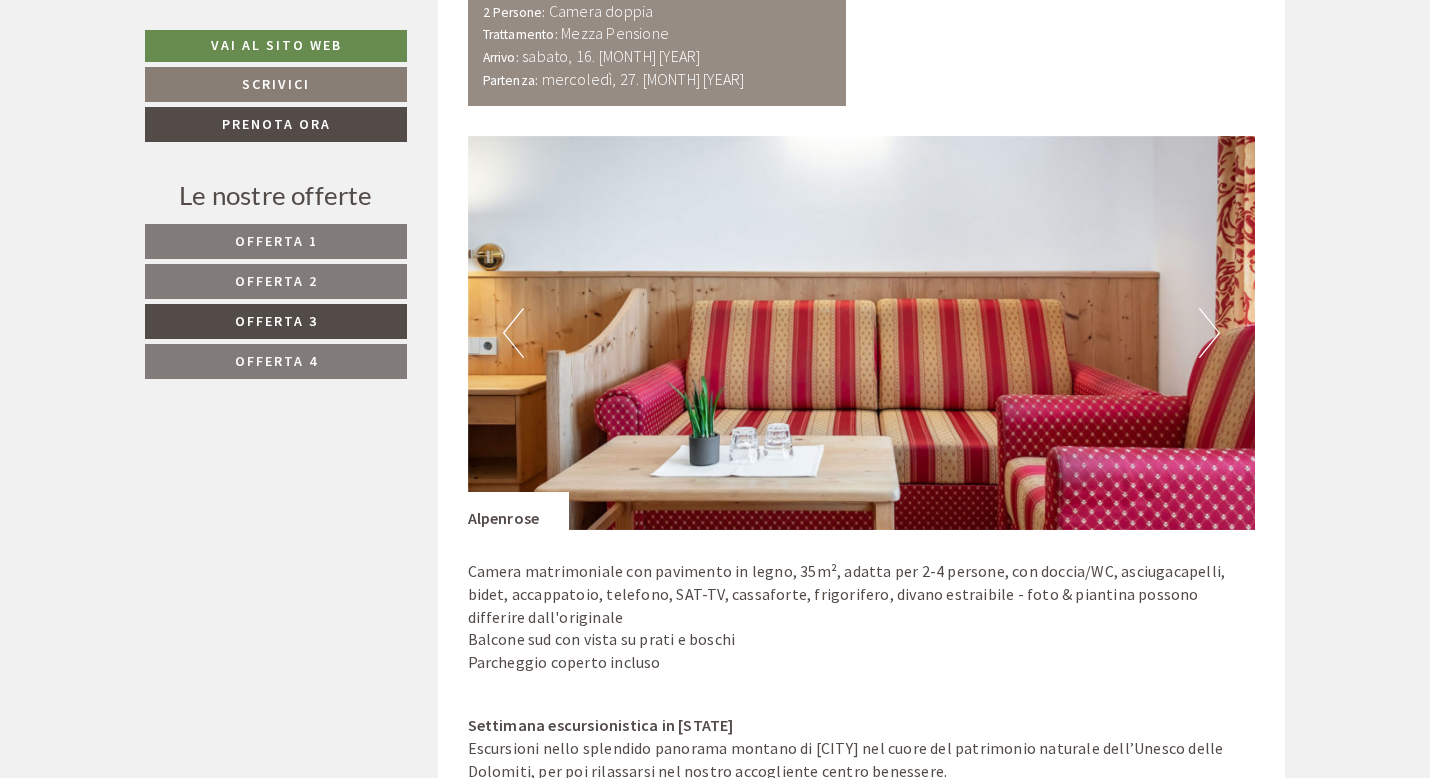 click on "Next" at bounding box center (1209, 333) 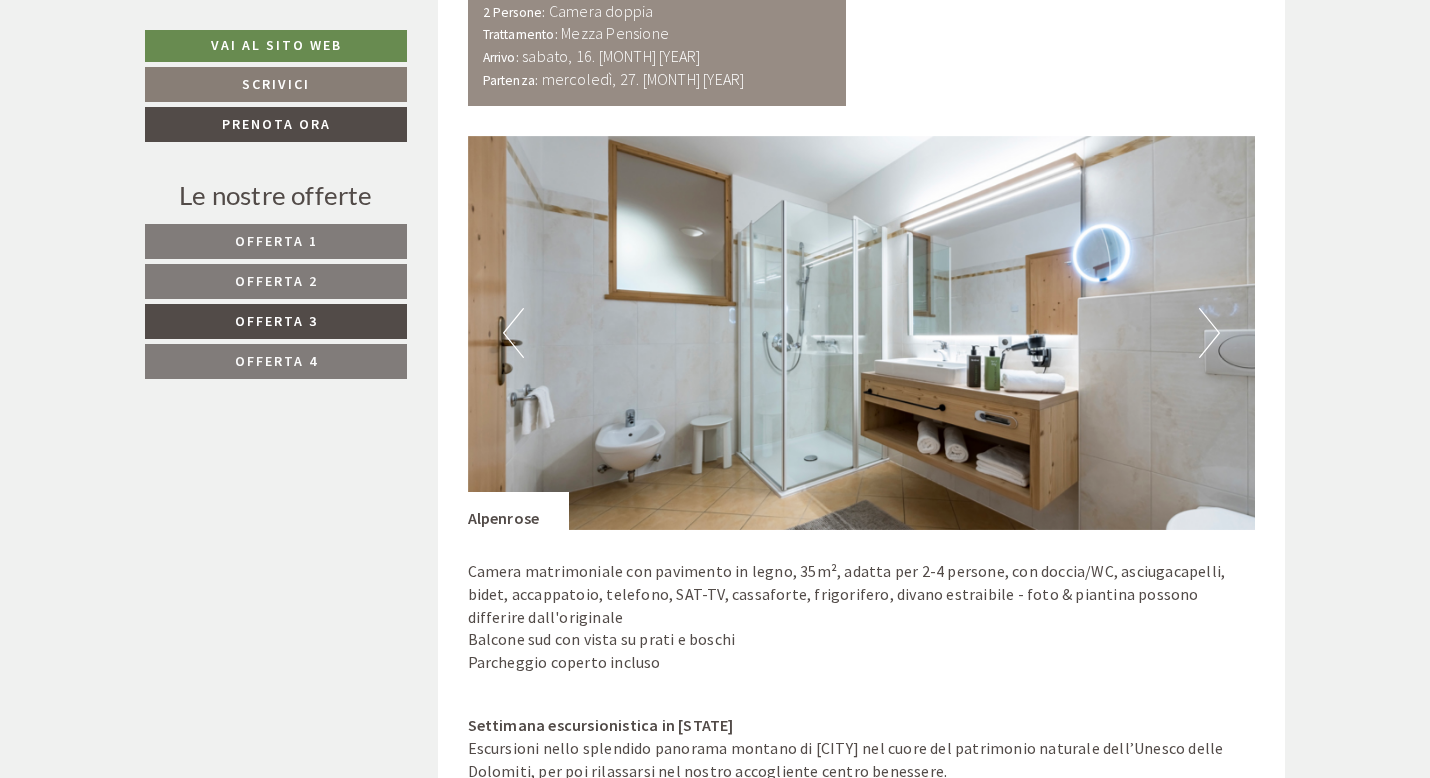 click on "Next" at bounding box center [1209, 333] 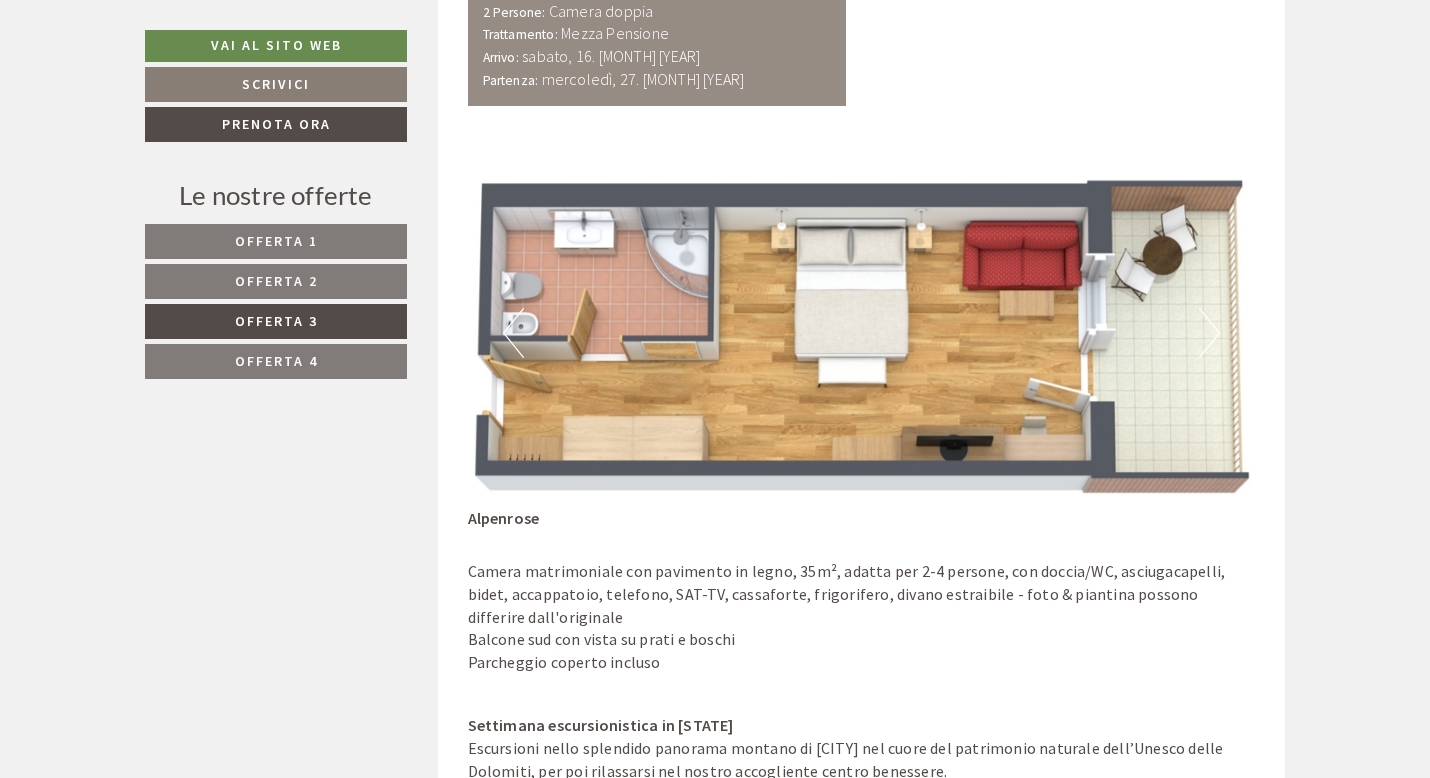 click on "Offerta 4" at bounding box center [276, 361] 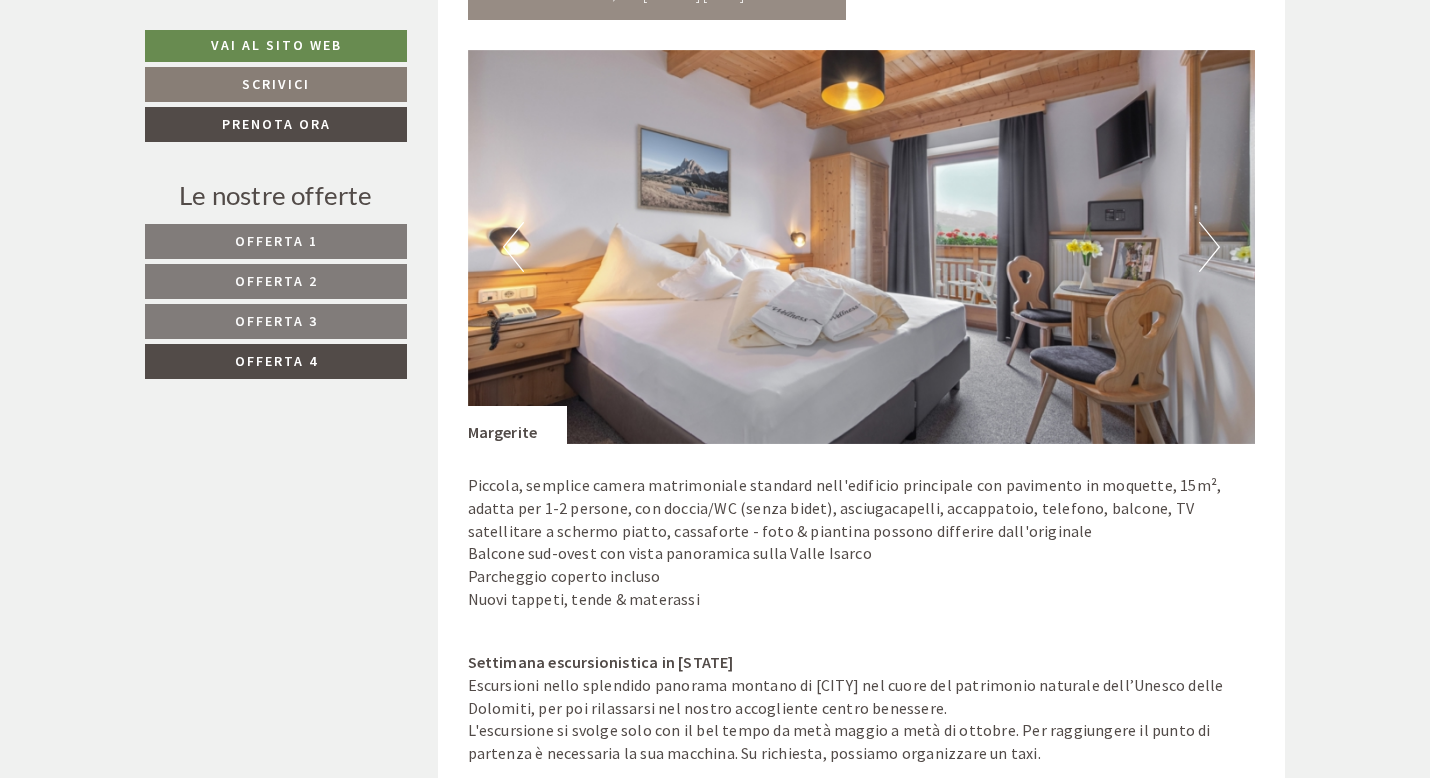 scroll, scrollTop: 1632, scrollLeft: 0, axis: vertical 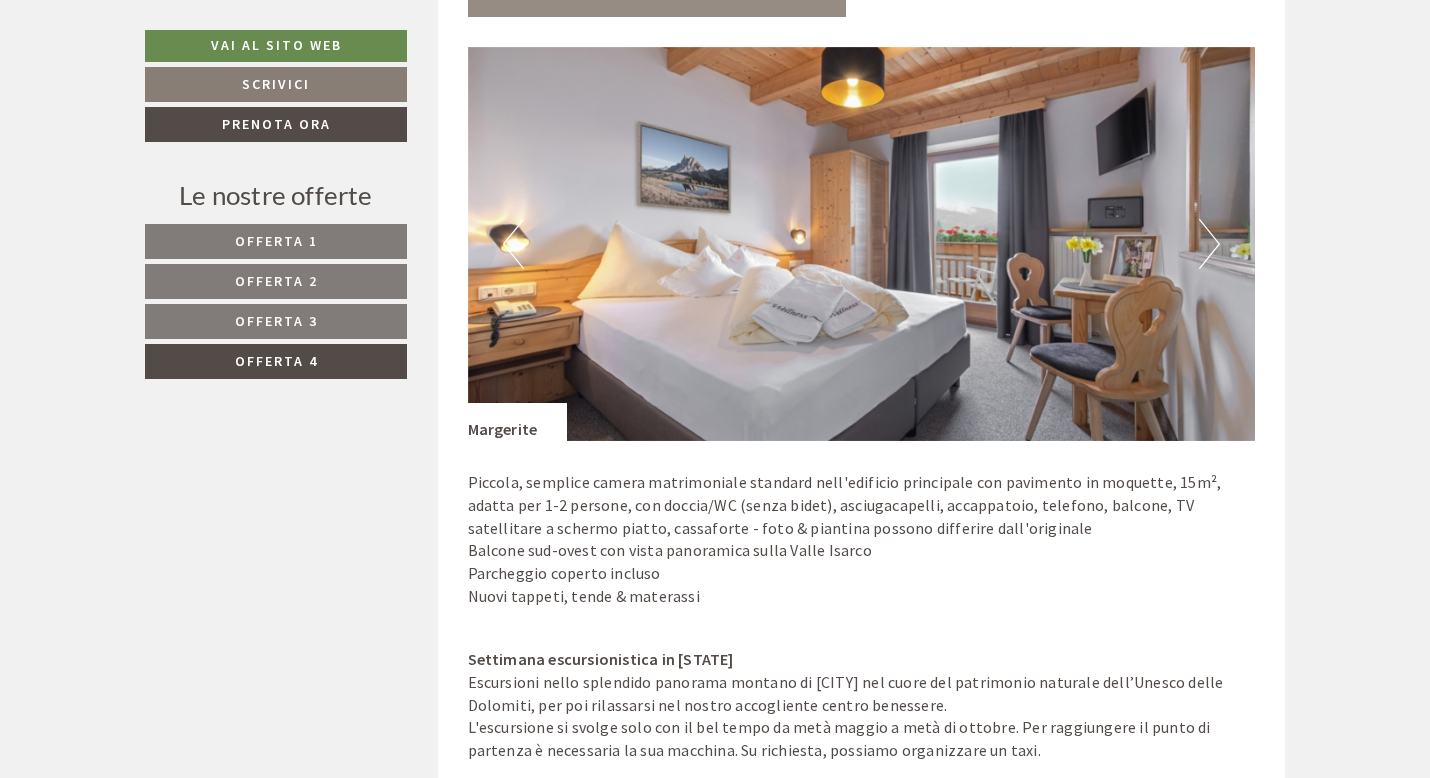 click on "Next" at bounding box center [1209, 244] 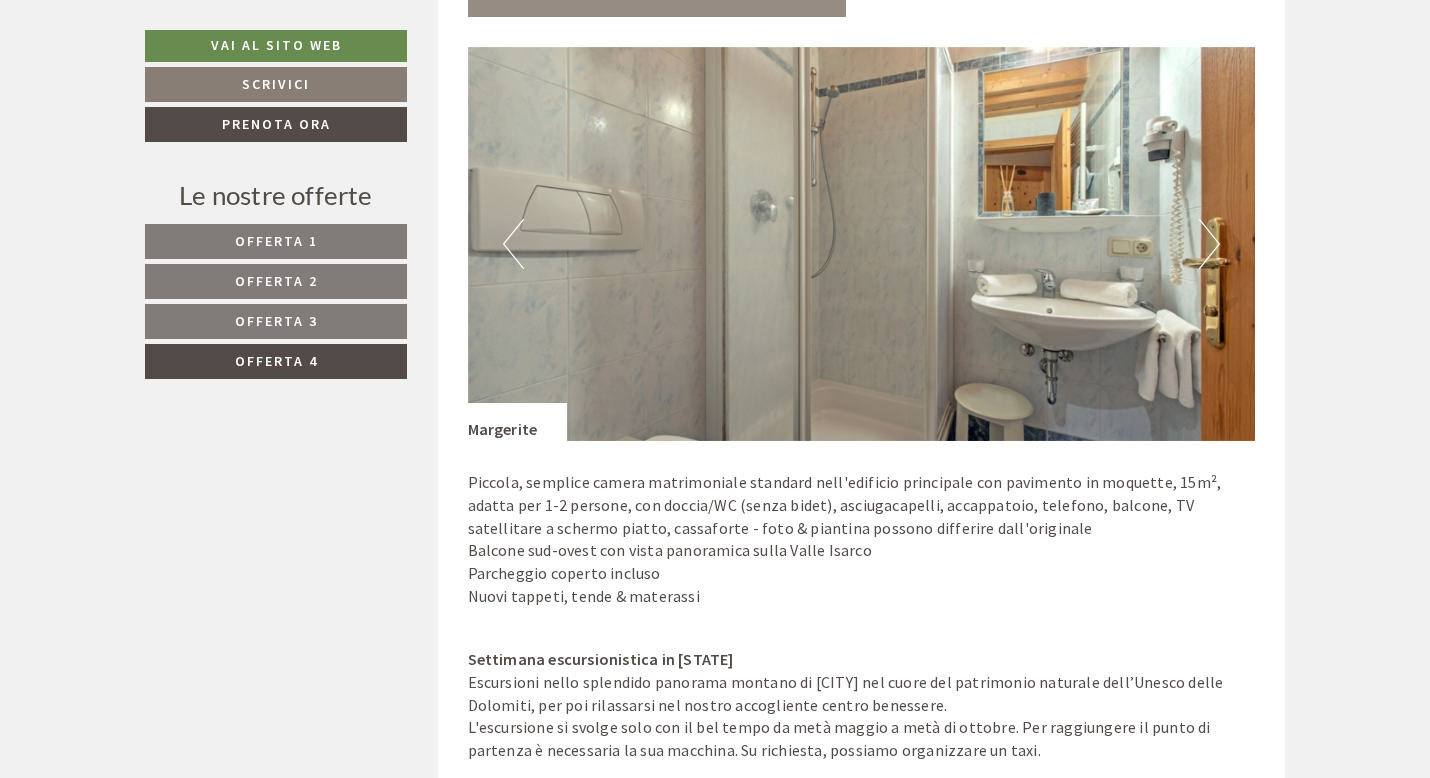 click on "Next" at bounding box center (1209, 244) 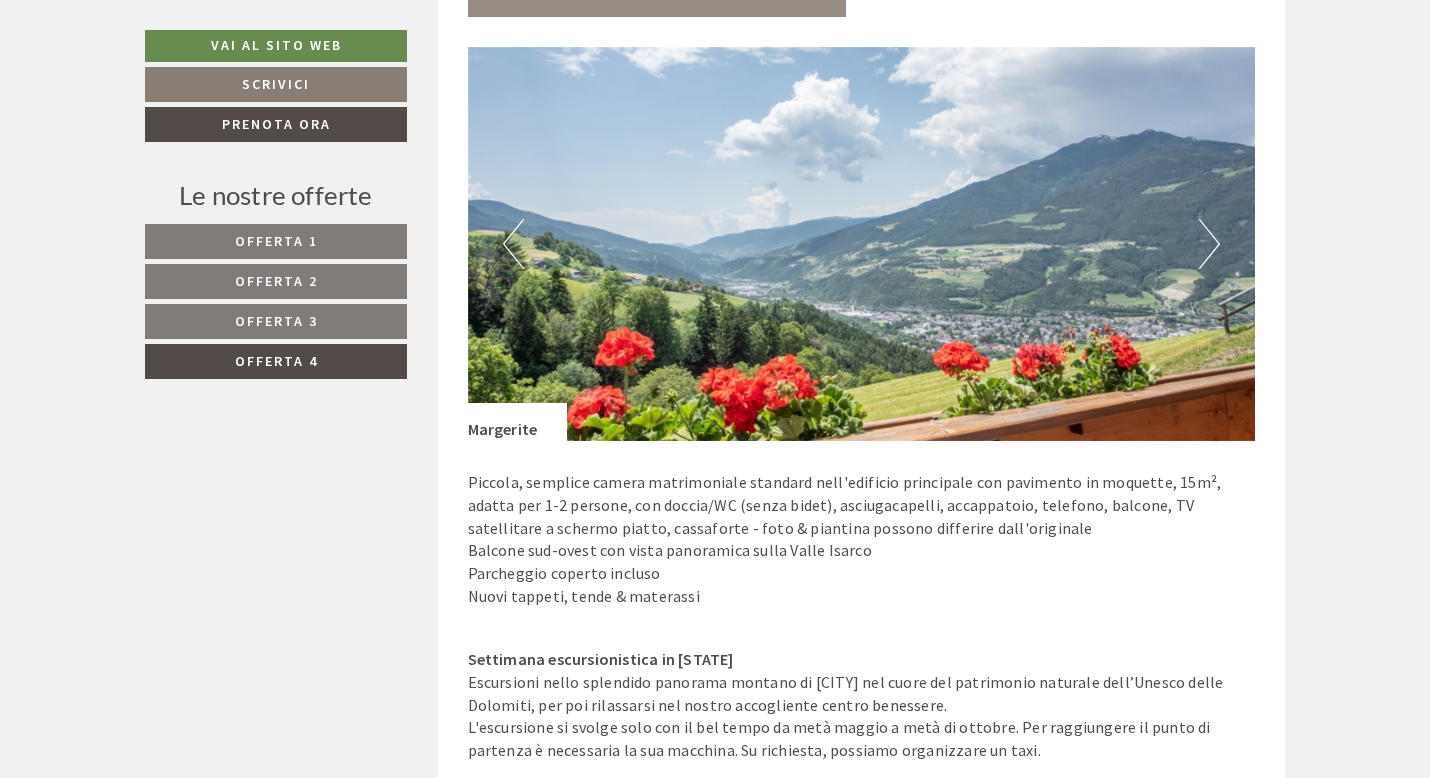 click on "Next" at bounding box center [1209, 244] 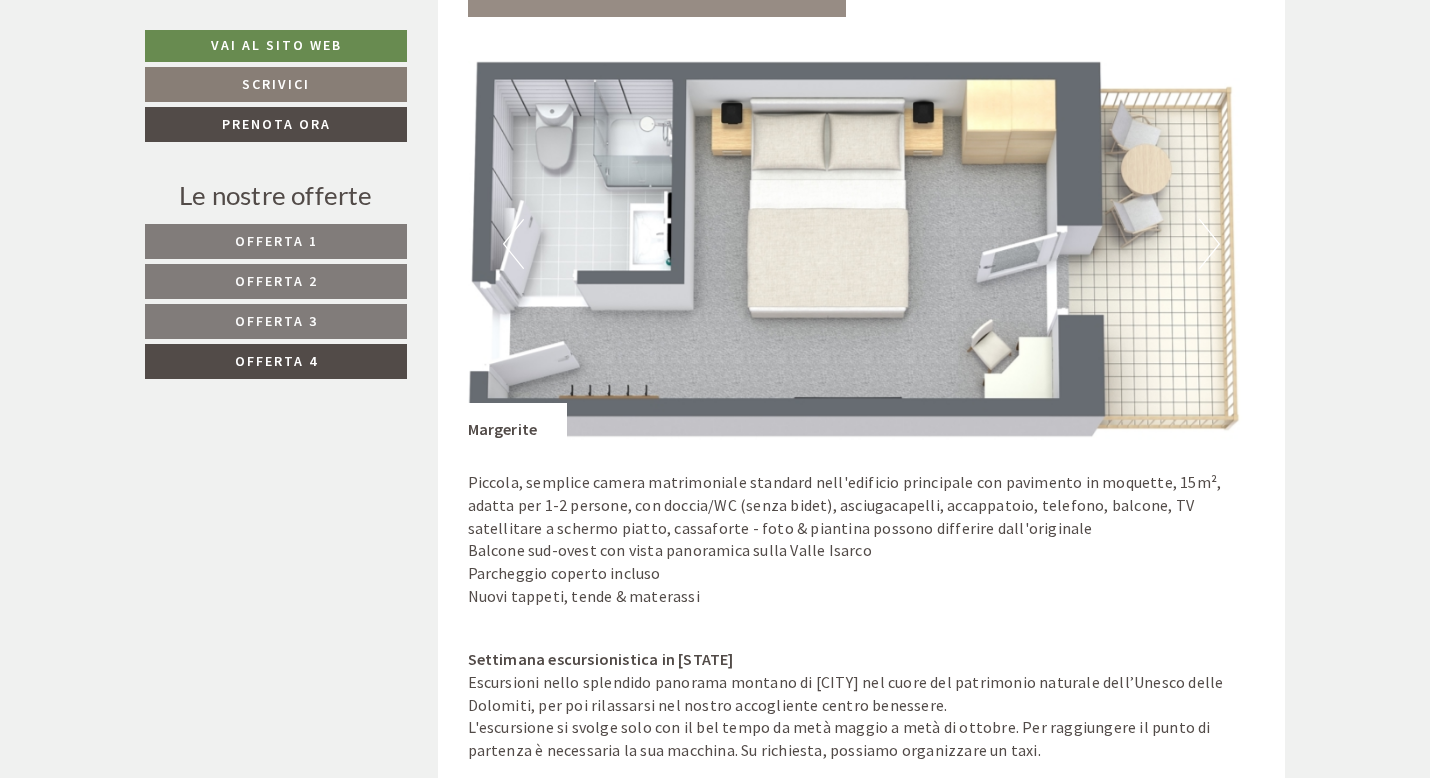 click on "Next" at bounding box center [1209, 244] 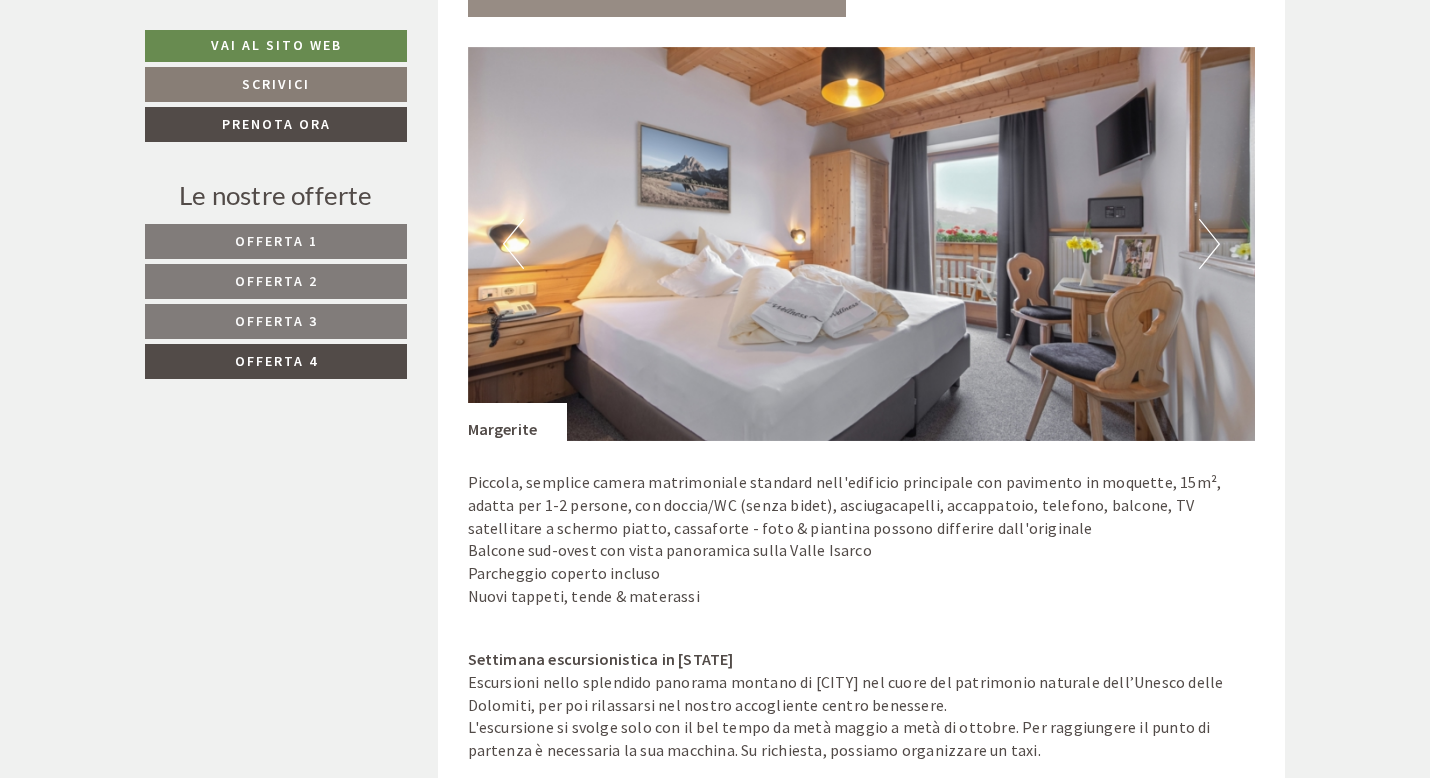 click on "Next" at bounding box center (1209, 244) 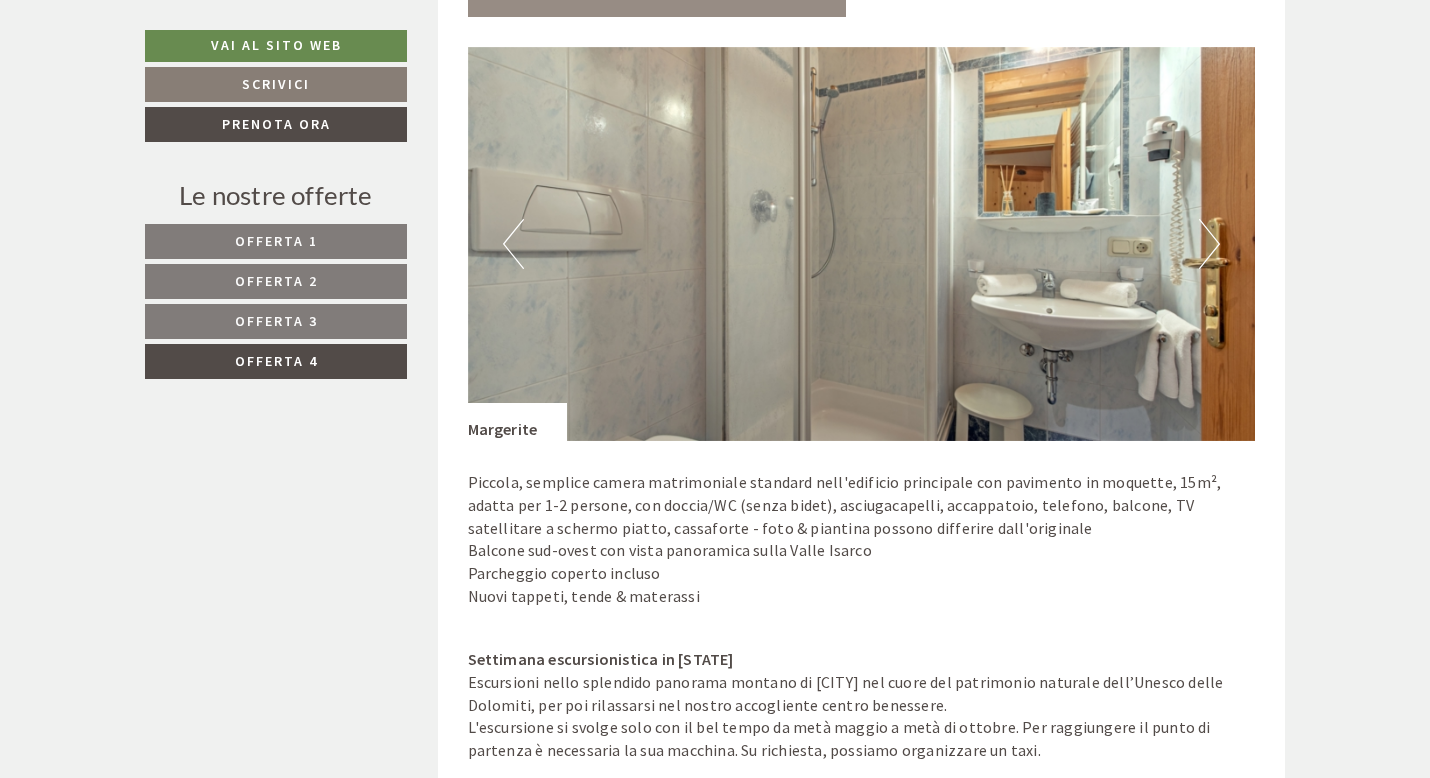 click on "Previous" at bounding box center [513, 244] 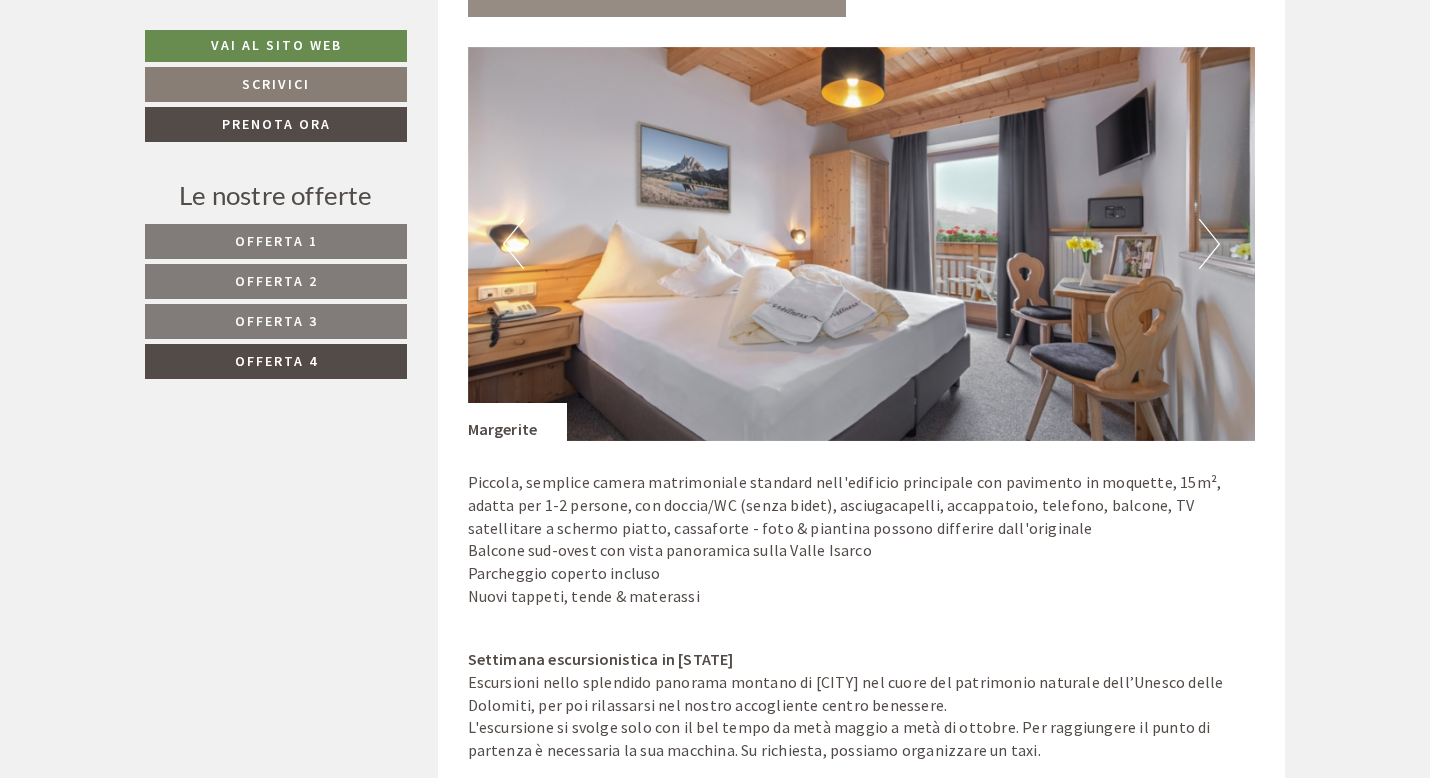 click at bounding box center (862, 244) 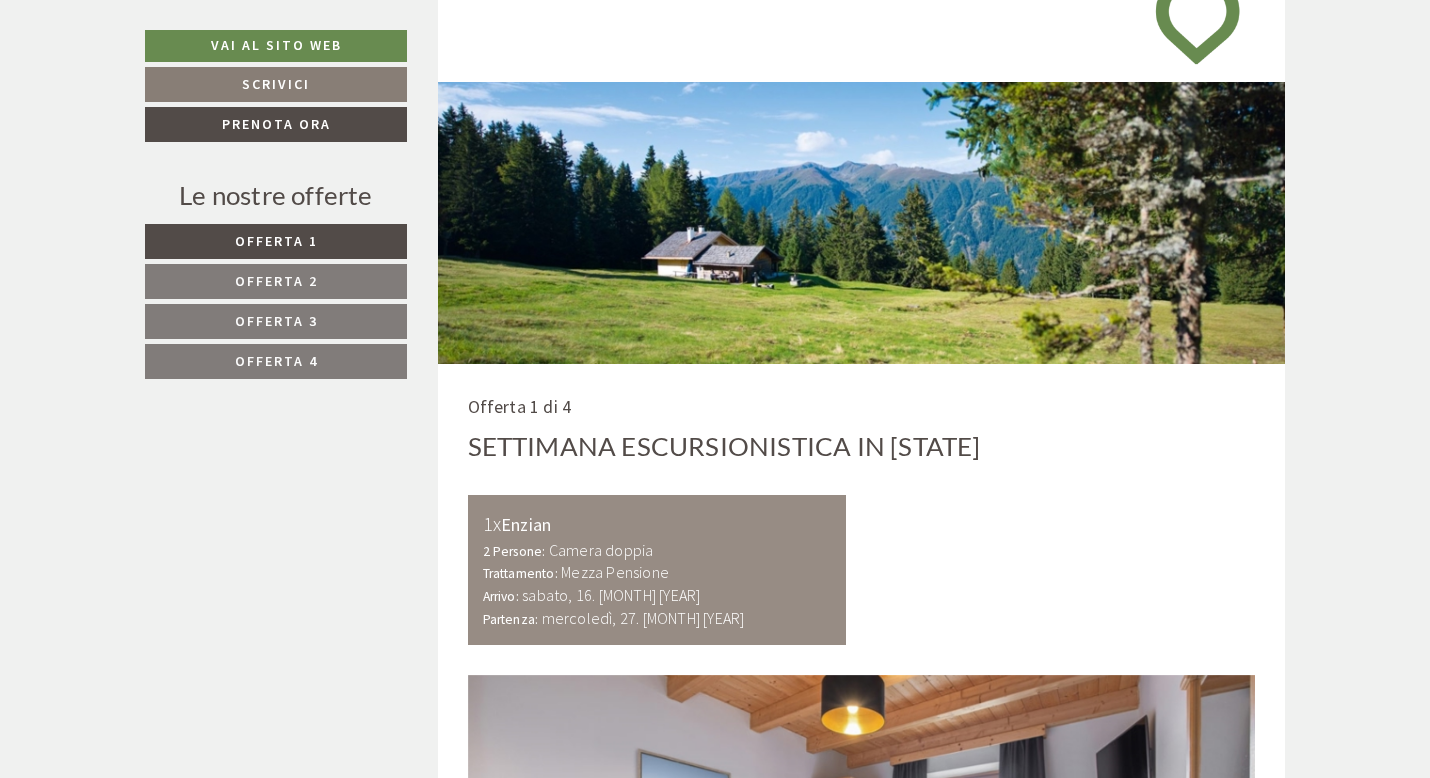 click on "Offerta 1" at bounding box center [276, 241] 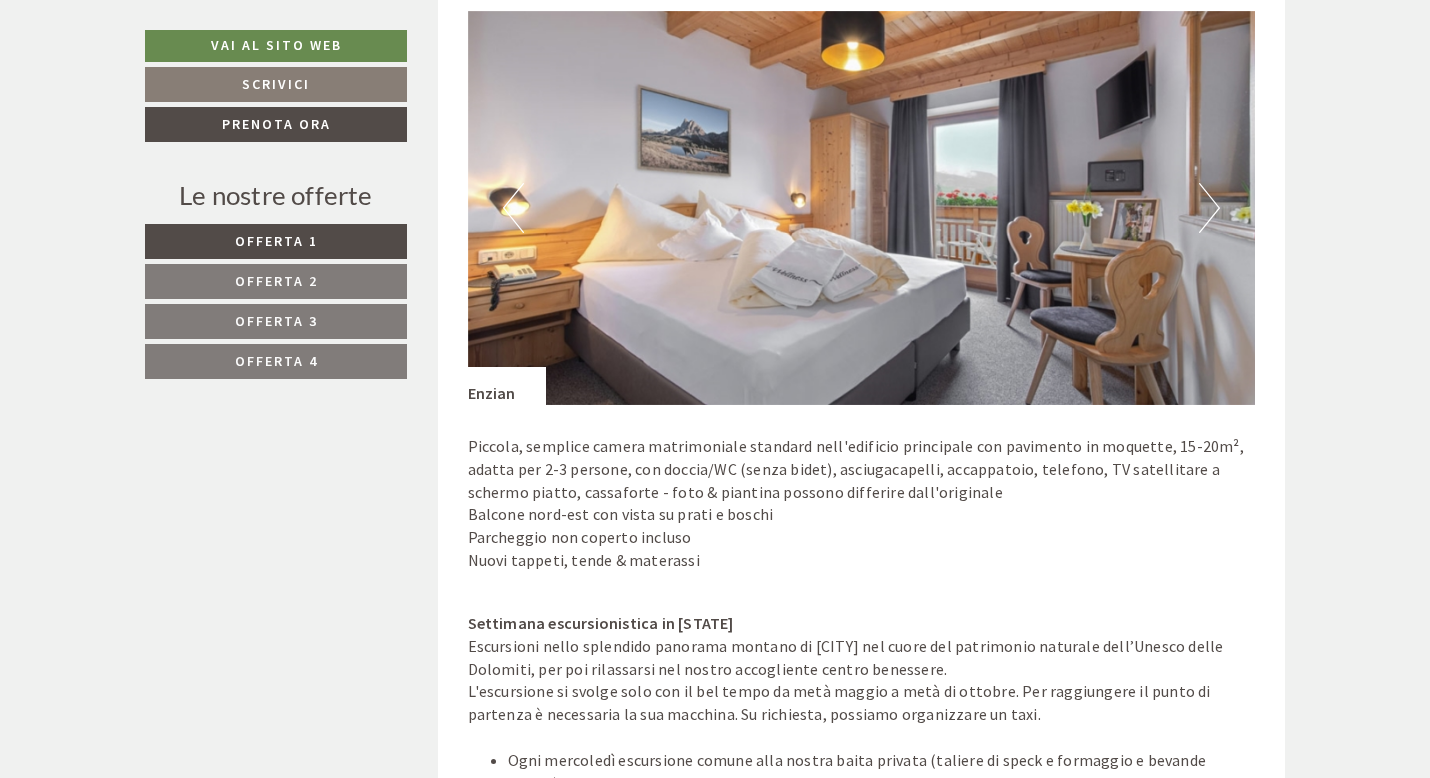 scroll, scrollTop: 1664, scrollLeft: 0, axis: vertical 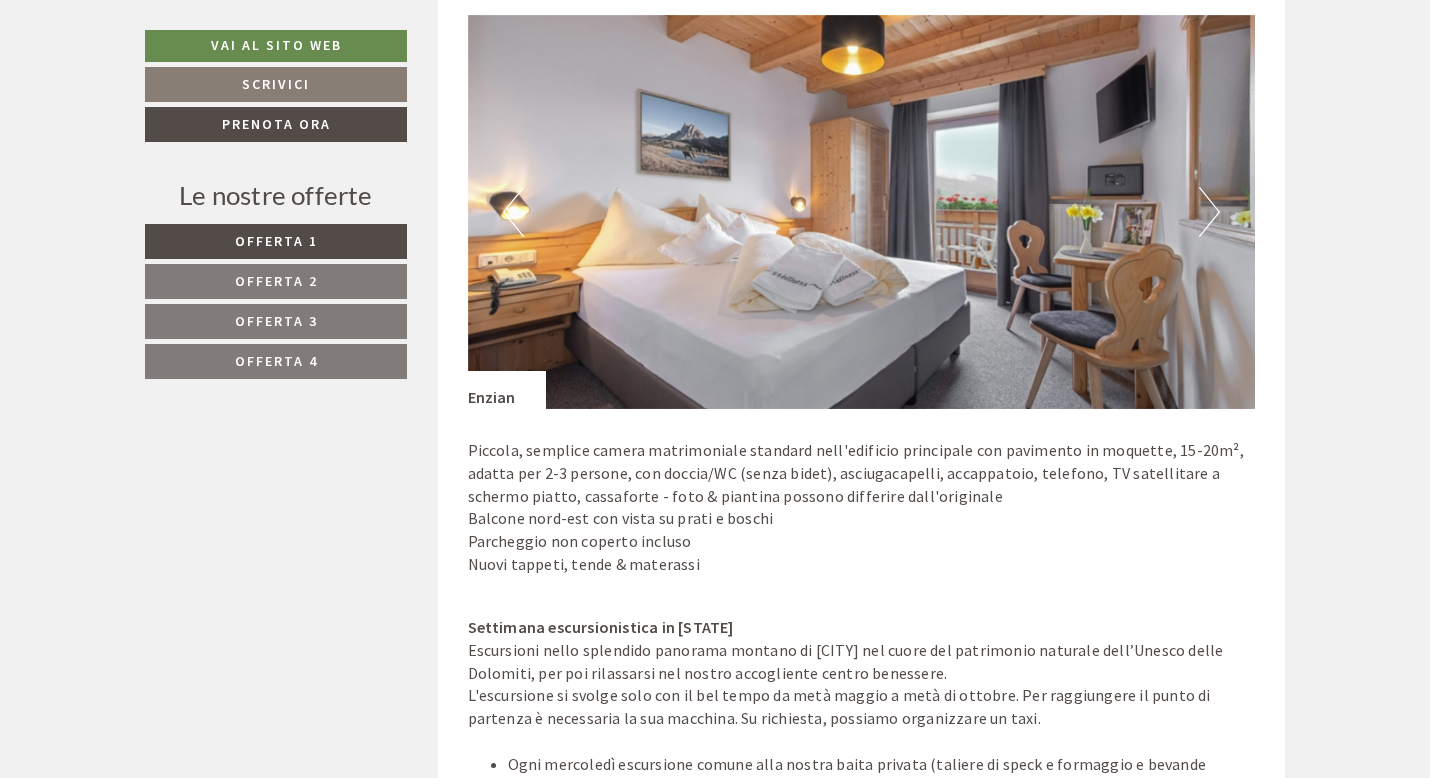 click on "Next" at bounding box center [1209, 212] 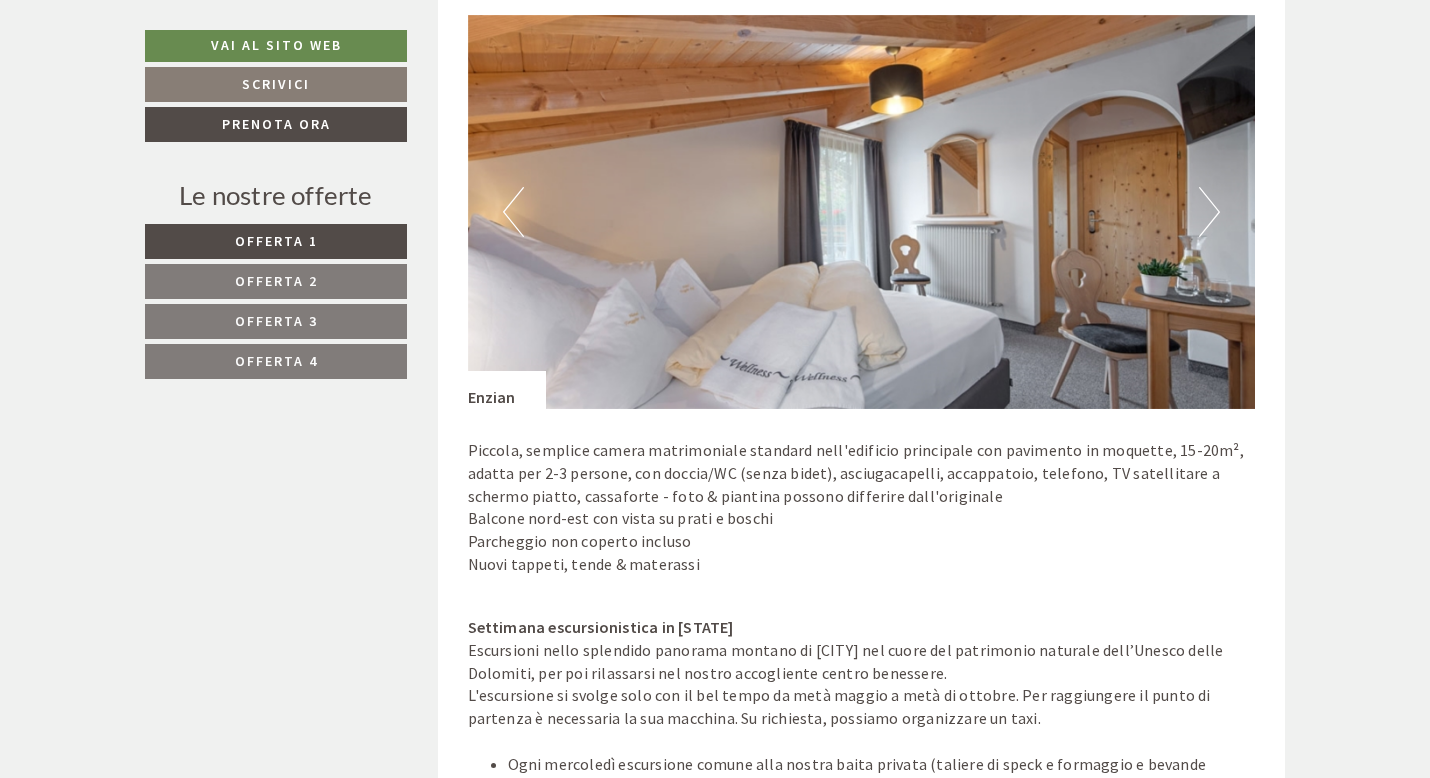 click on "Next" at bounding box center (1209, 212) 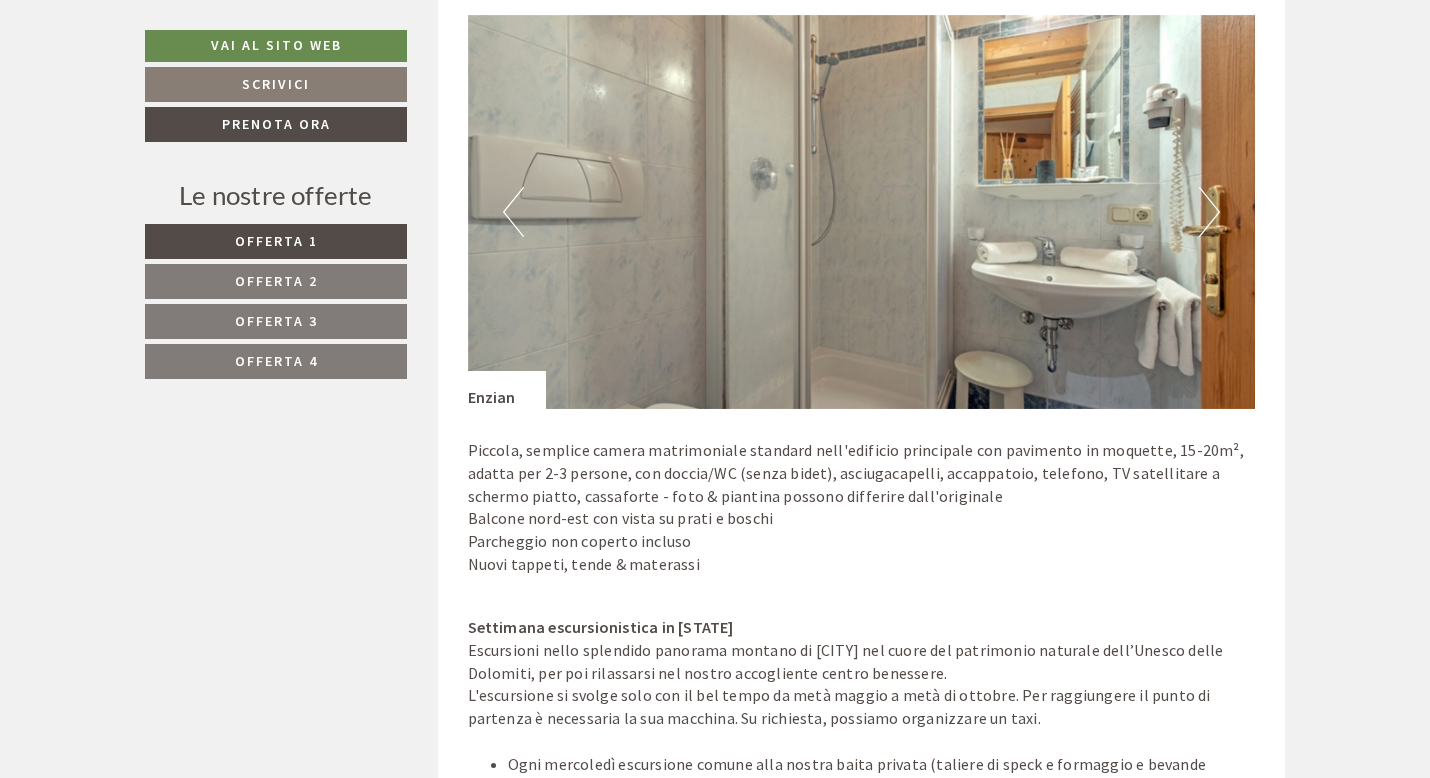 click on "Next" at bounding box center (1209, 212) 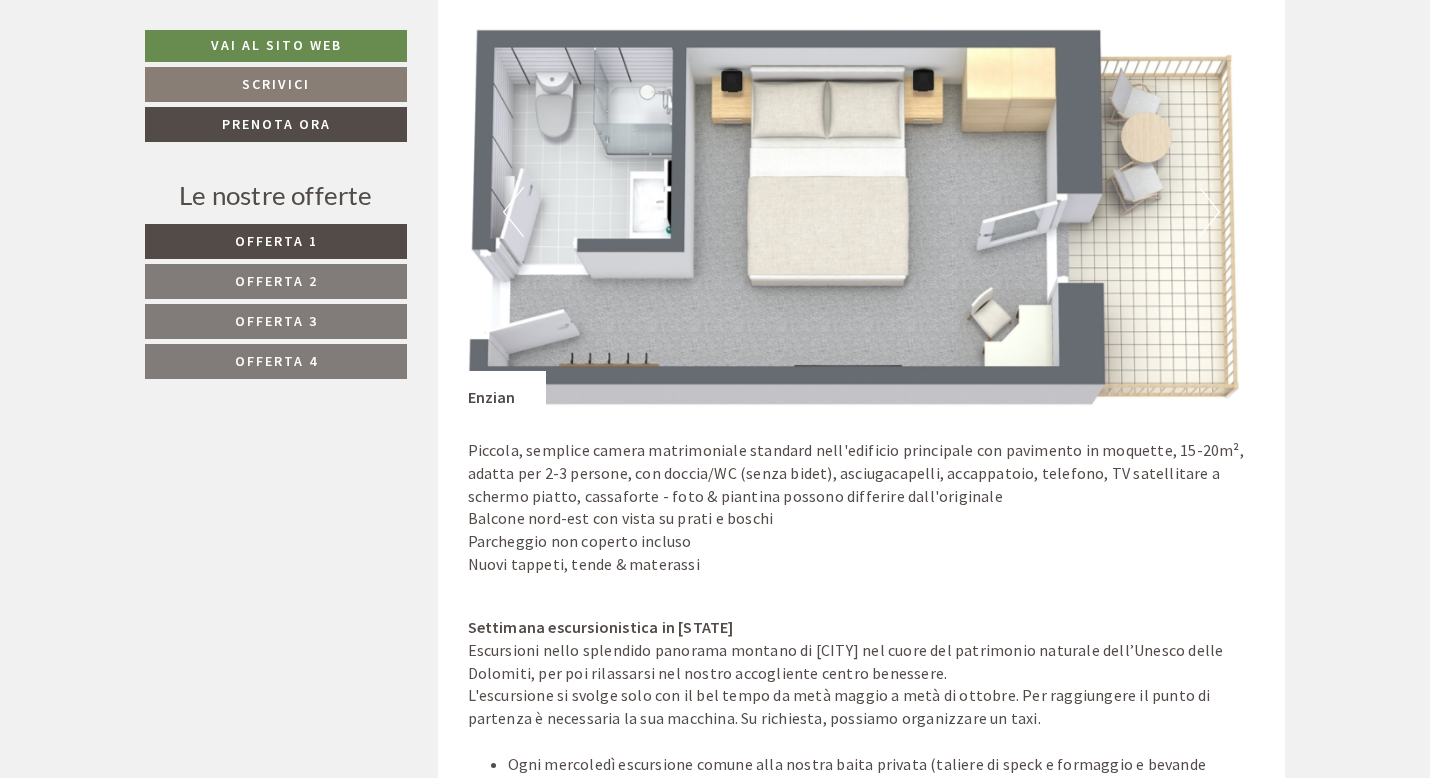 click on "Offerta 3" at bounding box center (276, 321) 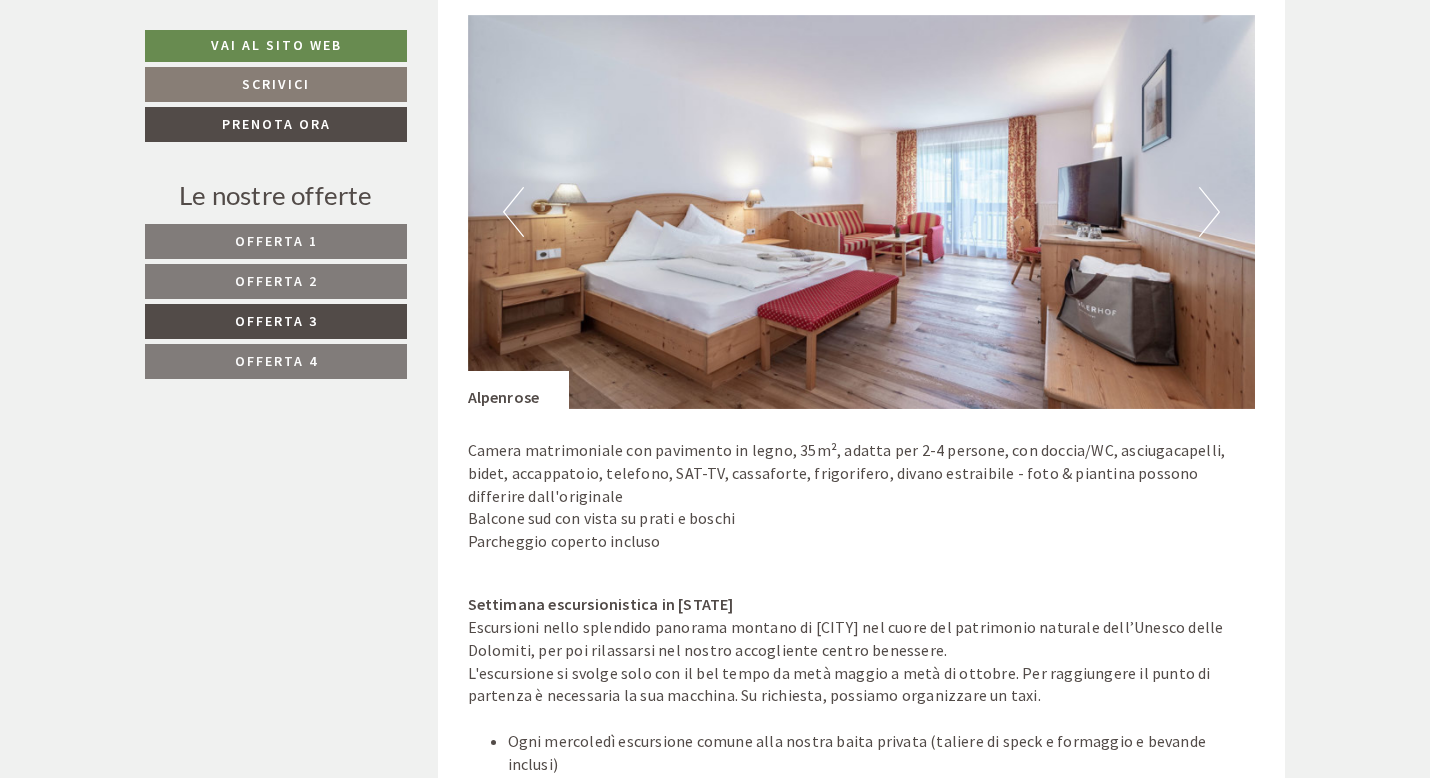 scroll, scrollTop: 1004, scrollLeft: 0, axis: vertical 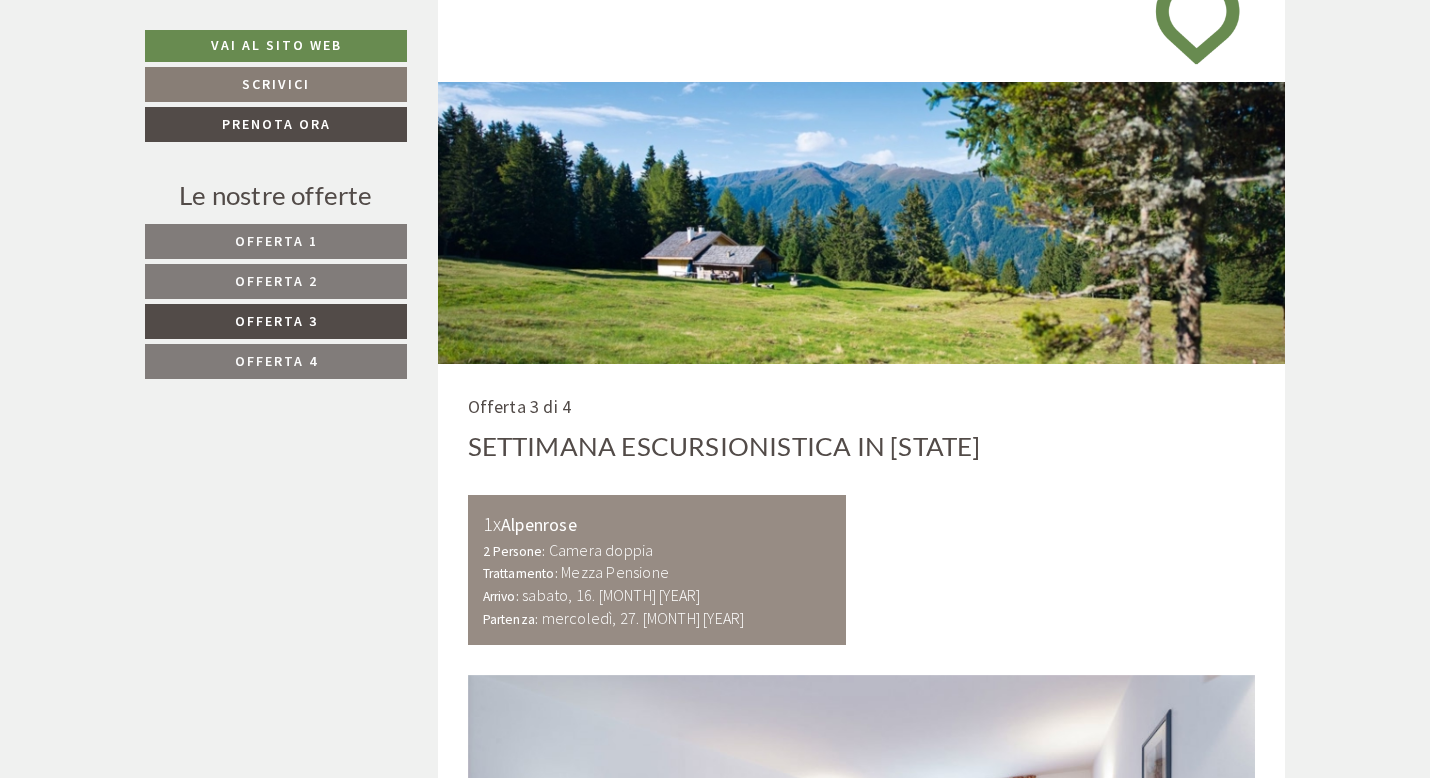click on "Offerta 3" at bounding box center (276, 321) 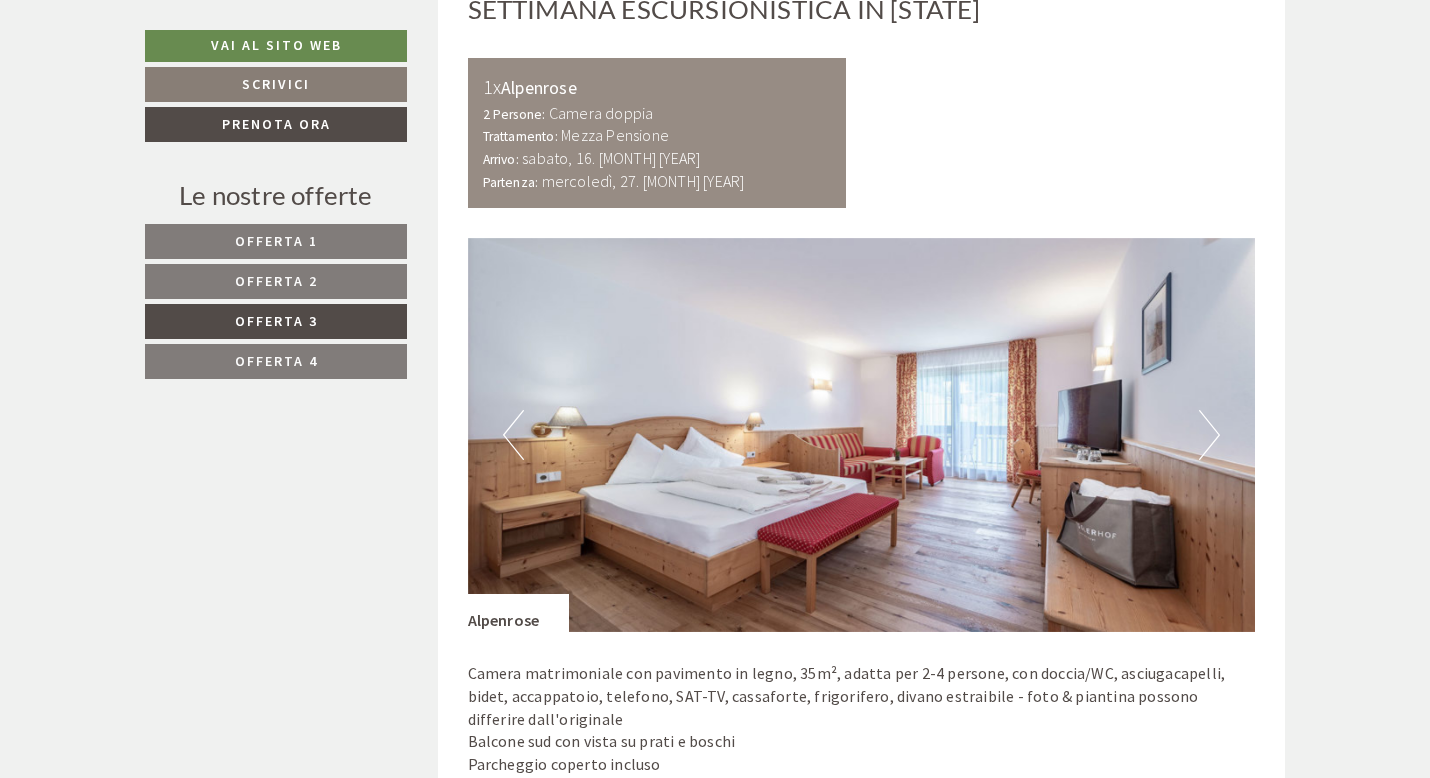 scroll, scrollTop: 1444, scrollLeft: 0, axis: vertical 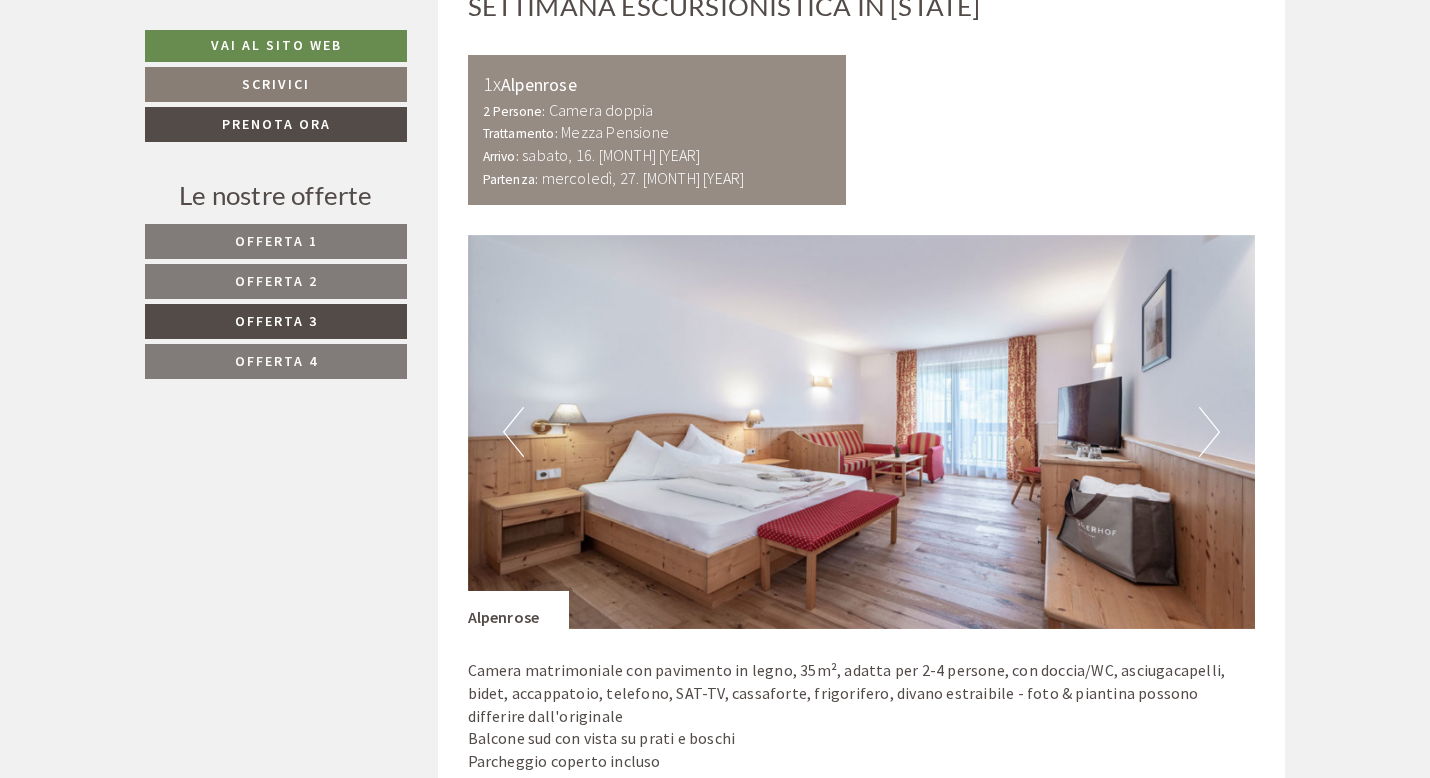 click on "Next" at bounding box center [1209, 432] 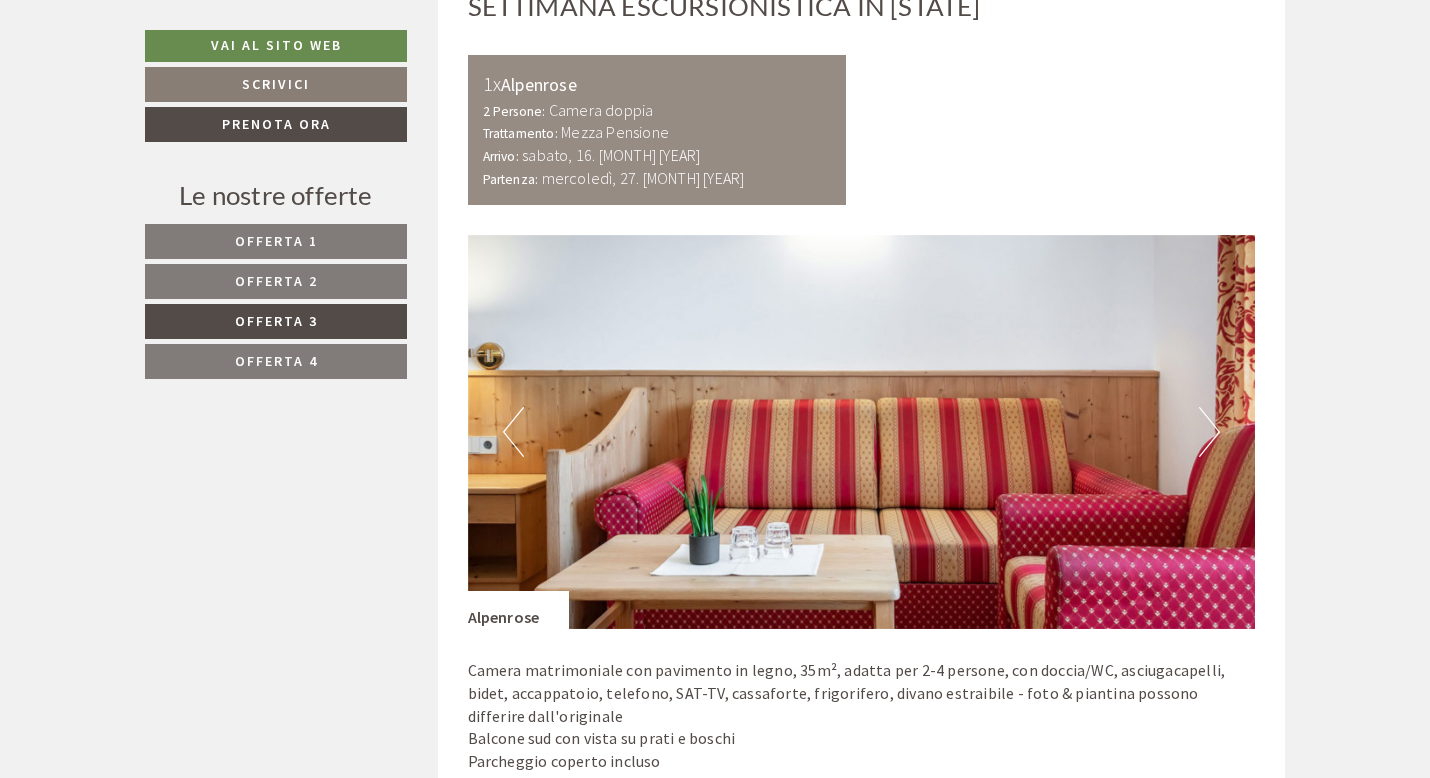 click on "Next" at bounding box center [1209, 432] 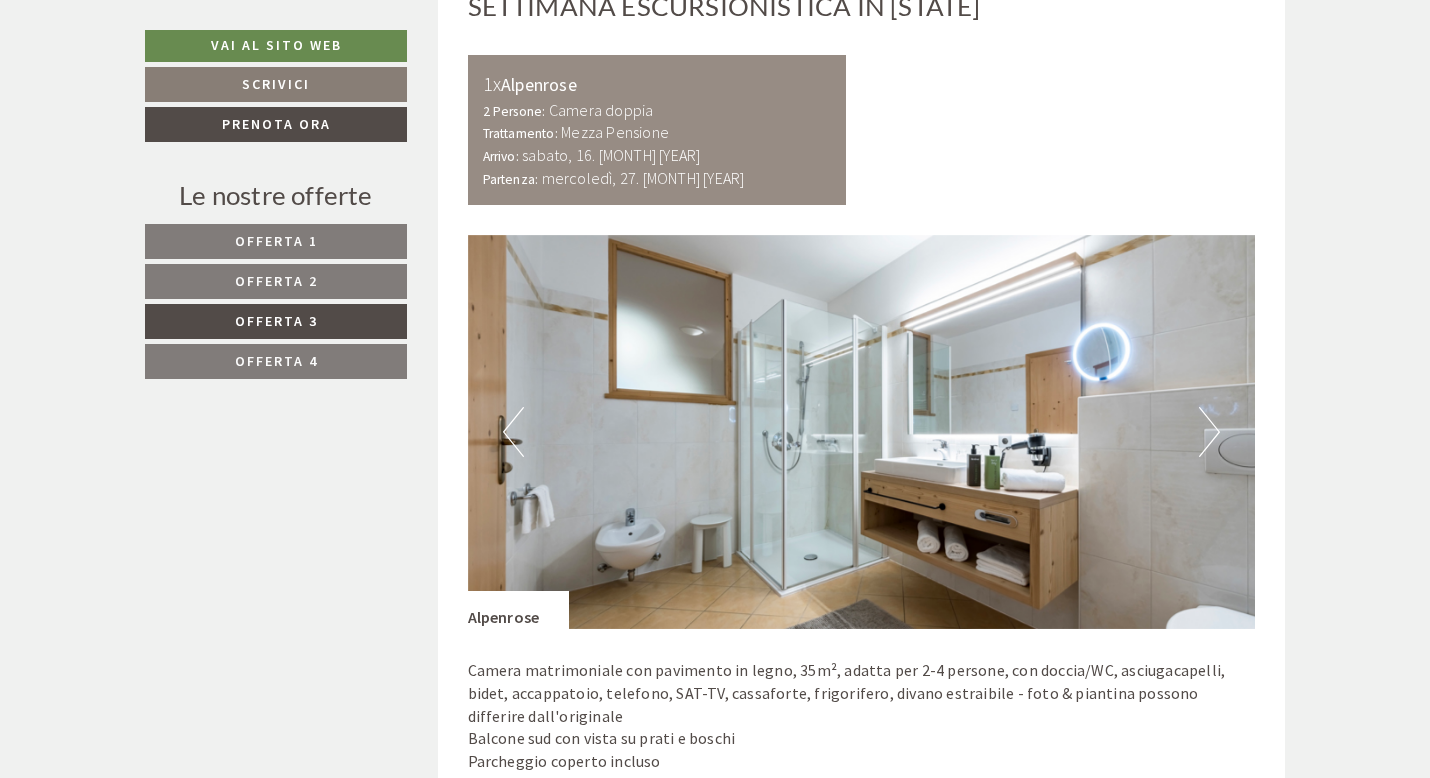 click on "Next" at bounding box center [1209, 432] 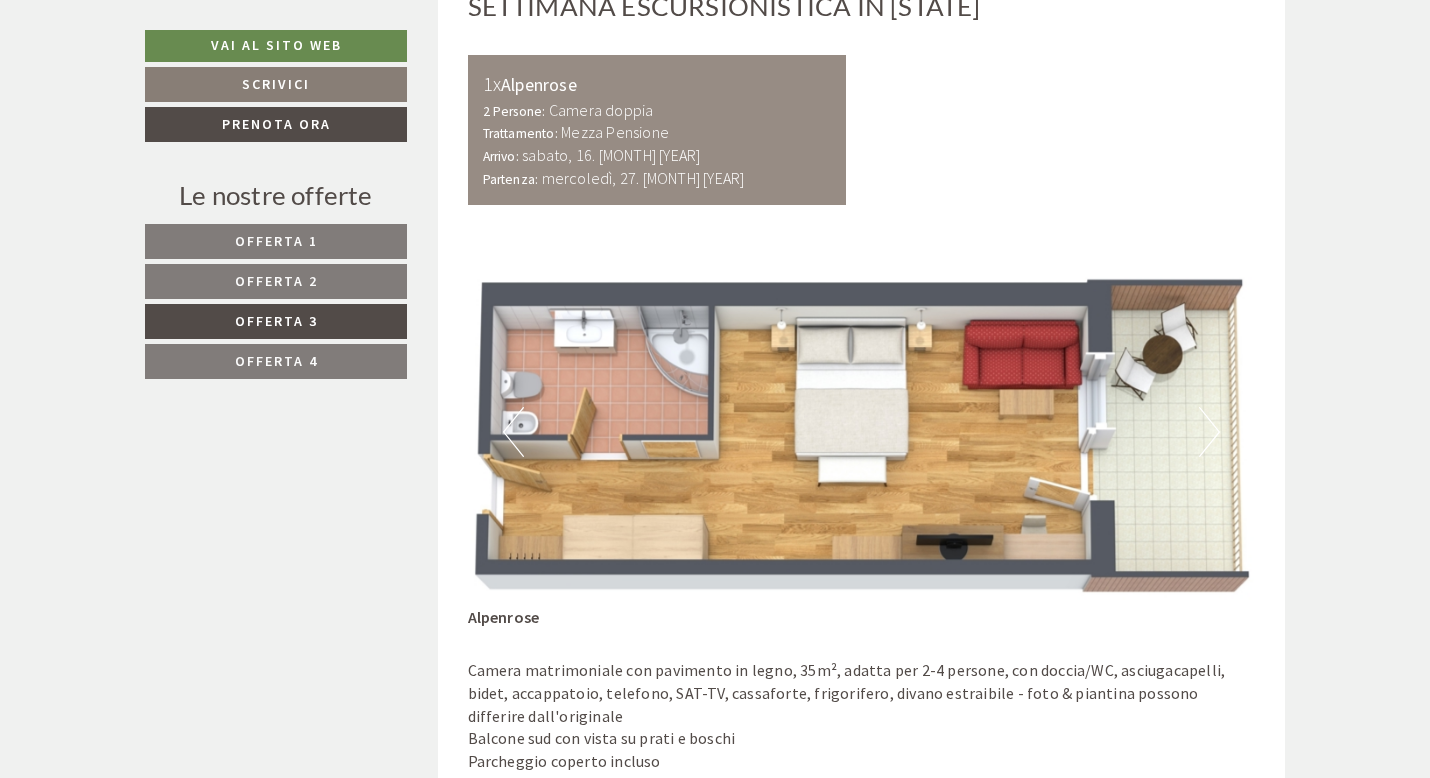 click on "Offerta 2" at bounding box center (276, 281) 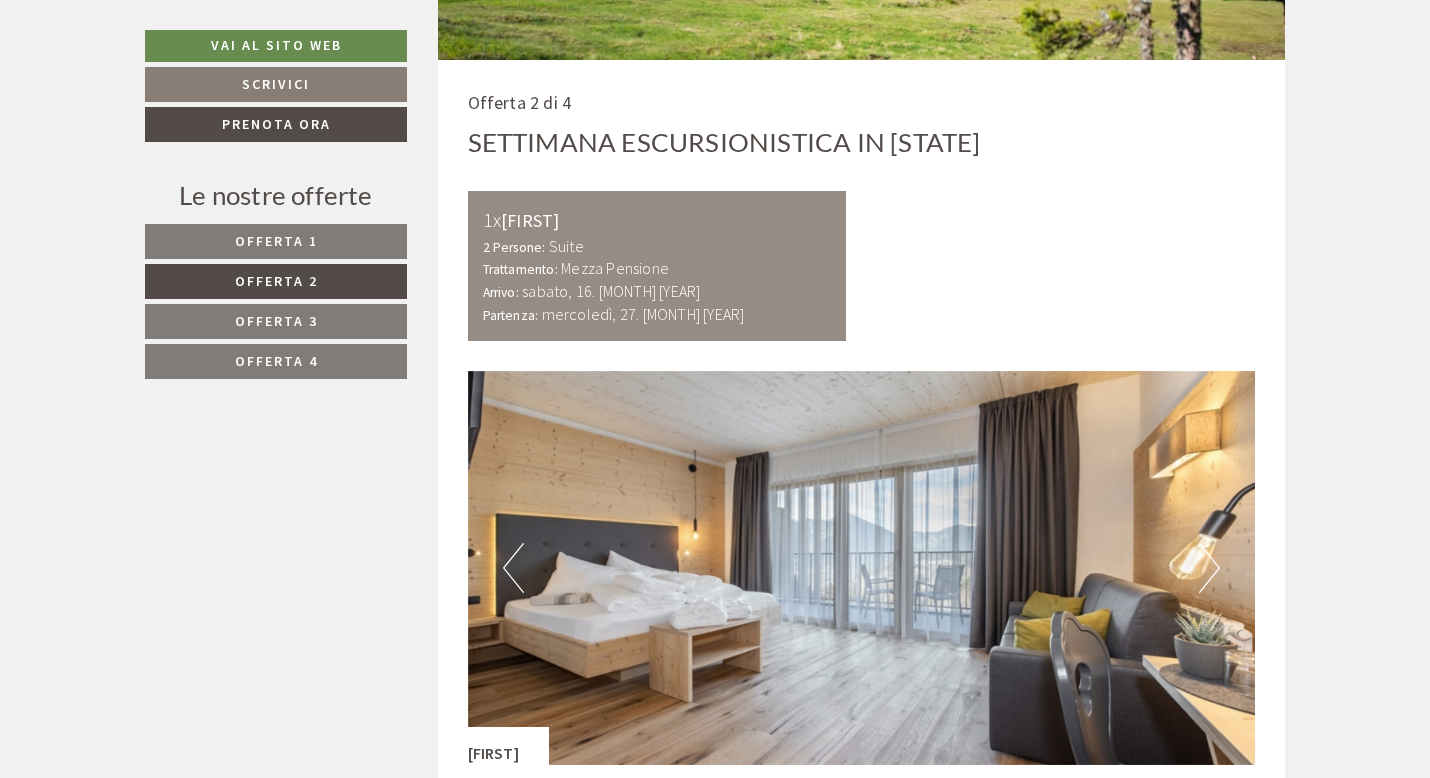 scroll, scrollTop: 1331, scrollLeft: 0, axis: vertical 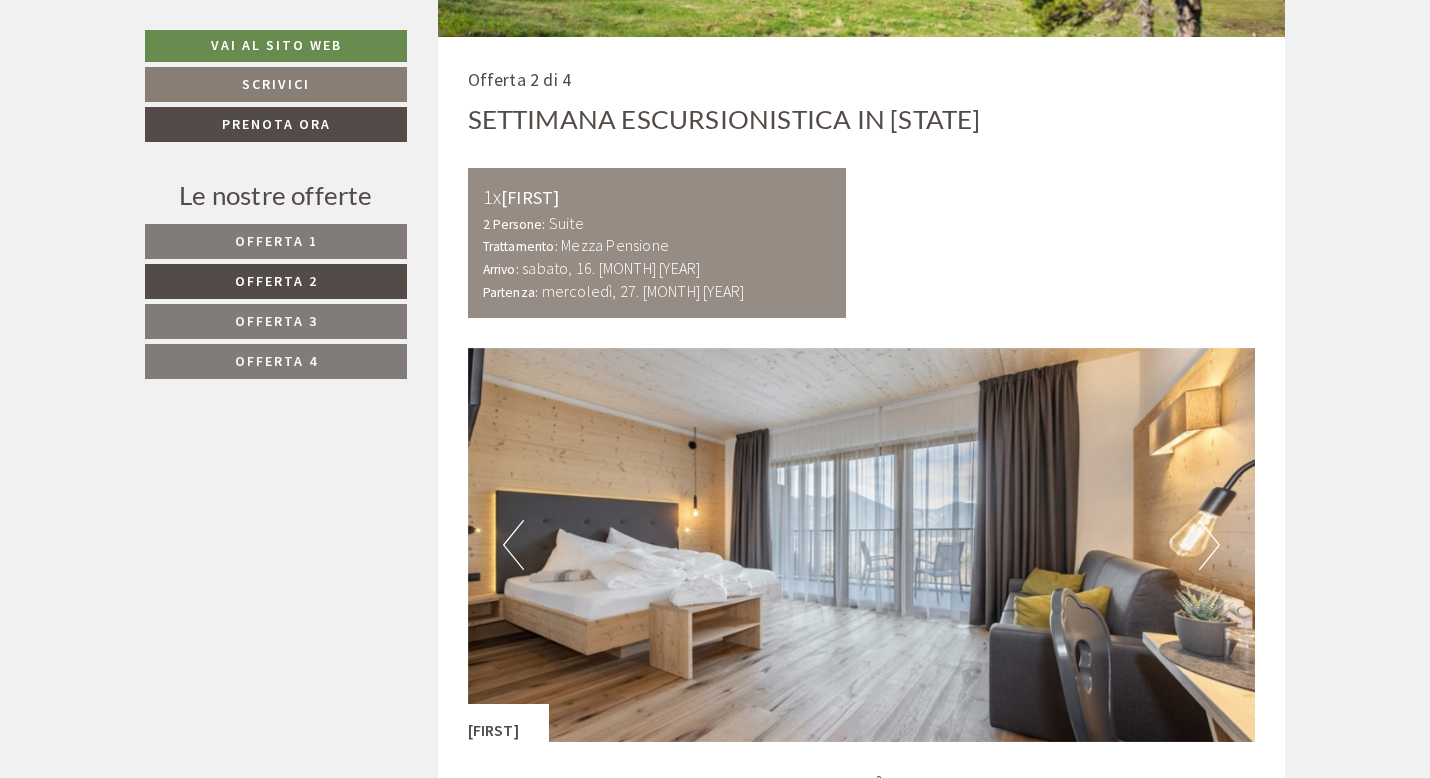 click on "Next" at bounding box center [1209, 545] 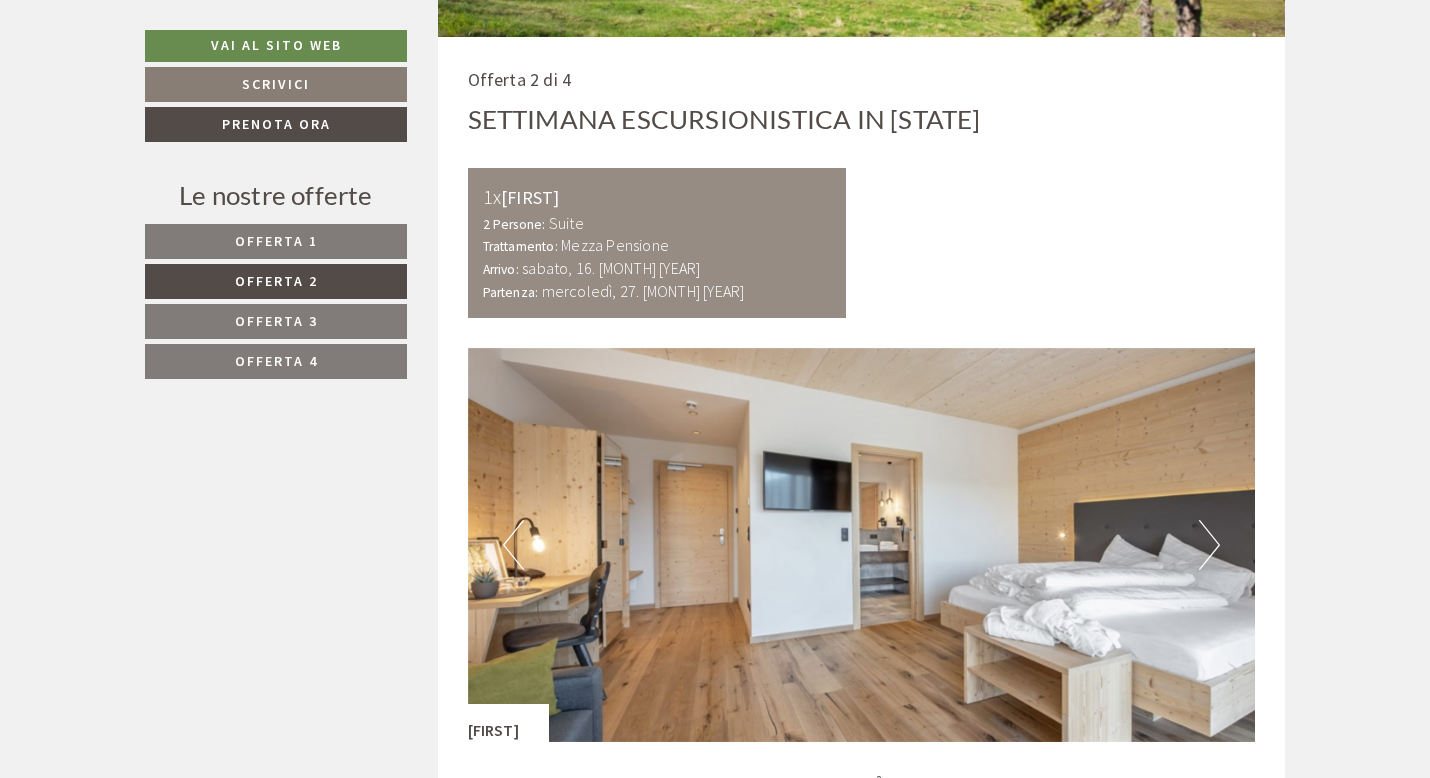 click on "Next" at bounding box center (1209, 545) 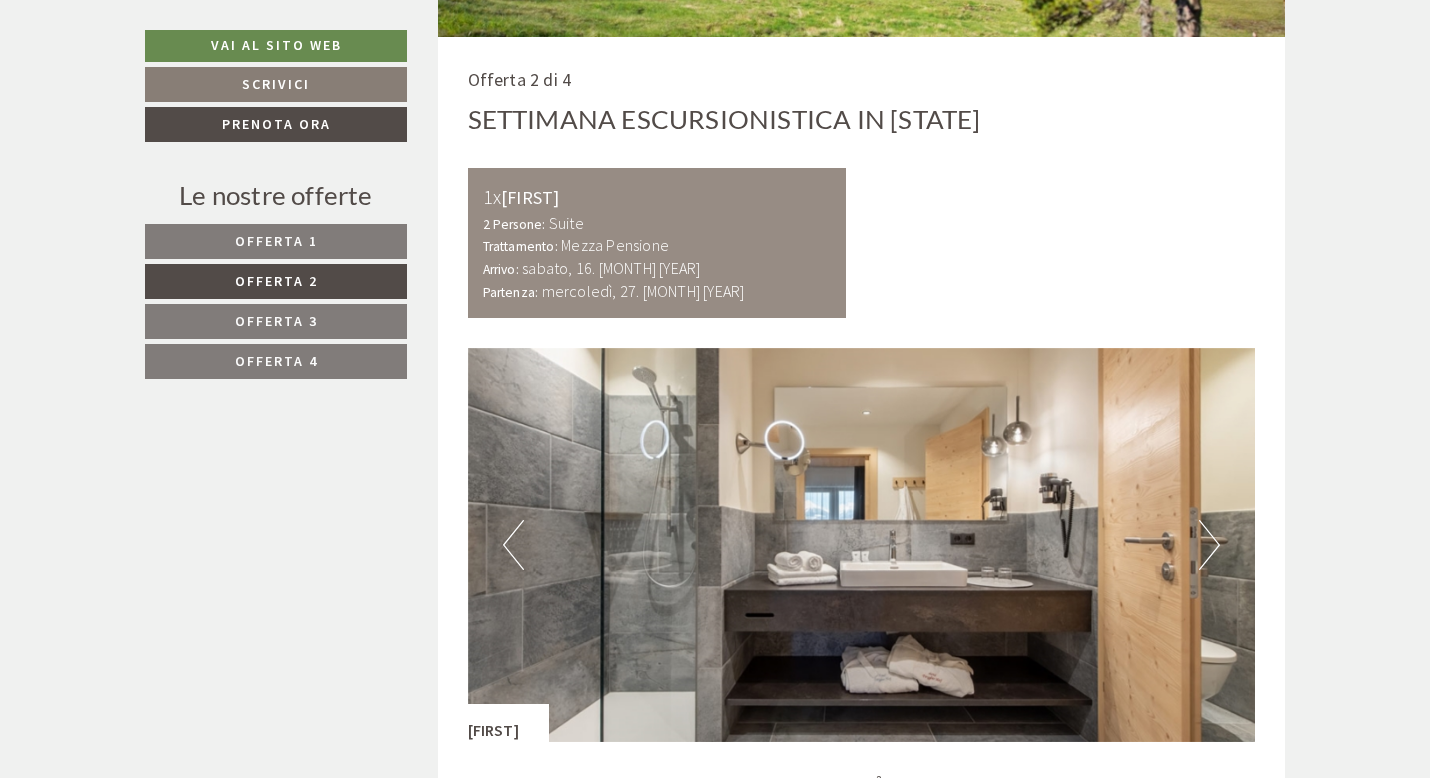 click on "Next" at bounding box center (1209, 545) 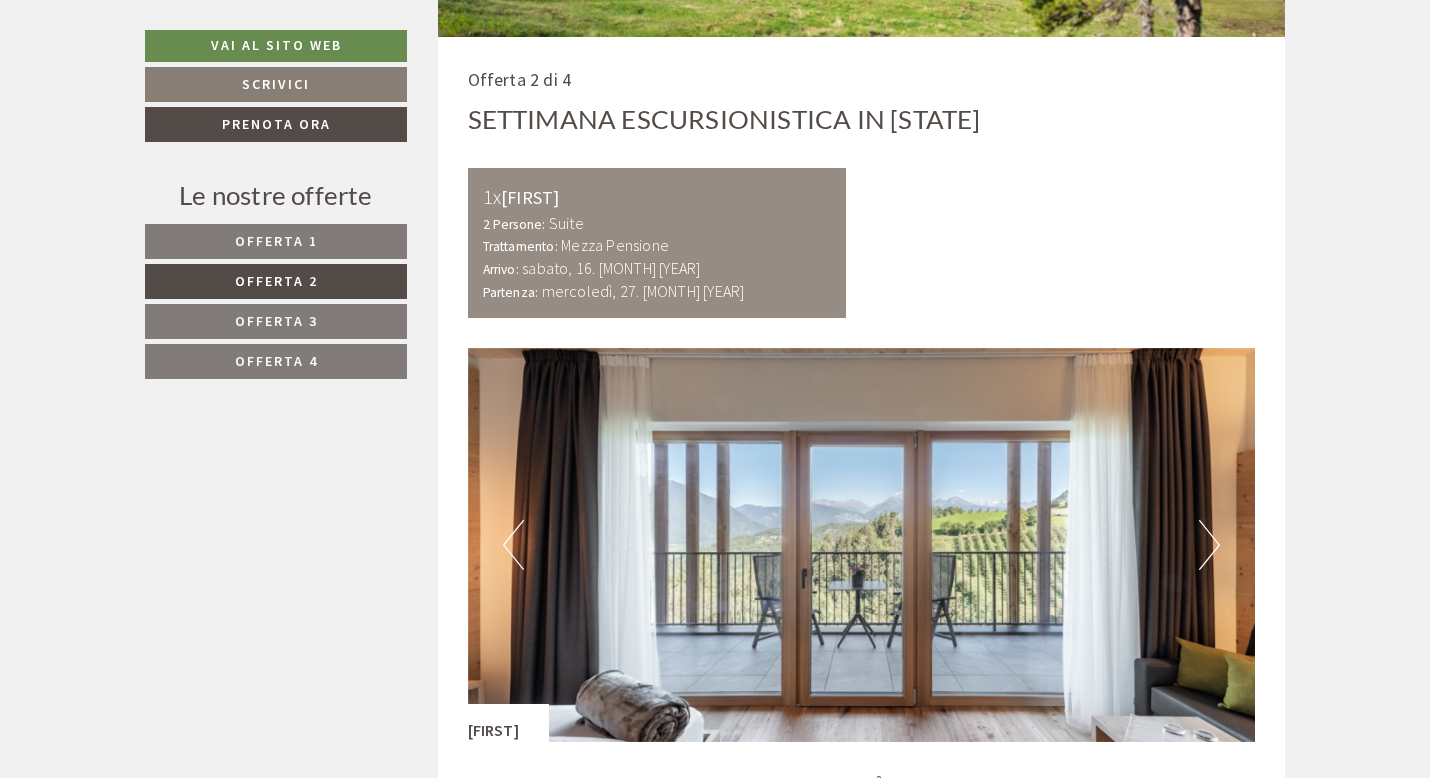 click on "Next" at bounding box center [1209, 545] 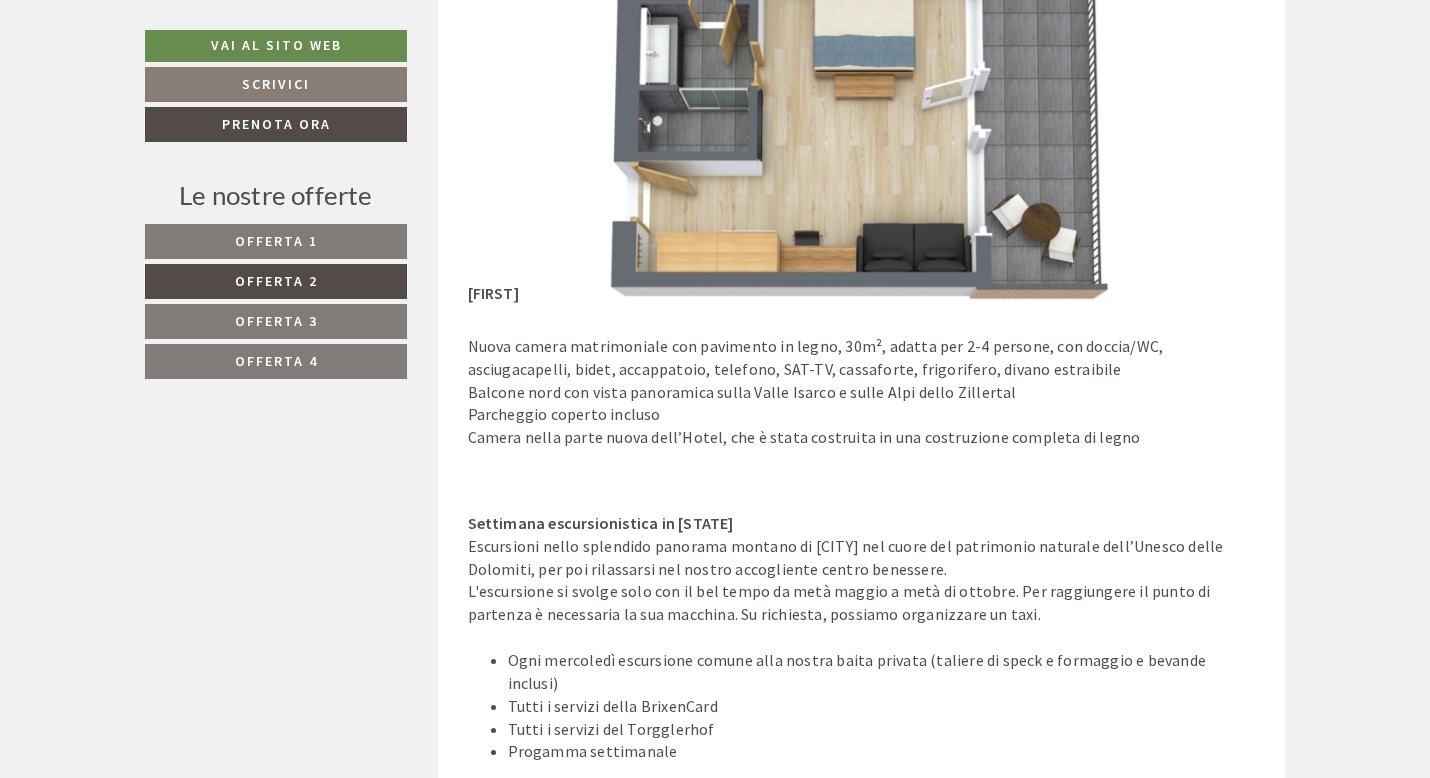 scroll, scrollTop: 1773, scrollLeft: 0, axis: vertical 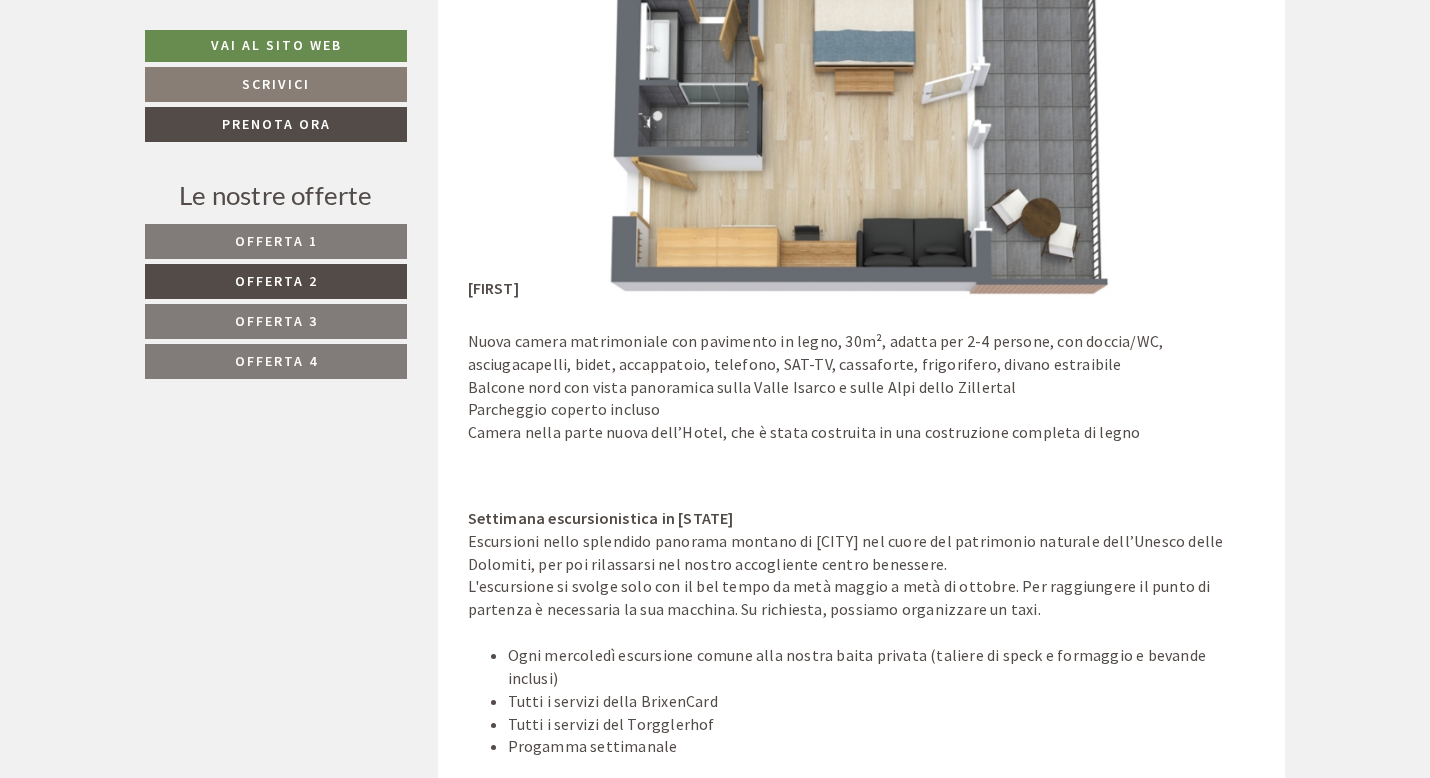 click on "Offerta 4" at bounding box center (276, 361) 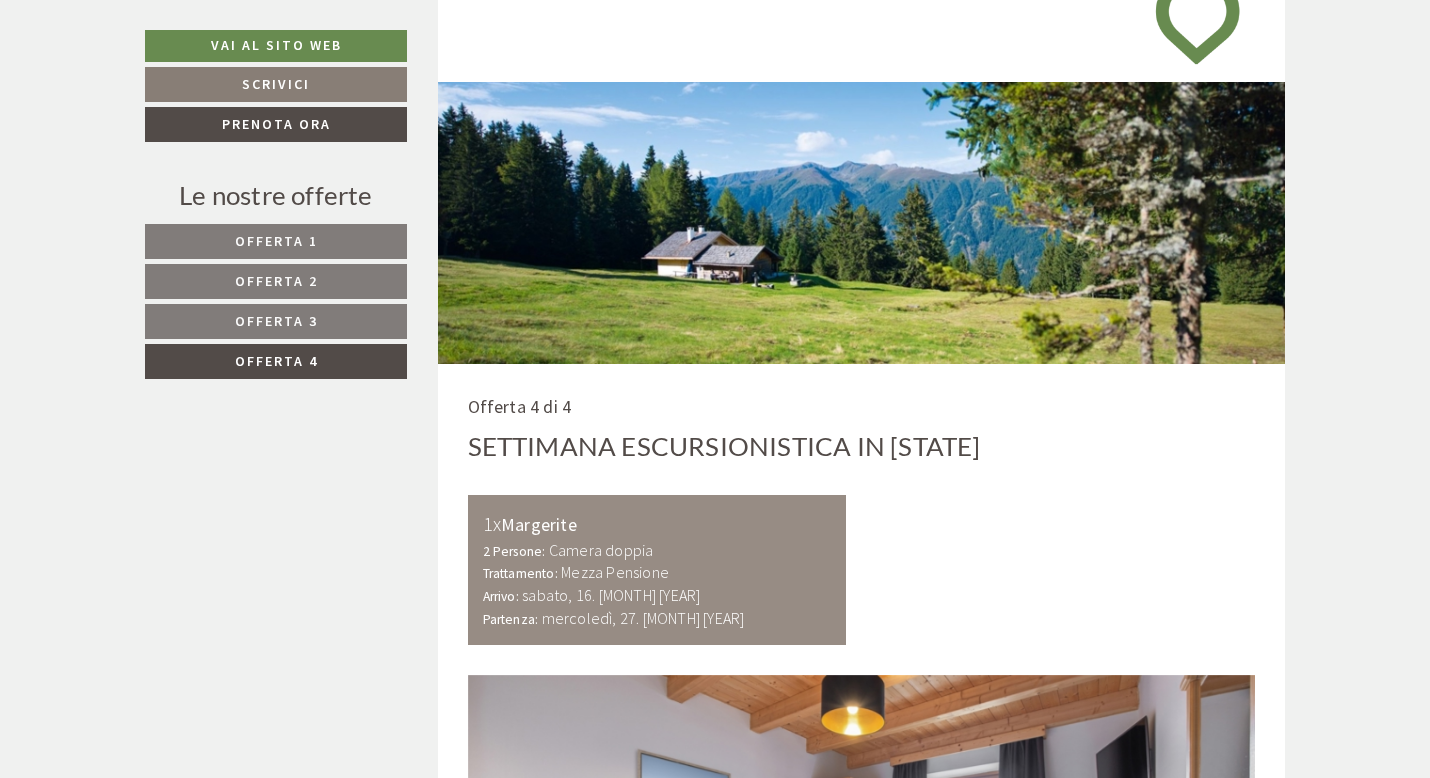 click on "Offerta 4" at bounding box center (276, 361) 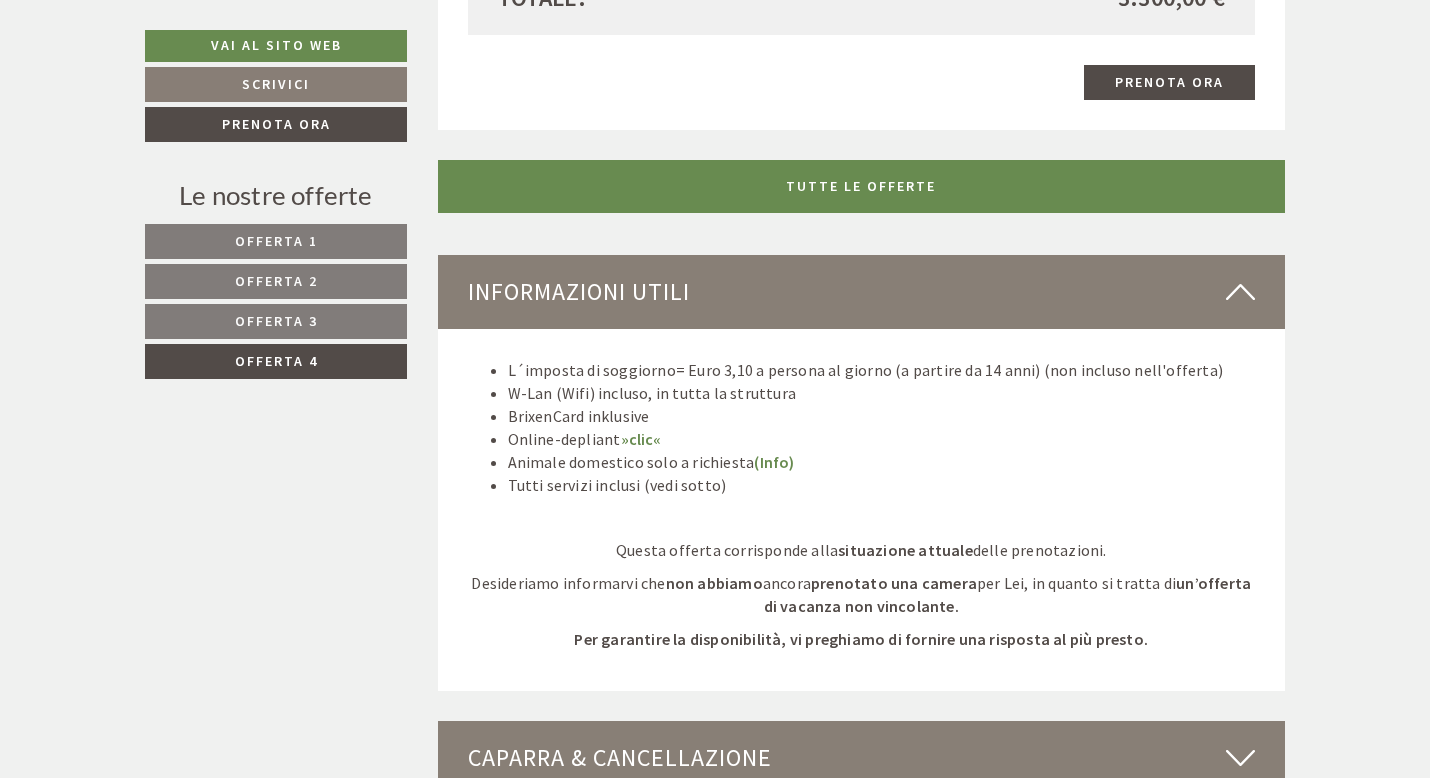 scroll, scrollTop: 2778, scrollLeft: 0, axis: vertical 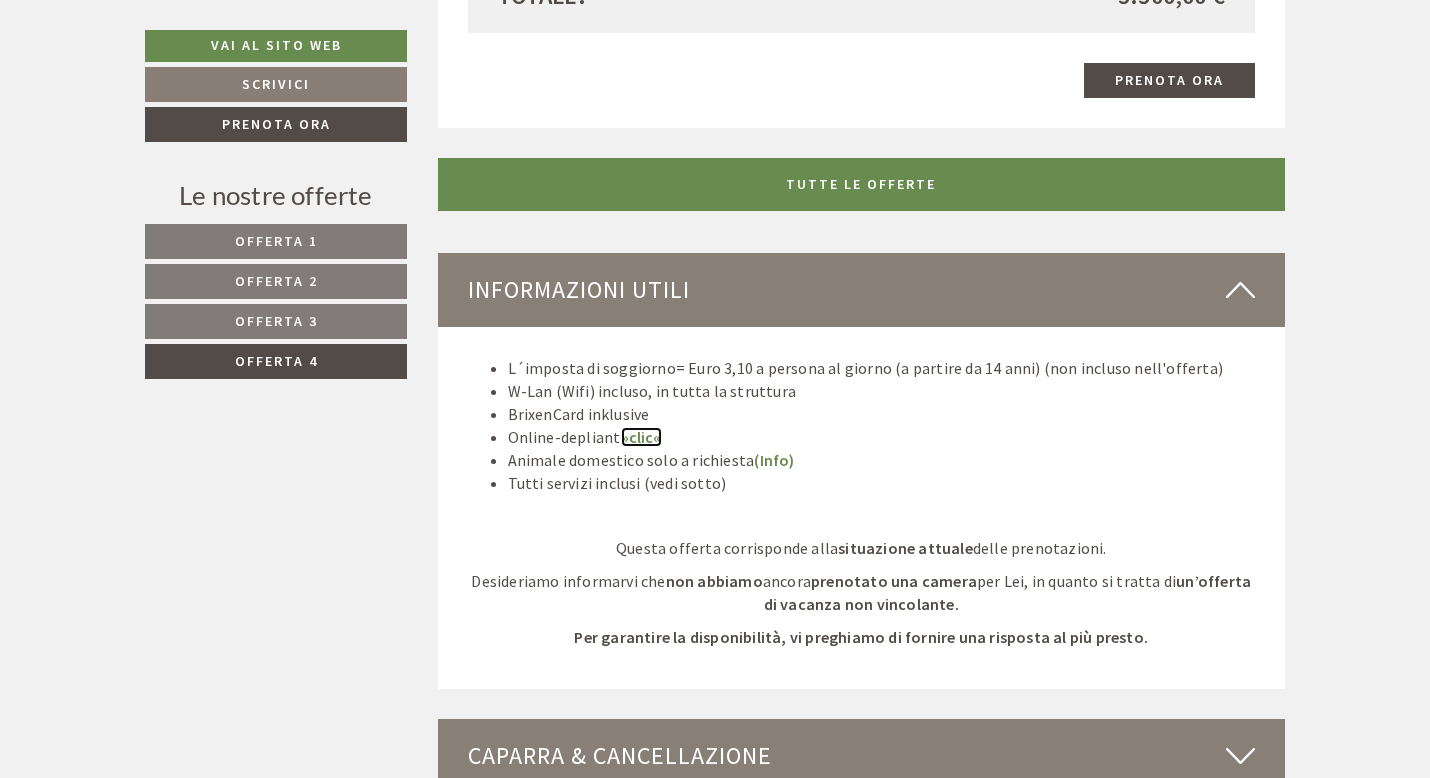 click on "»clic«" at bounding box center (641, 437) 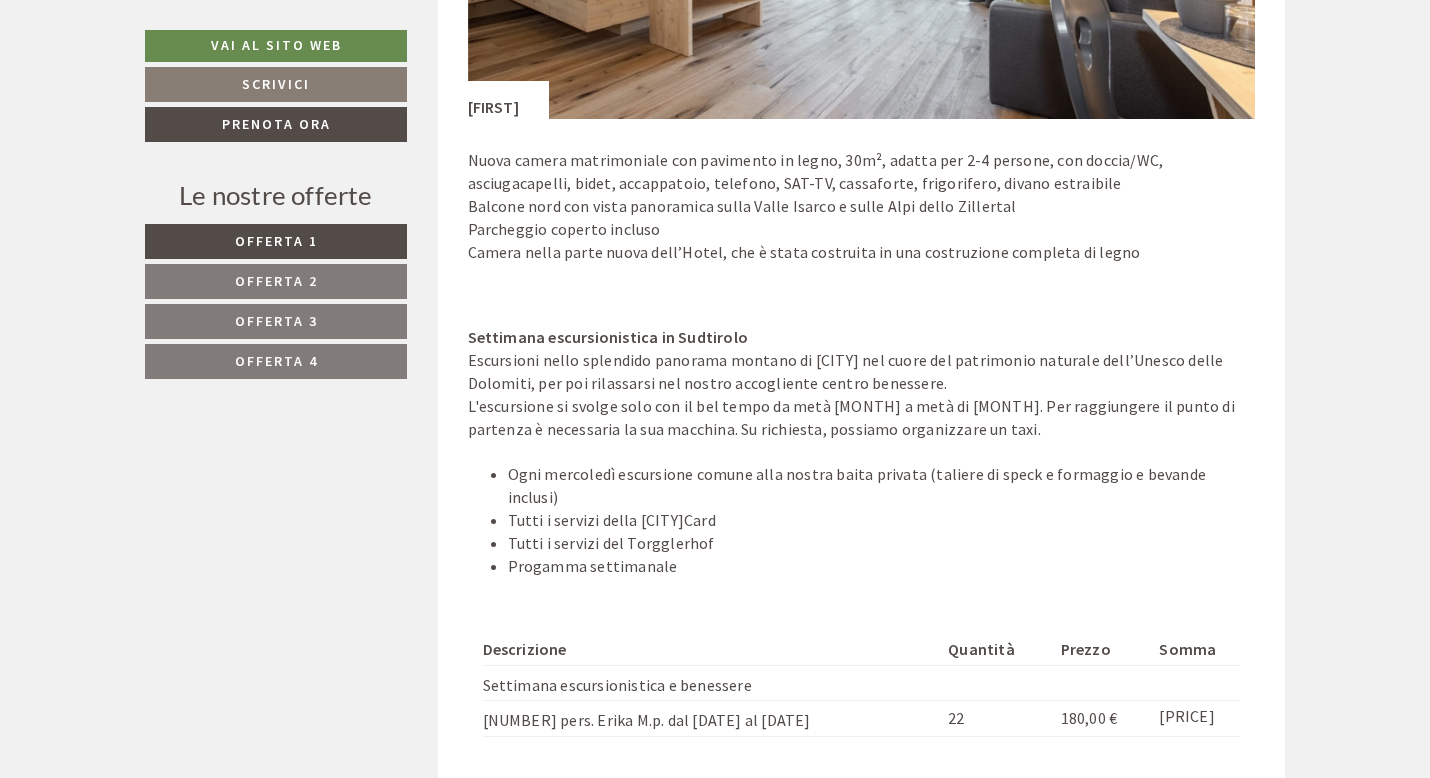 scroll, scrollTop: 3851, scrollLeft: 0, axis: vertical 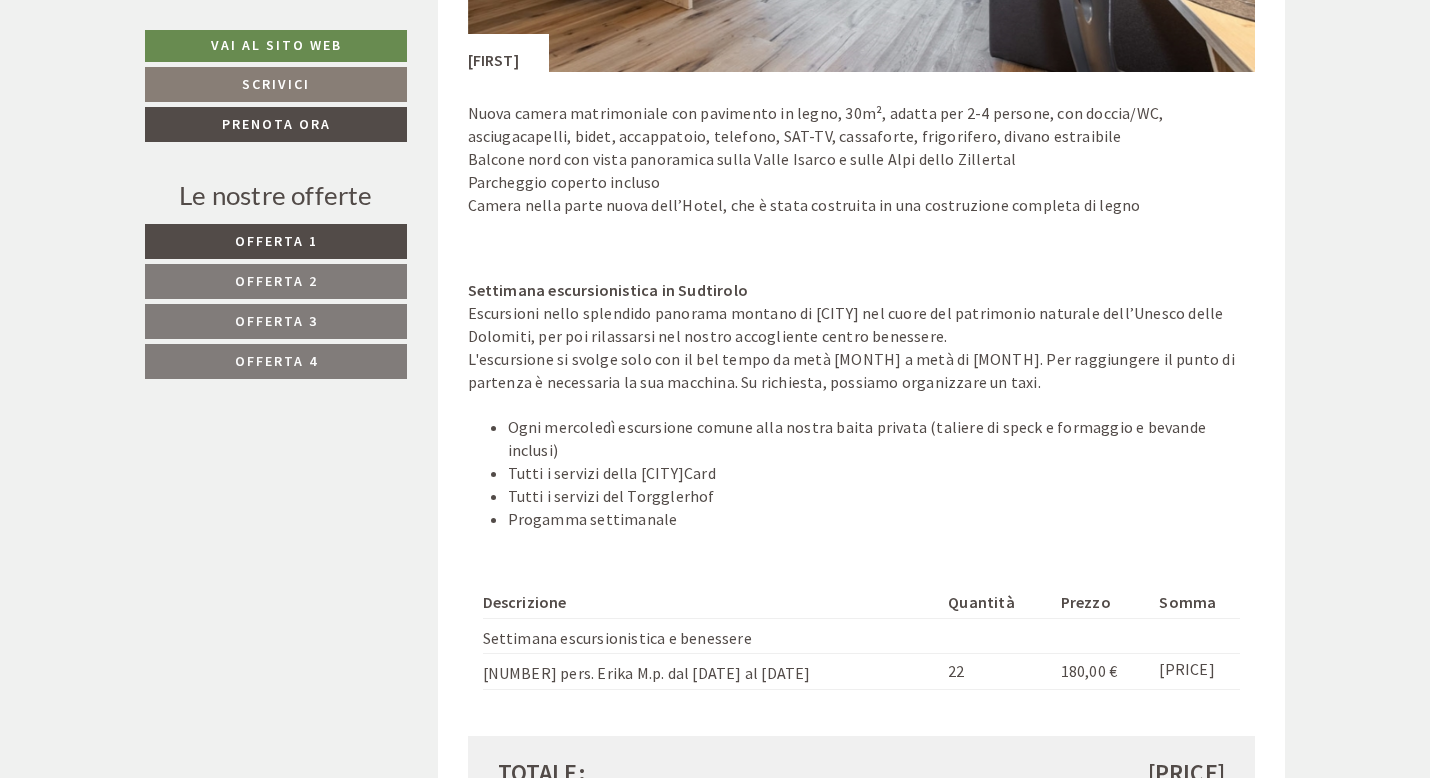 click on "Offerta 4" at bounding box center [276, 361] 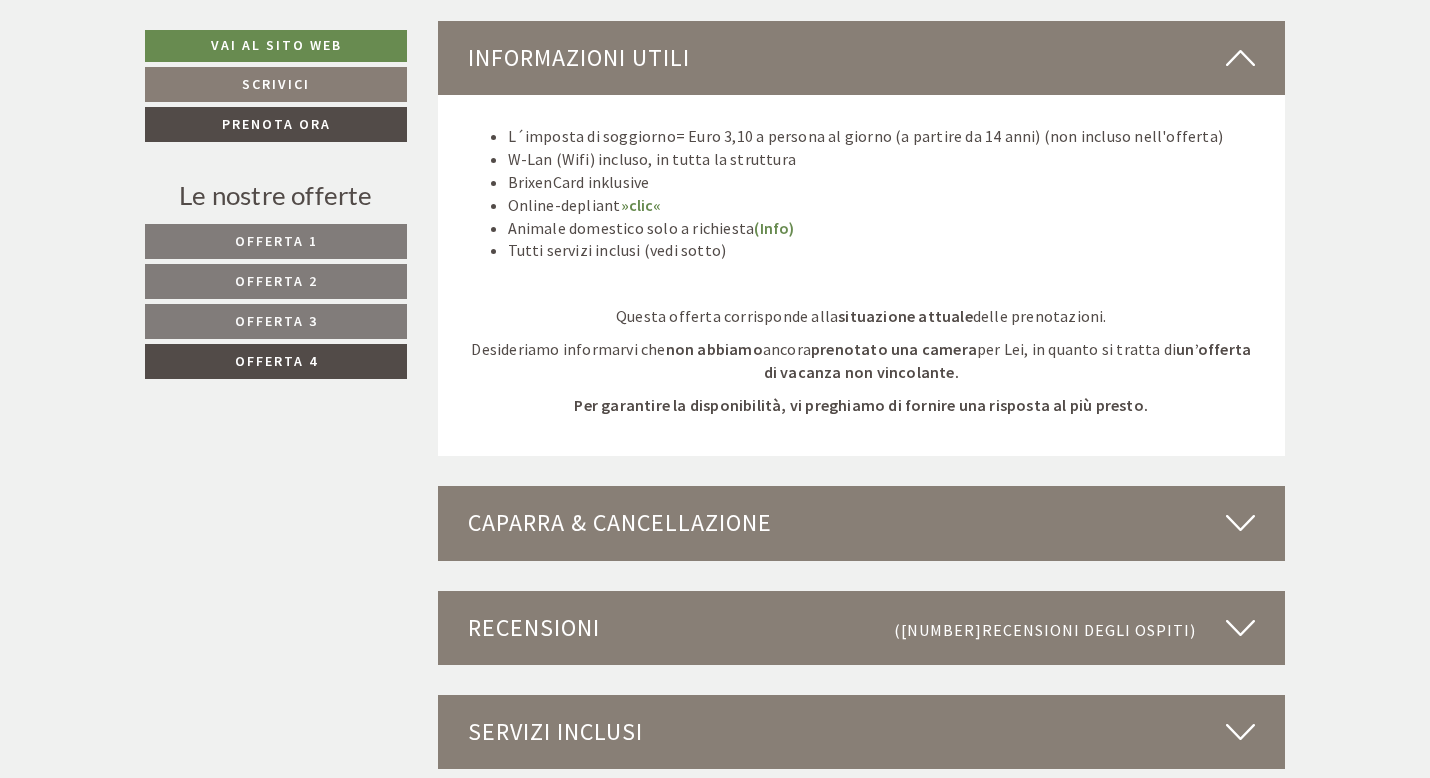 scroll, scrollTop: 3043, scrollLeft: 0, axis: vertical 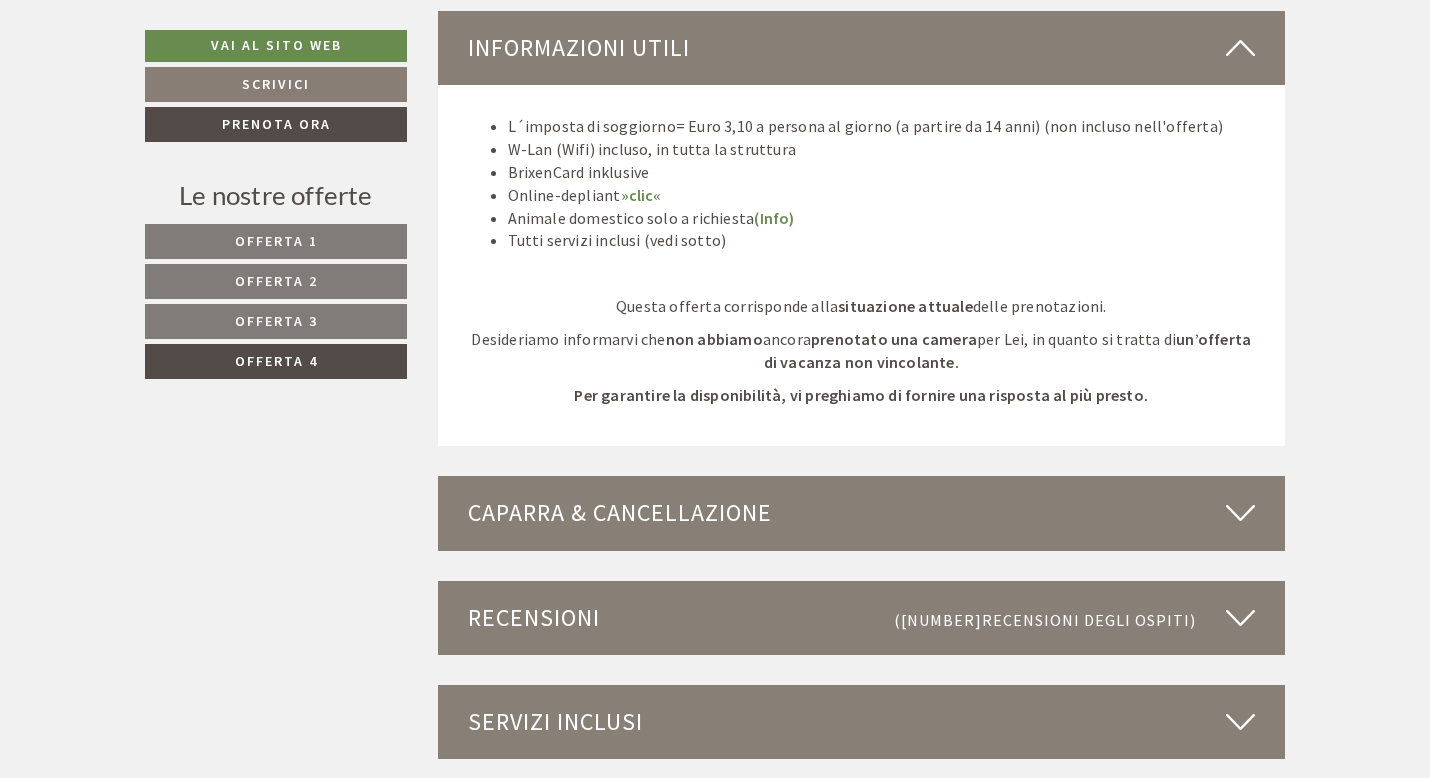 click on "Caparra & cancellazione" at bounding box center [862, 513] 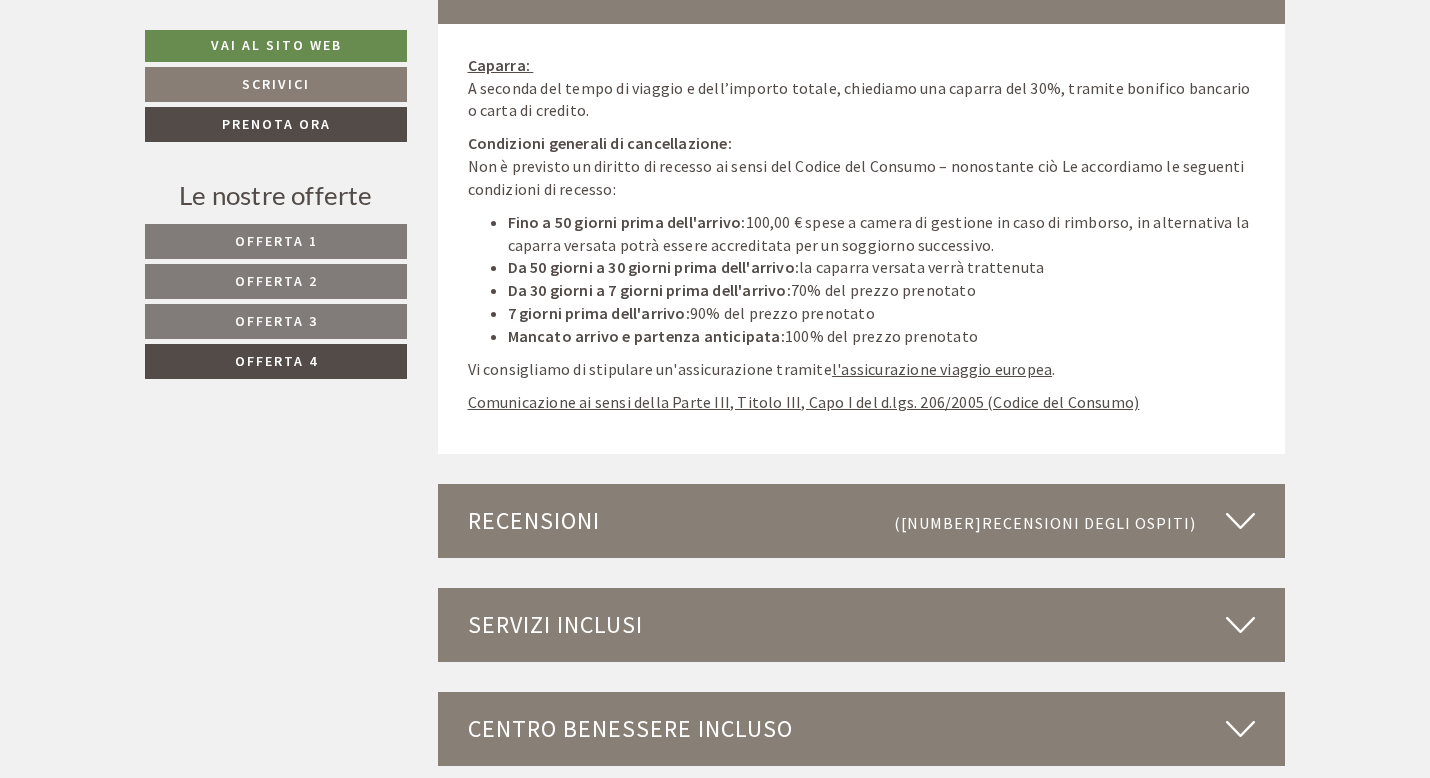 scroll, scrollTop: 3571, scrollLeft: 0, axis: vertical 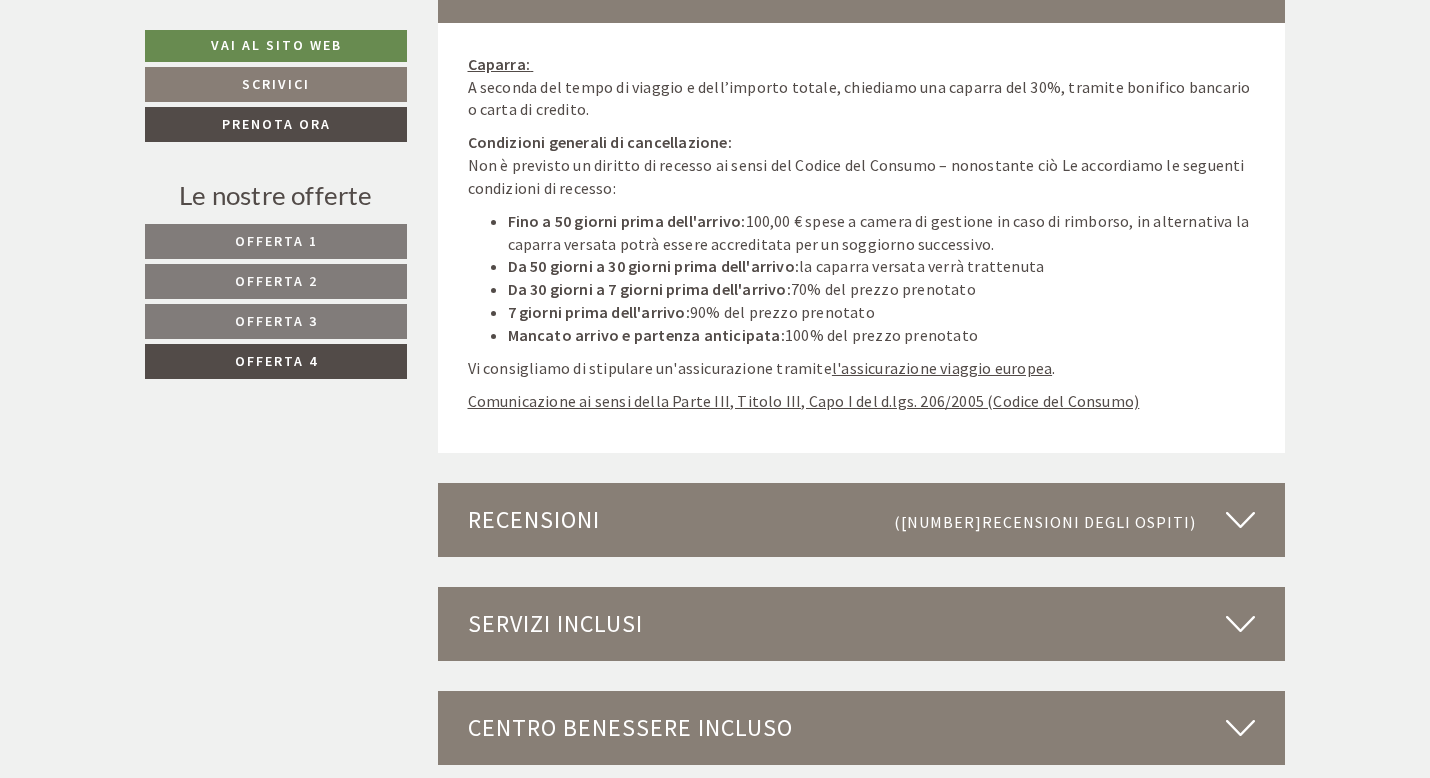 click on "Recensioni  (4099  Recensioni degli ospiti )" at bounding box center [862, 520] 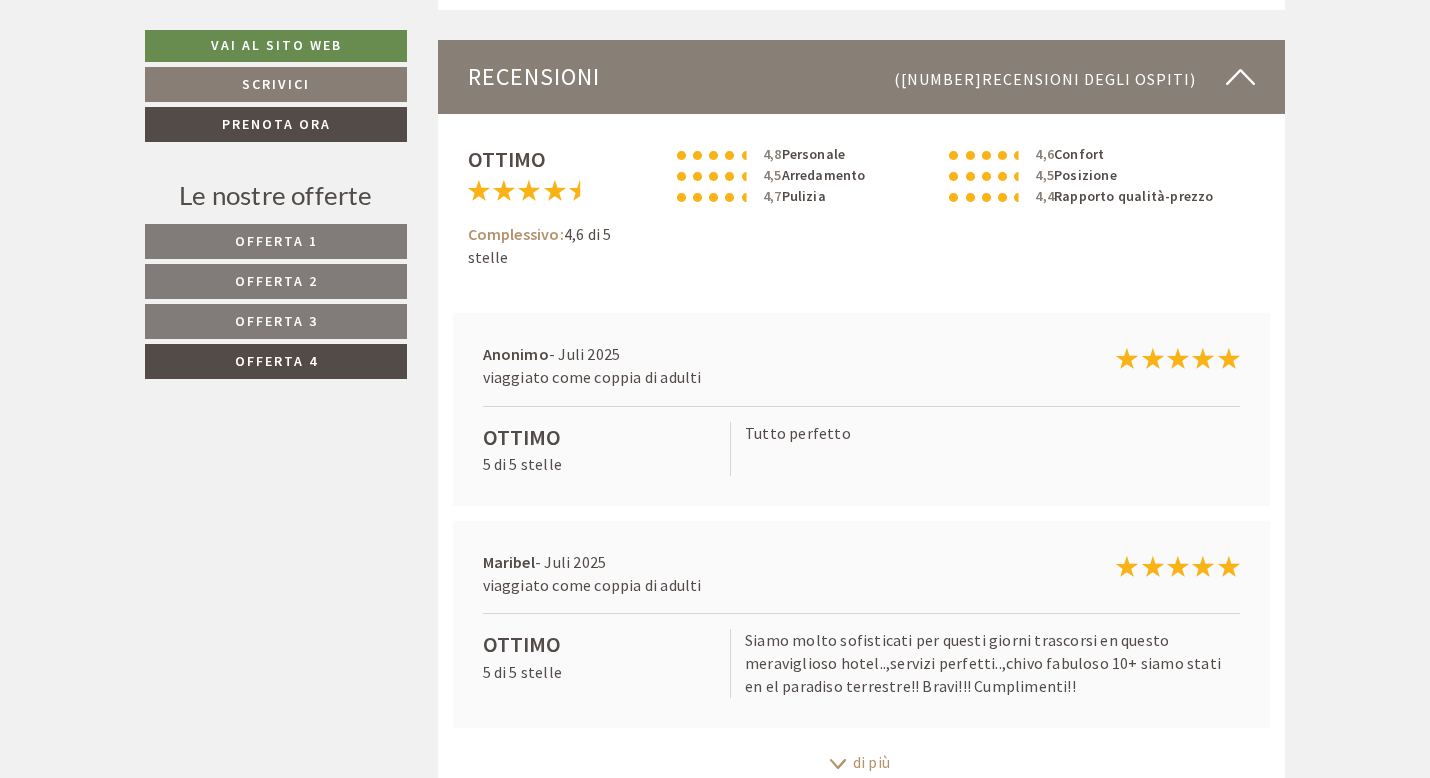 scroll, scrollTop: 4021, scrollLeft: 0, axis: vertical 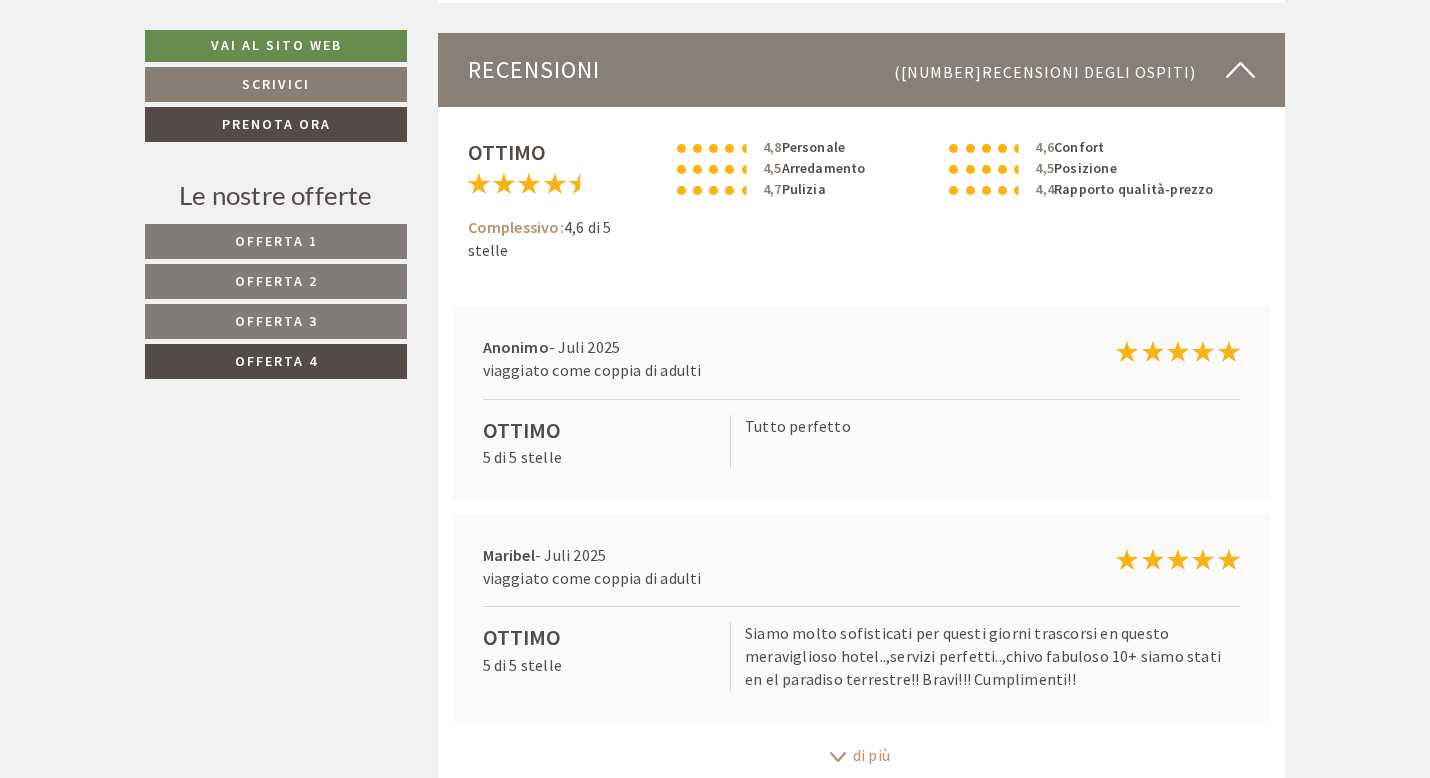 click on "Offerta 1" at bounding box center [276, 241] 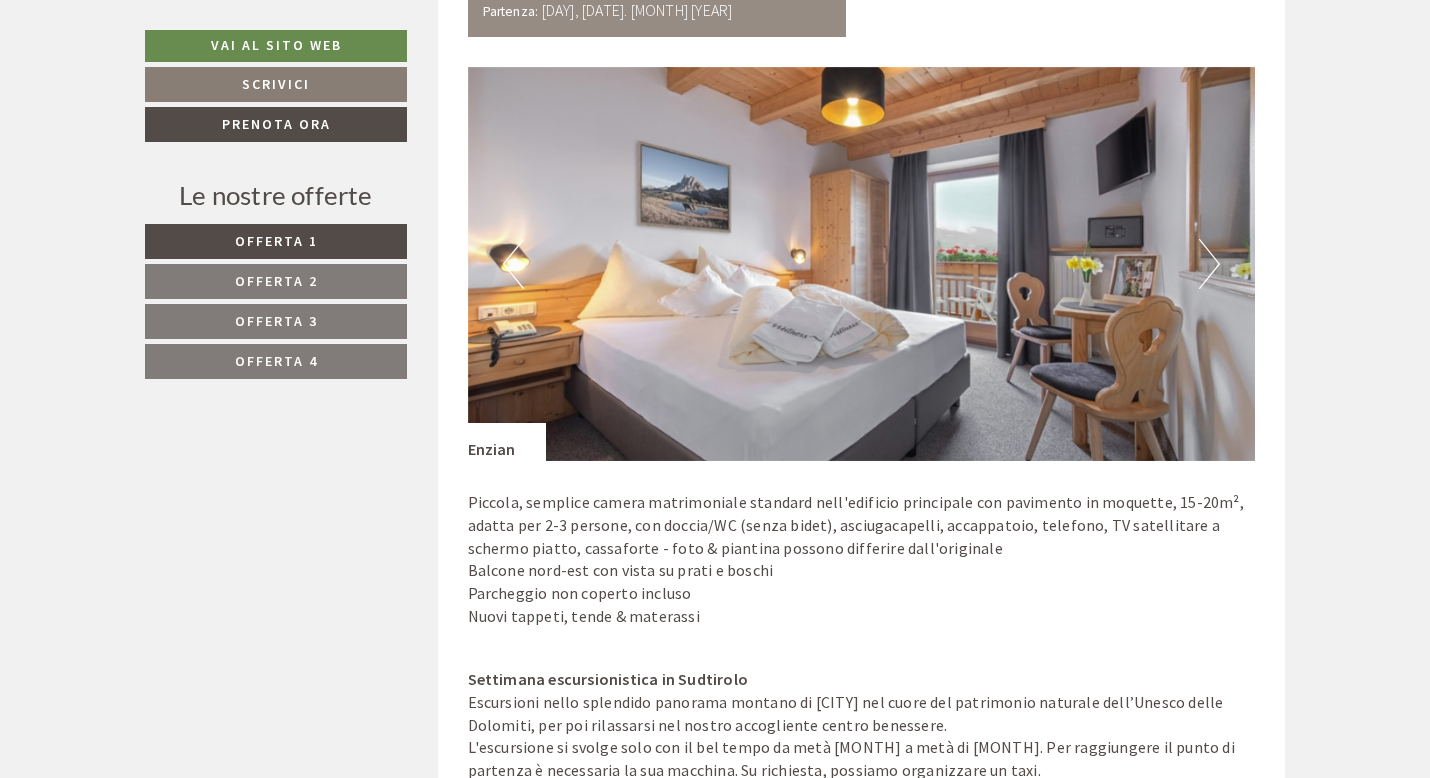 scroll, scrollTop: 1613, scrollLeft: 0, axis: vertical 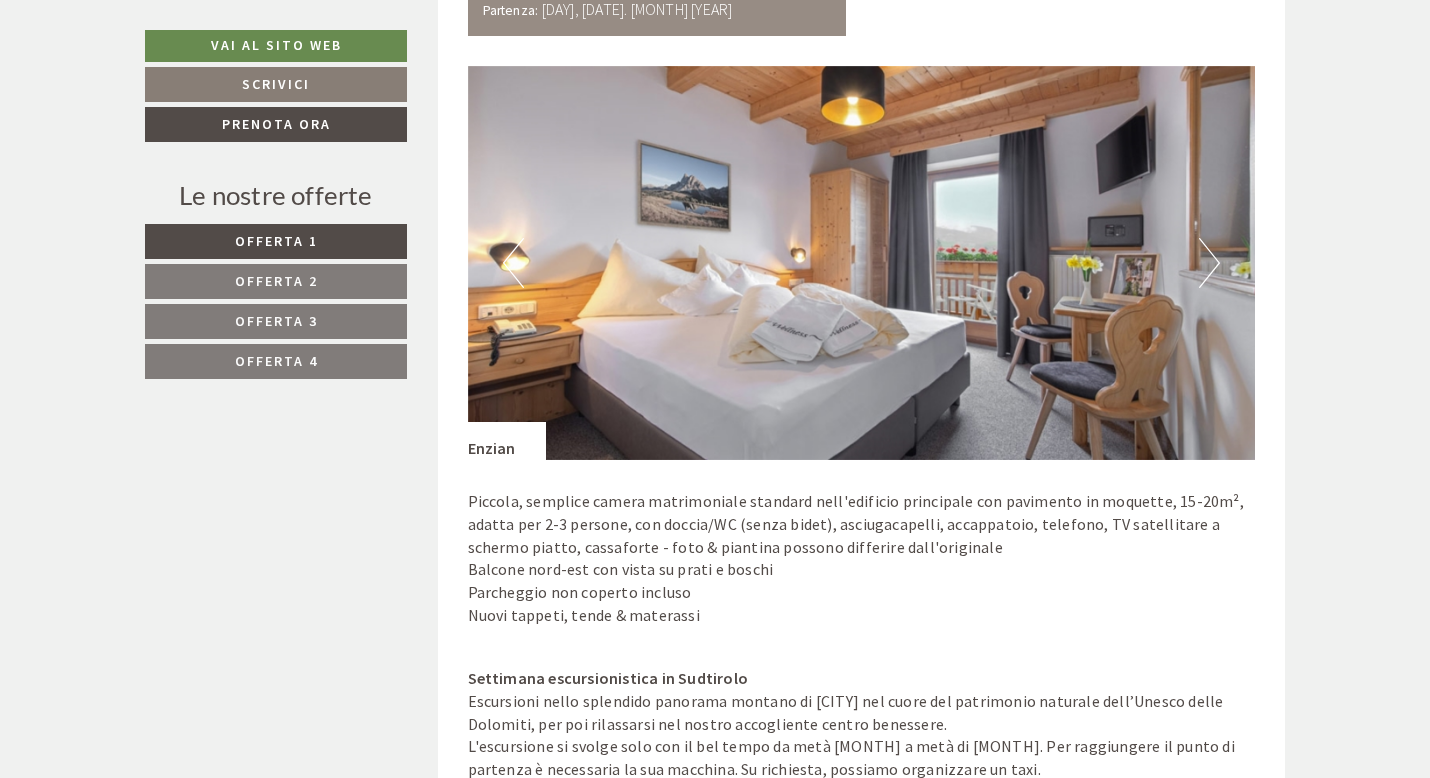 click on "Offerta 1" at bounding box center (276, 241) 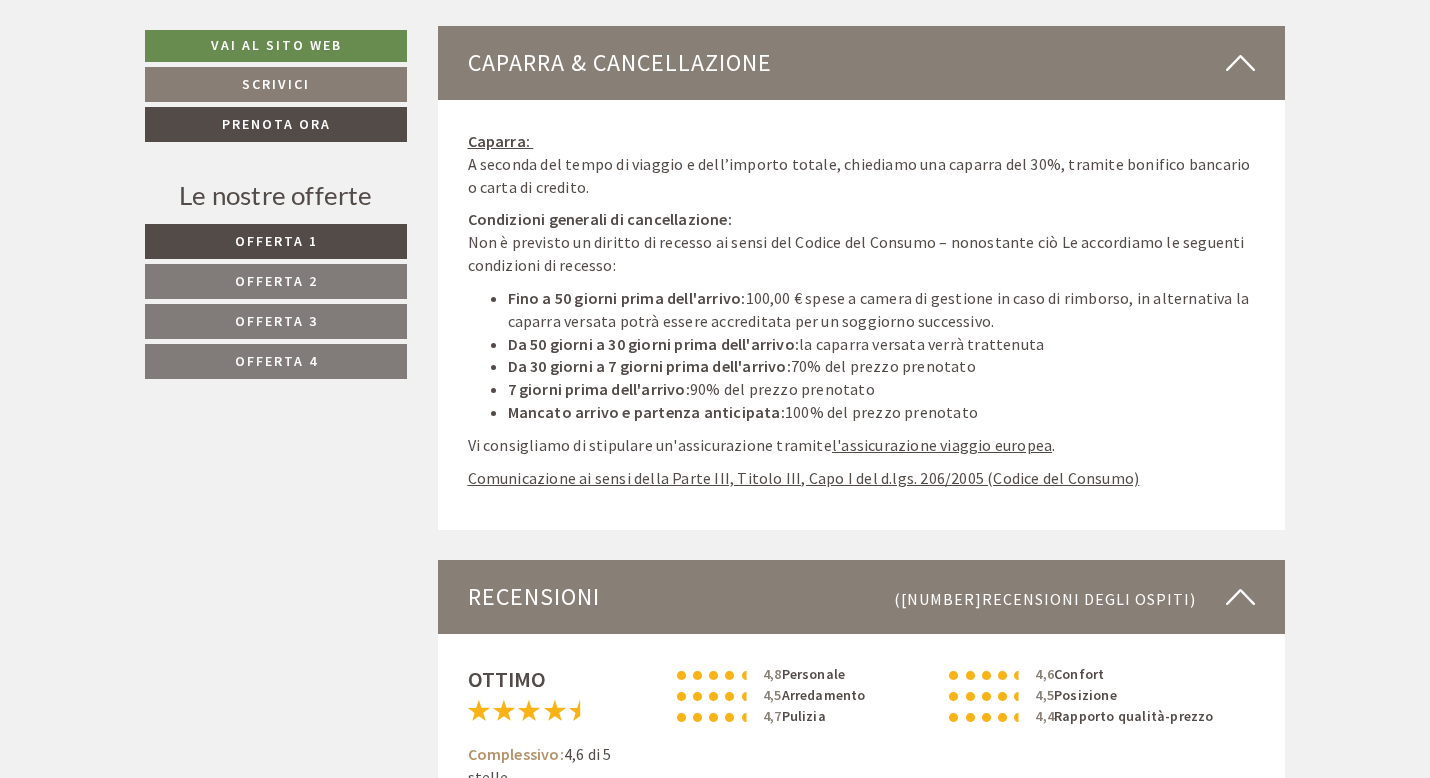 scroll, scrollTop: 3470, scrollLeft: 0, axis: vertical 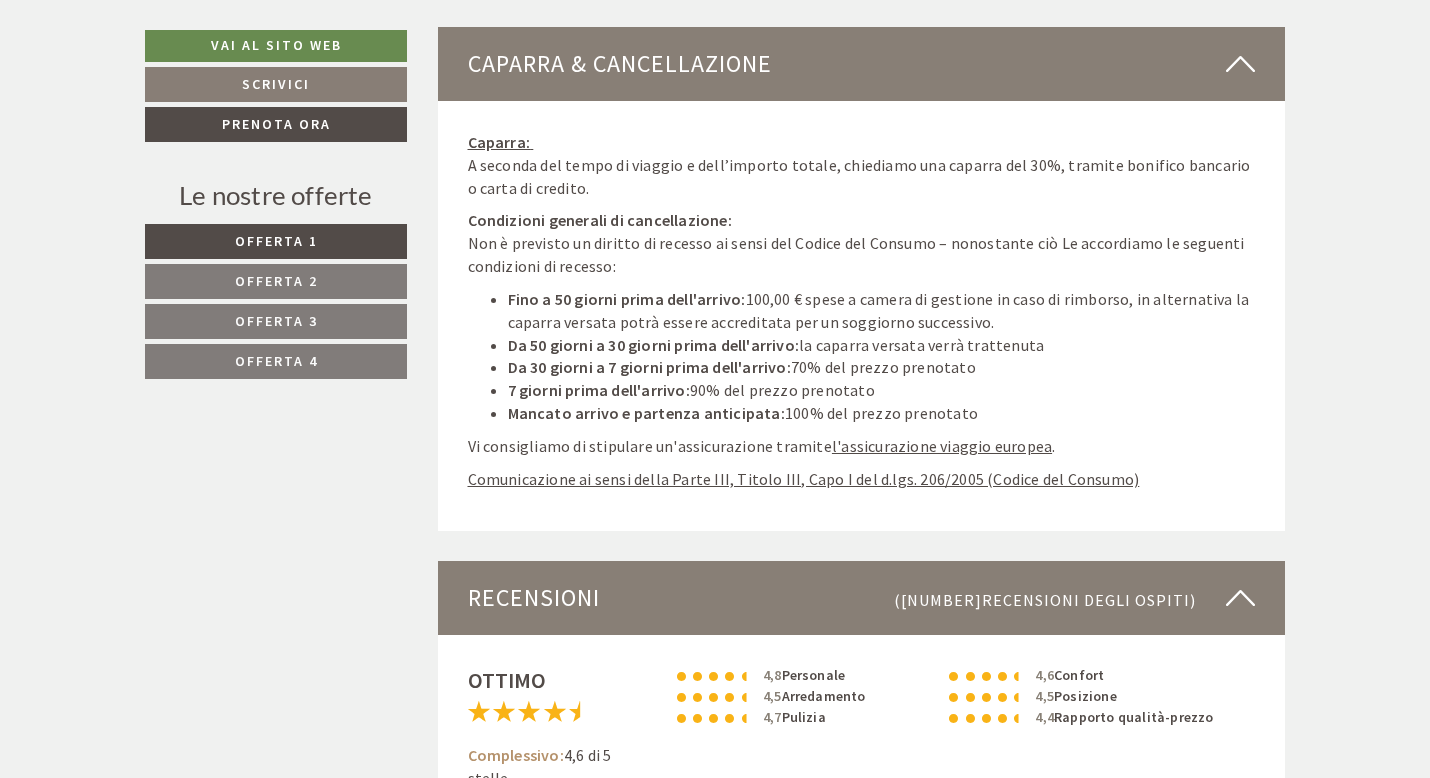 click on "l'assicurazione viaggio europea" at bounding box center (942, 446) 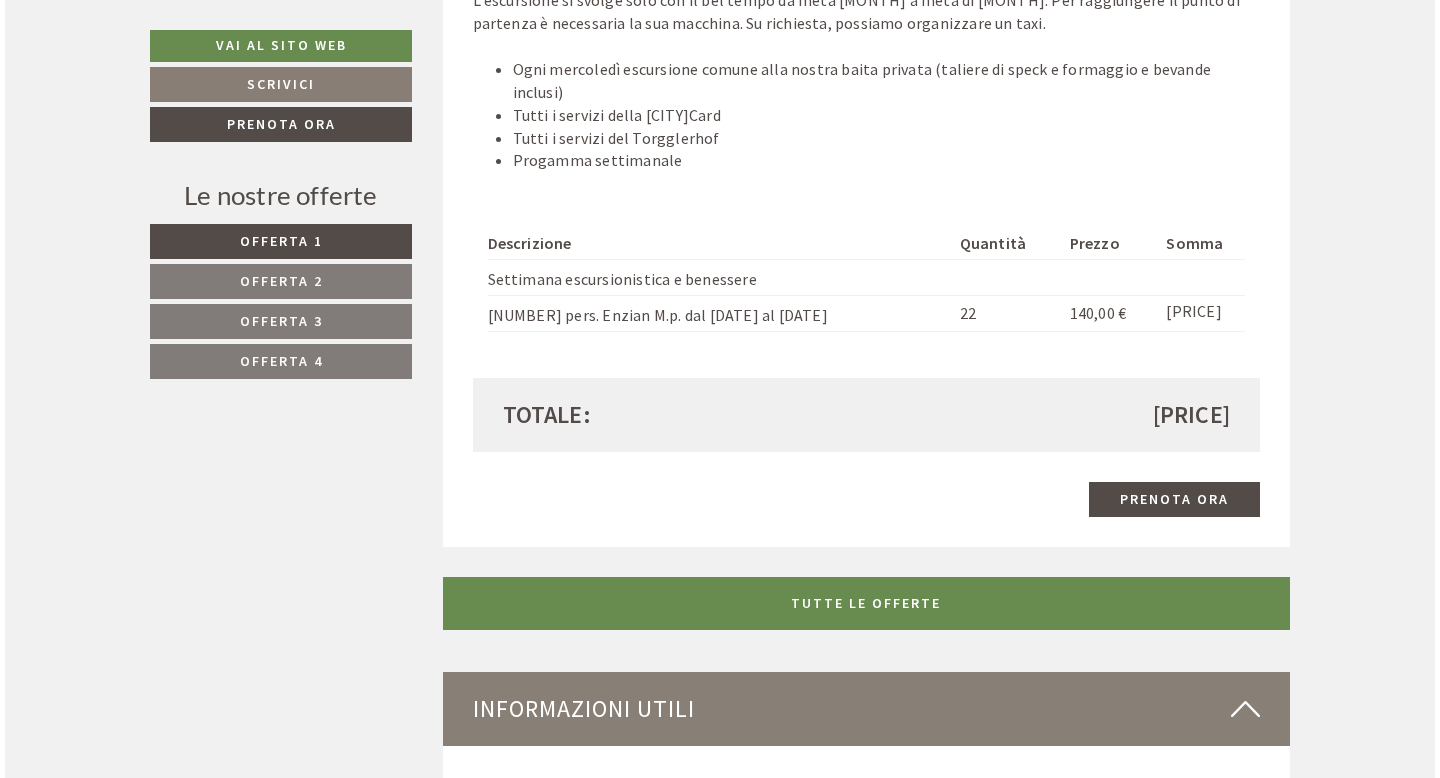 scroll, scrollTop: 2369, scrollLeft: 0, axis: vertical 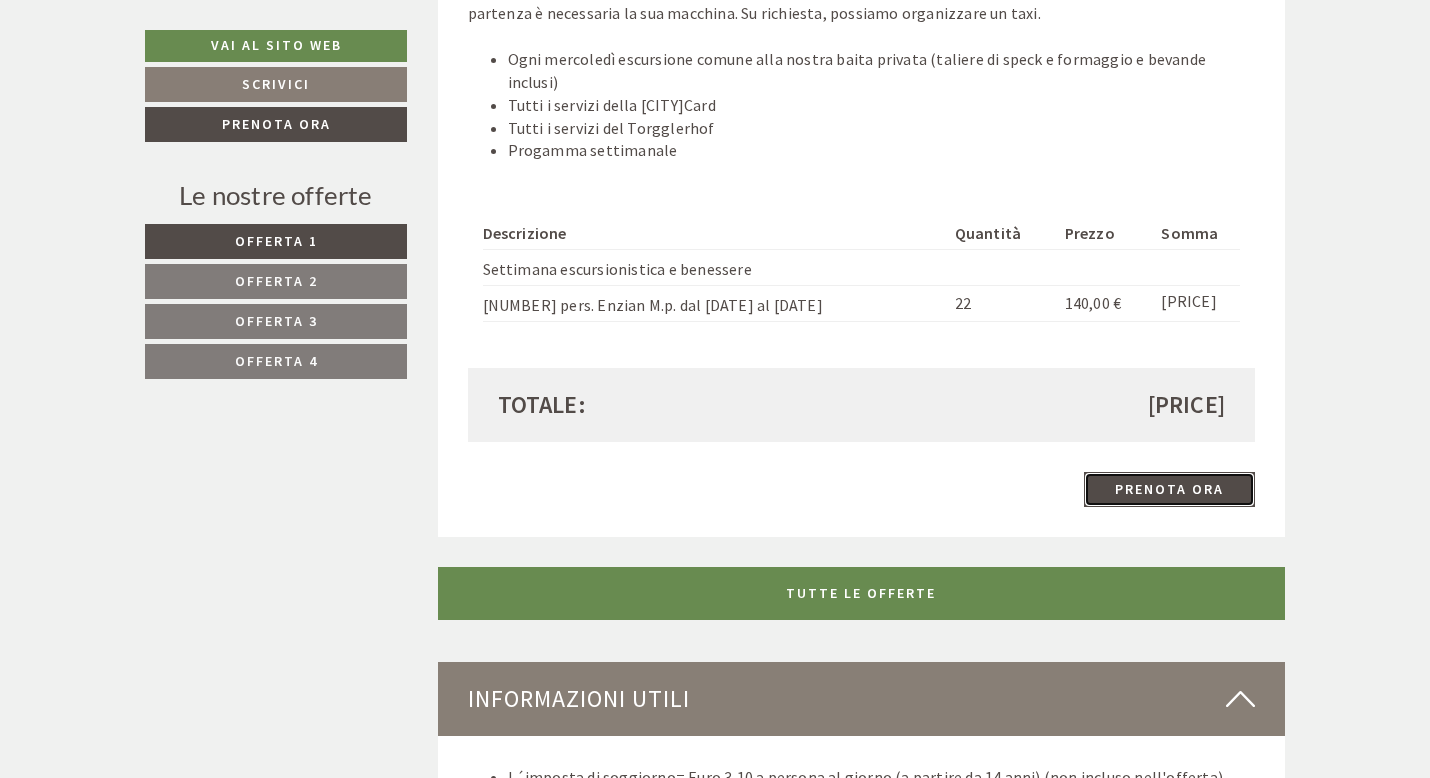 click on "Prenota ora" at bounding box center [1169, 489] 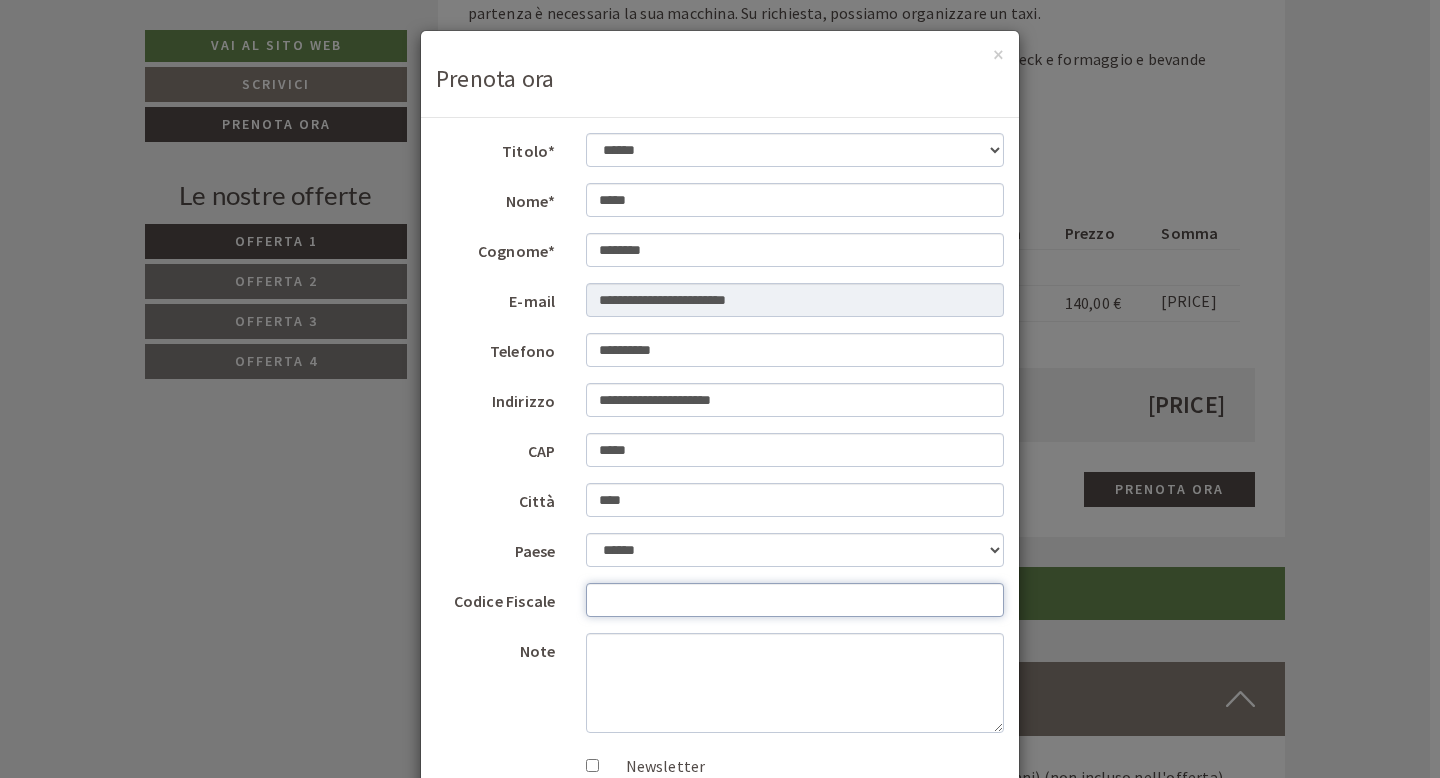 click on "Codice Fiscale" at bounding box center (795, 600) 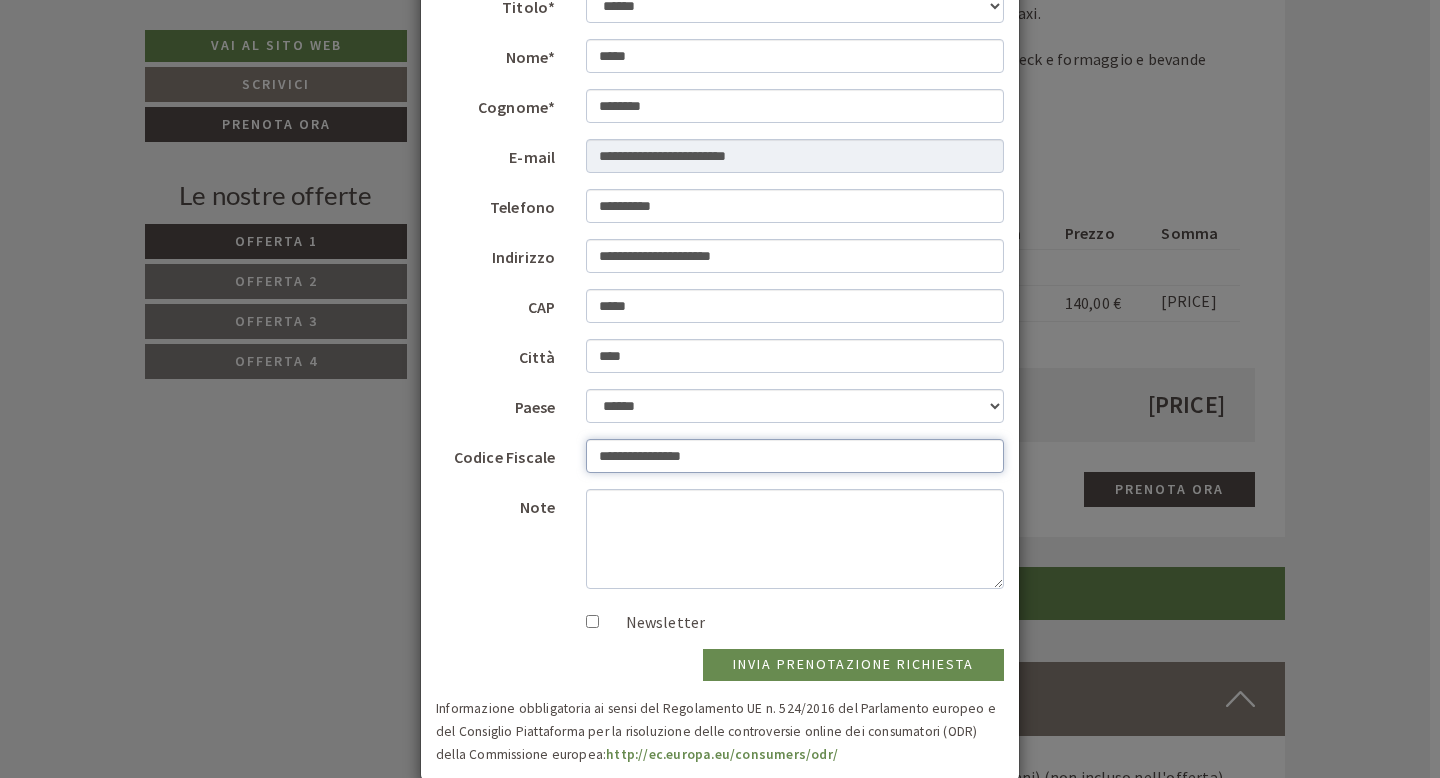 scroll, scrollTop: 177, scrollLeft: 0, axis: vertical 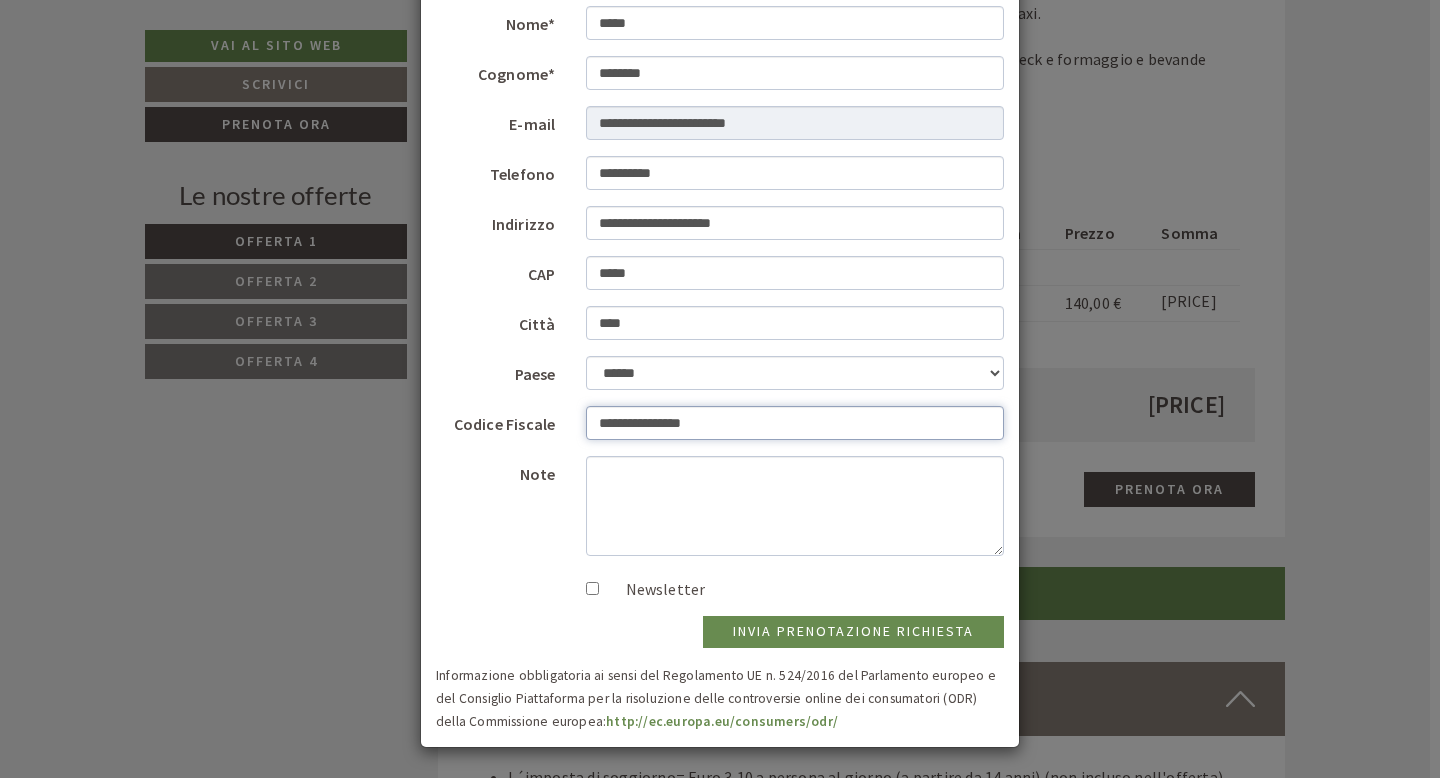 type on "**********" 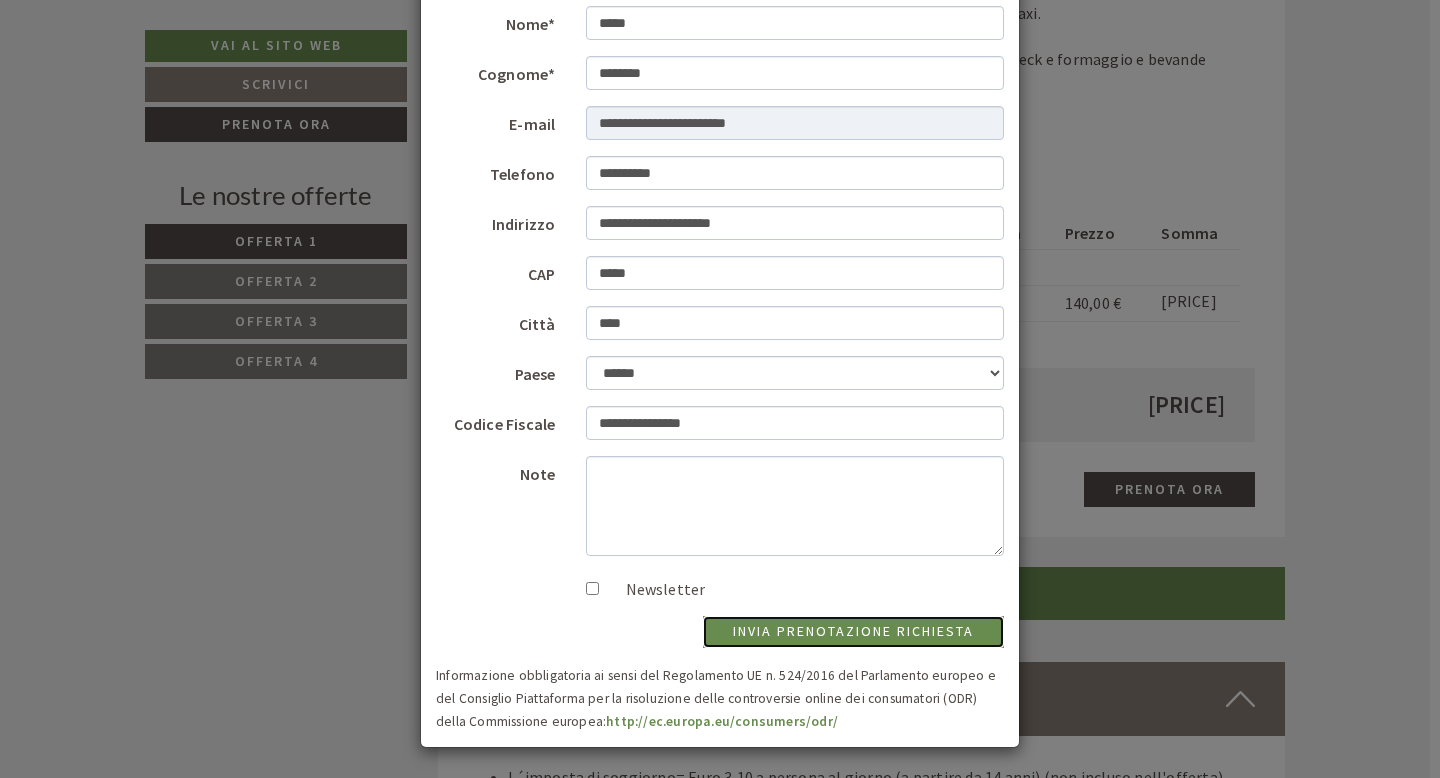 click on "invia prenotazione richiesta" at bounding box center (853, 632) 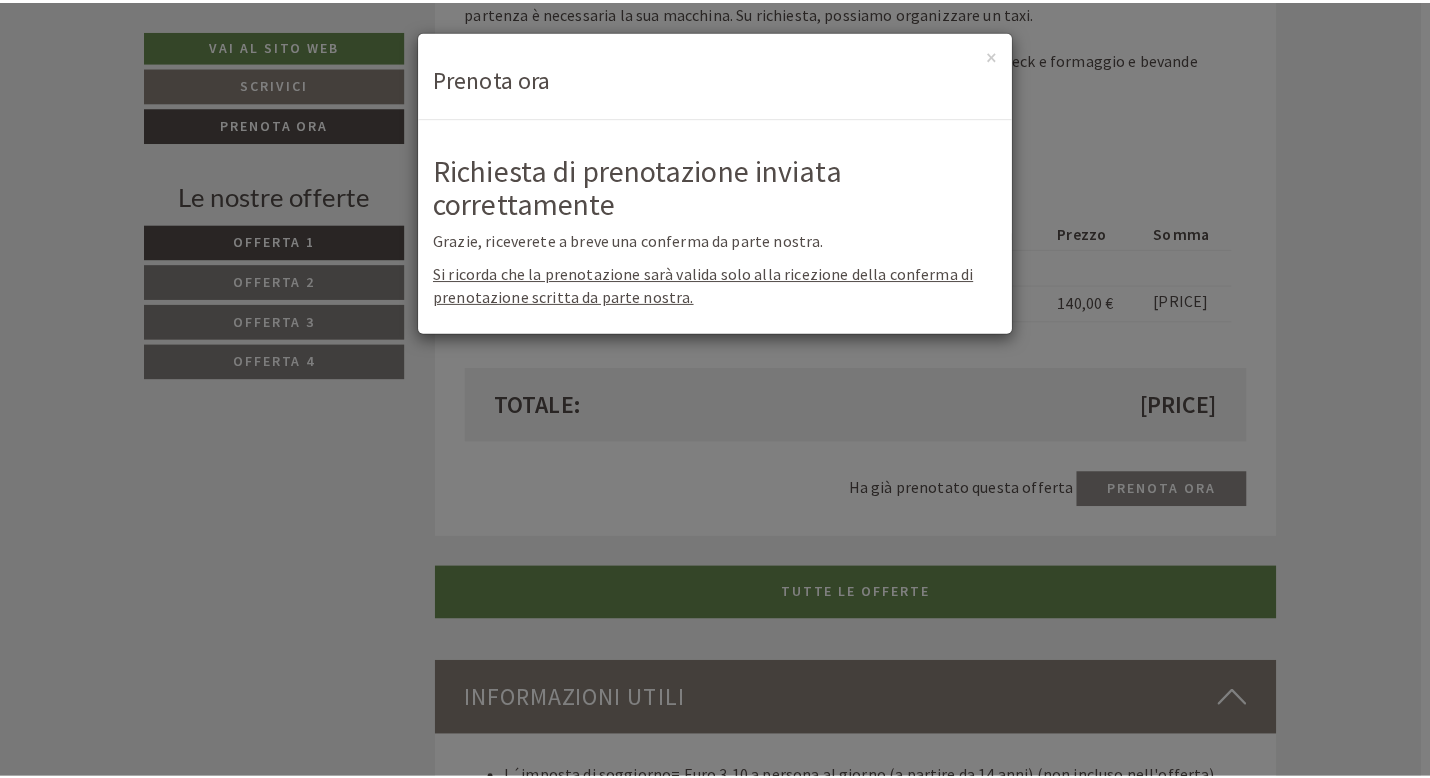 scroll, scrollTop: 0, scrollLeft: 0, axis: both 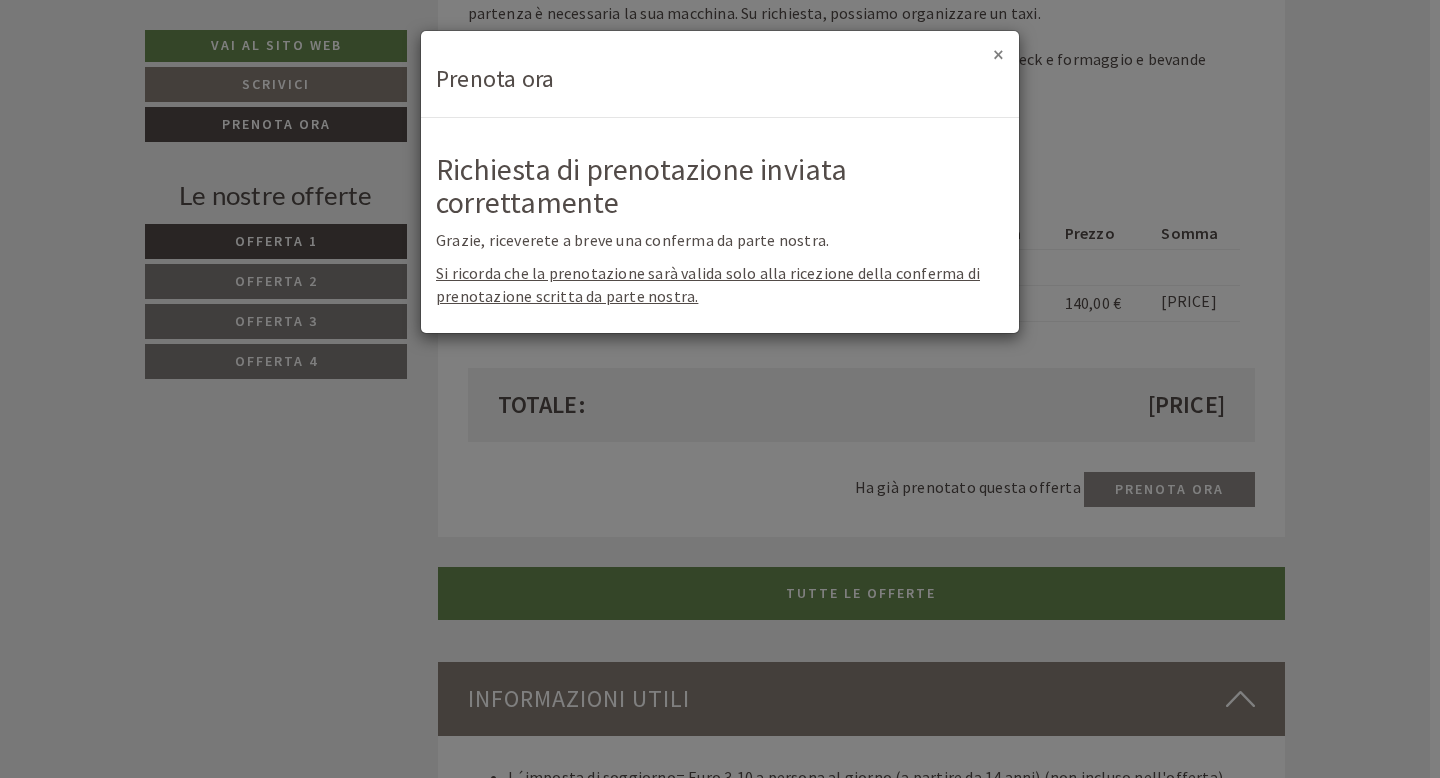click on "×" at bounding box center (998, 54) 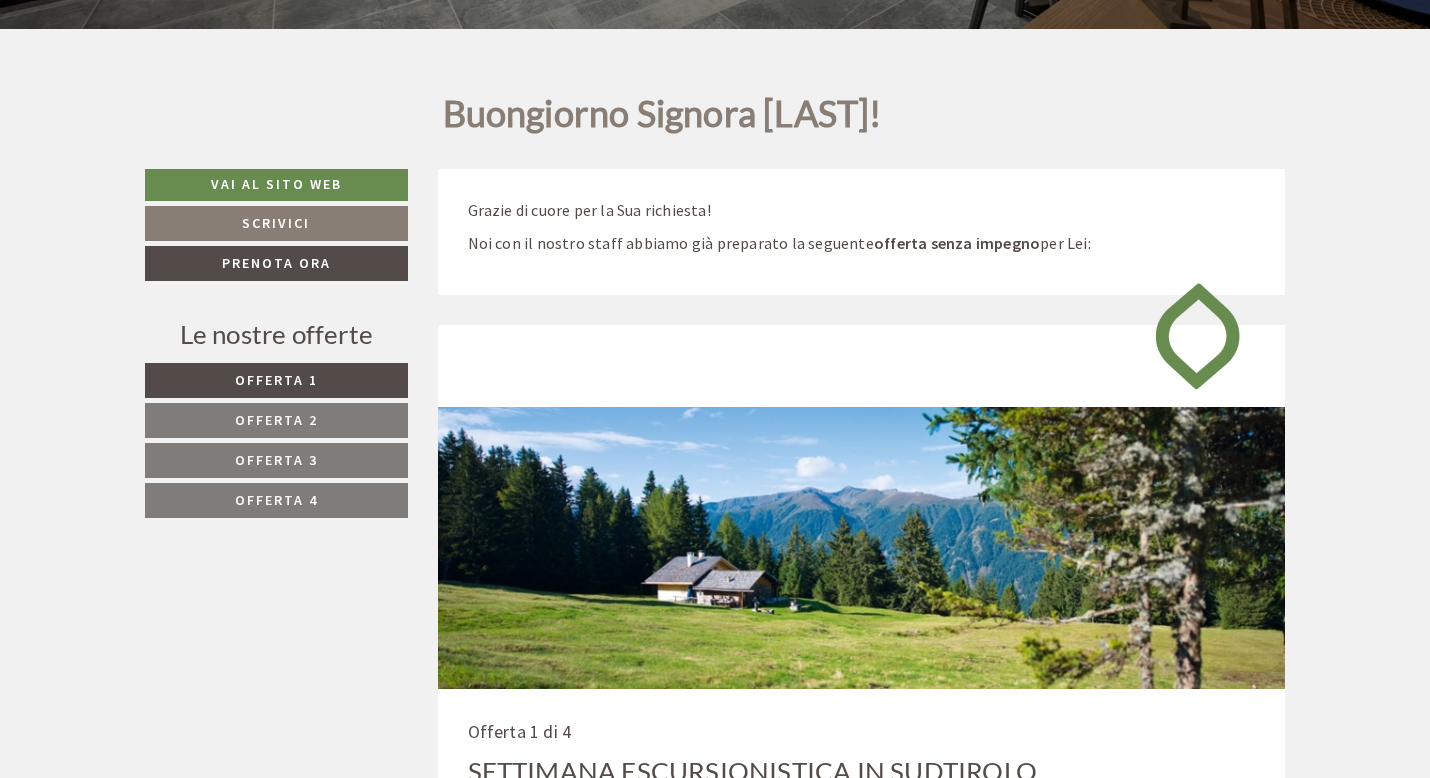 scroll, scrollTop: 0, scrollLeft: 0, axis: both 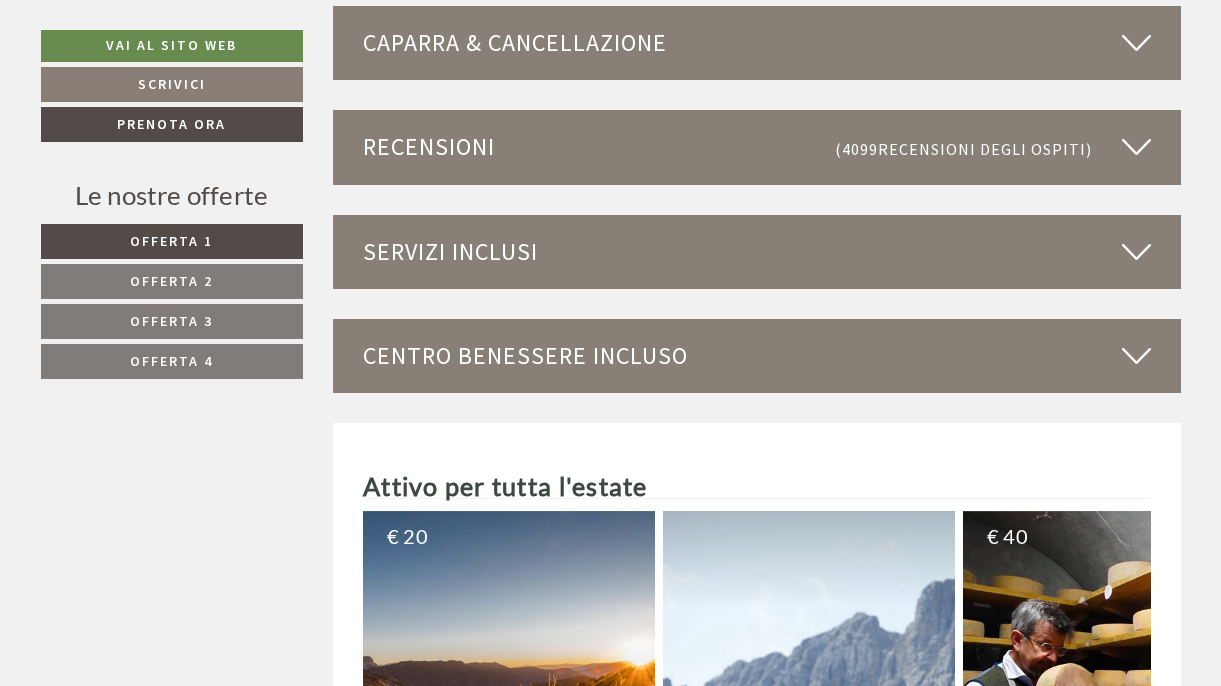 click on "Centro benessere incluso" at bounding box center [757, 356] 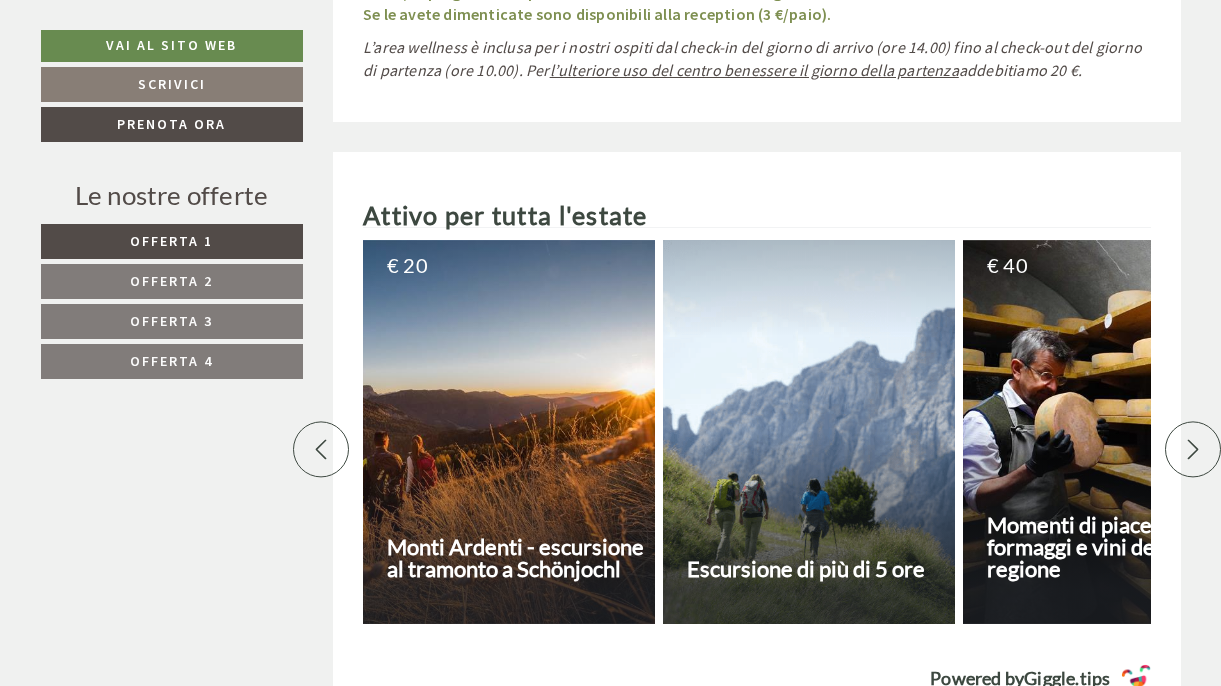 scroll, scrollTop: 8976, scrollLeft: 0, axis: vertical 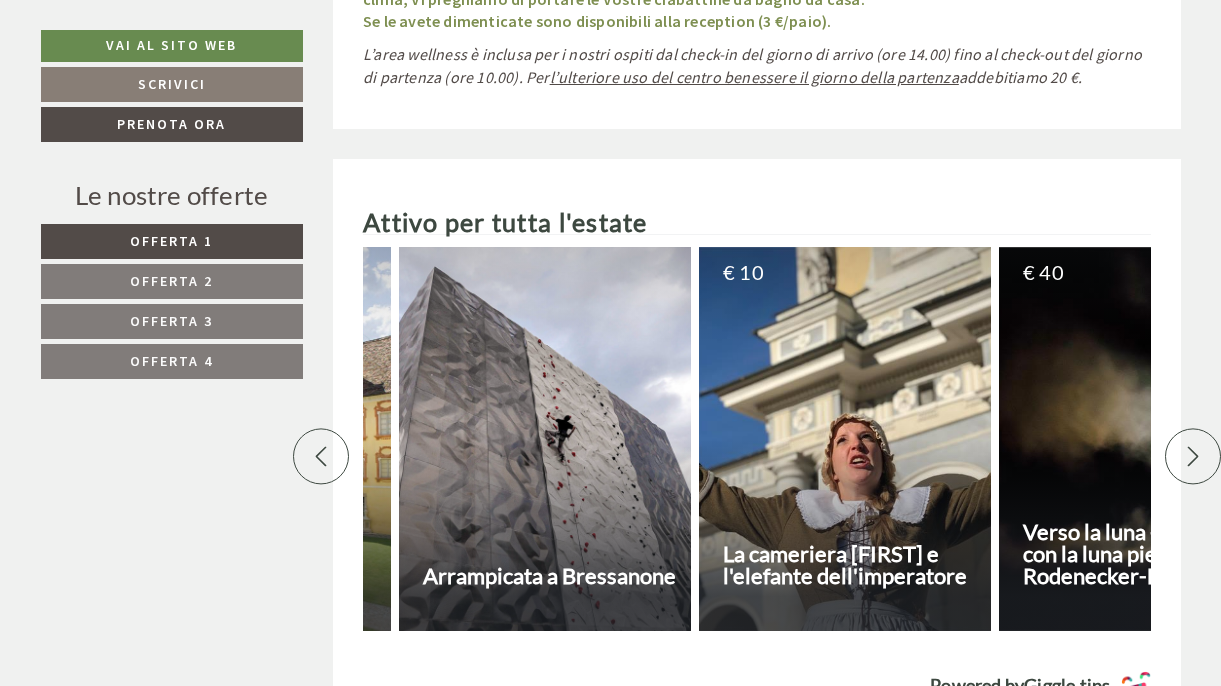 click on "La cameriera Clara e l'elefante dell'imperatore" at bounding box center [854, 565] 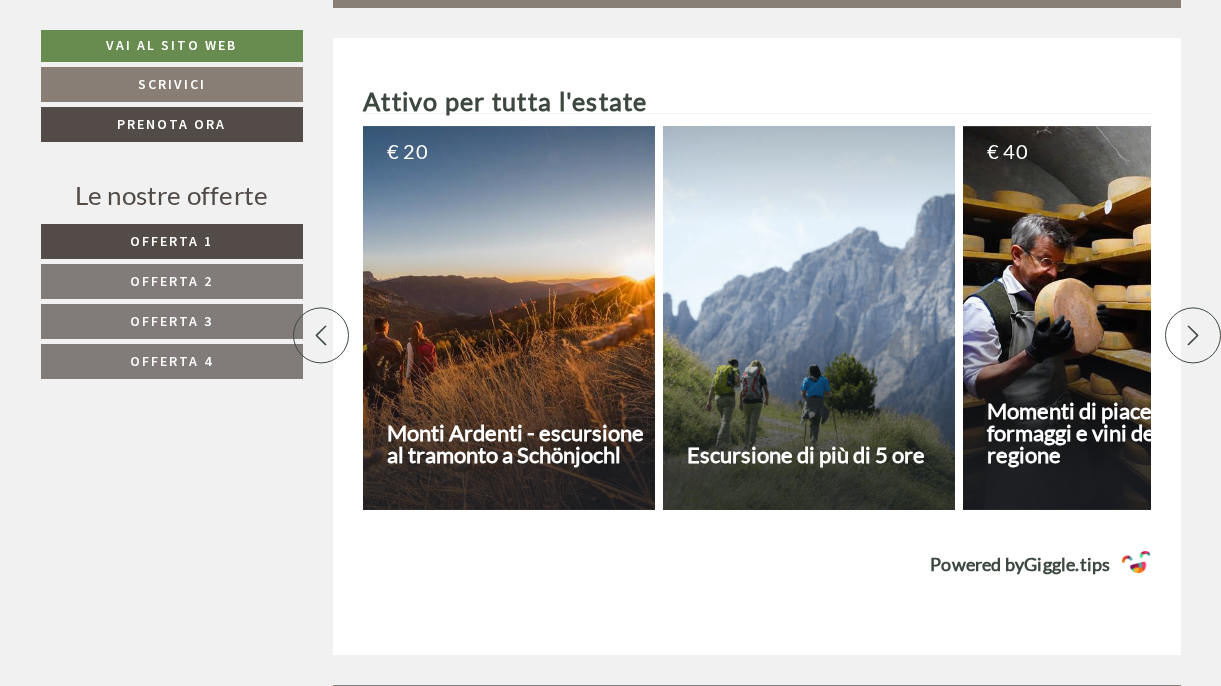 scroll, scrollTop: 0, scrollLeft: 0, axis: both 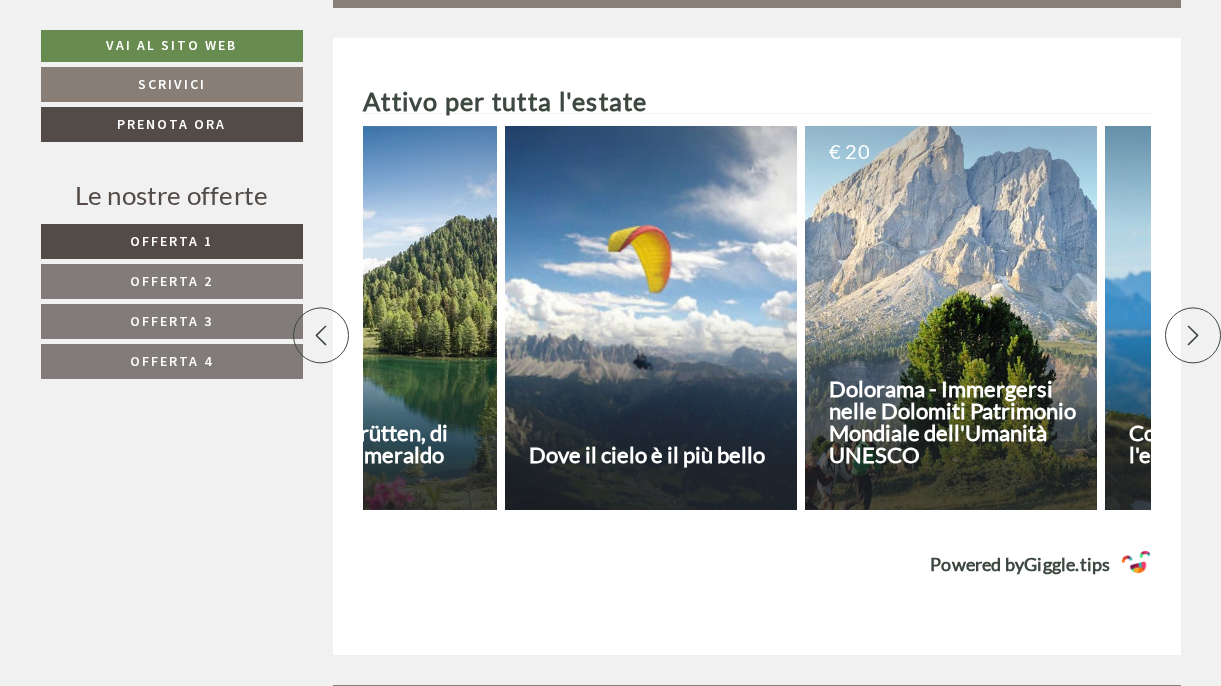 click on "Dove il cielo è il più bello" at bounding box center (660, 455) 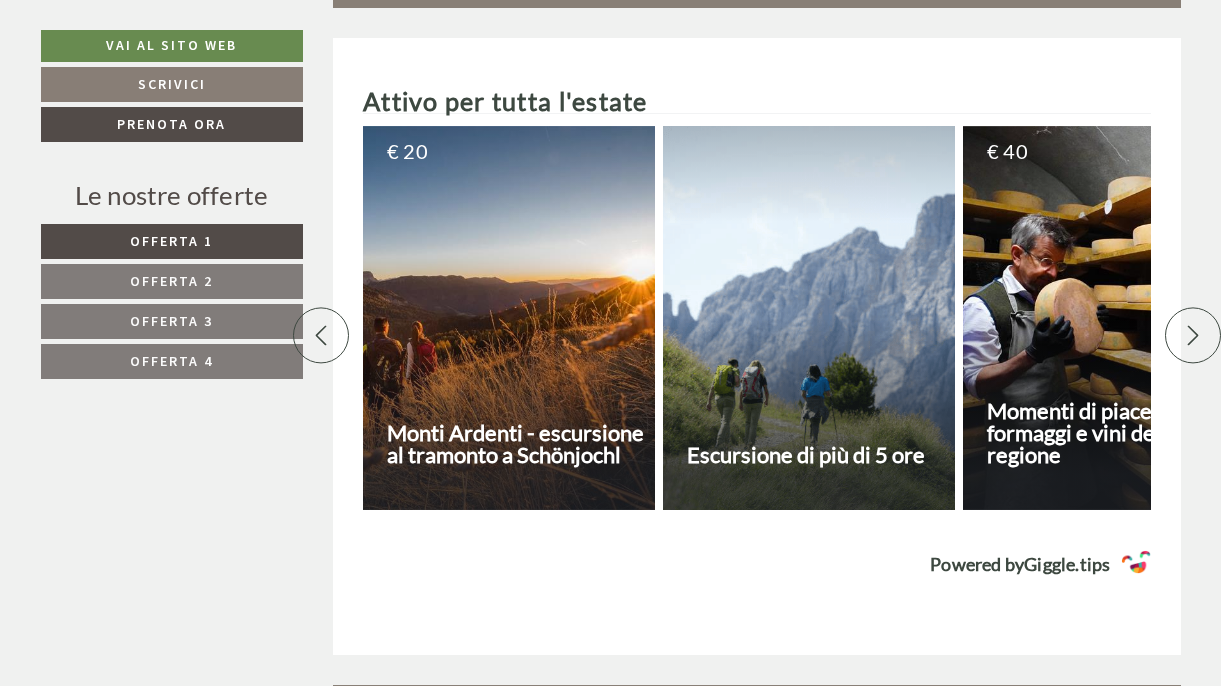 scroll, scrollTop: 0, scrollLeft: 0, axis: both 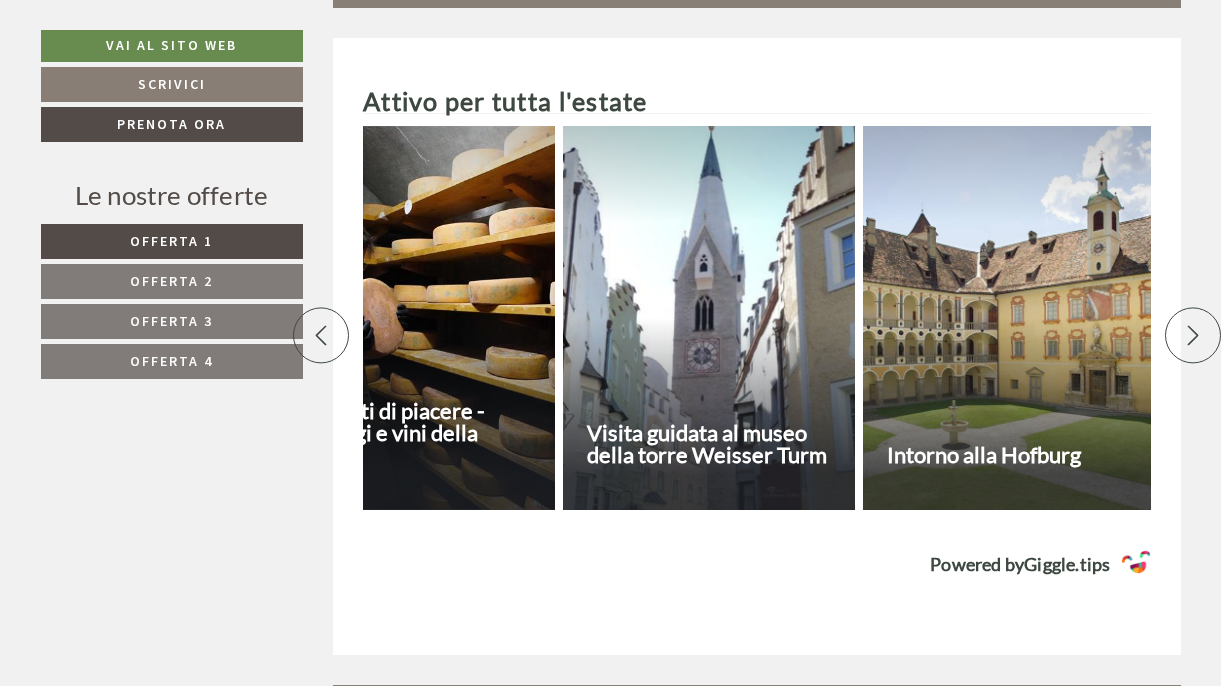 click 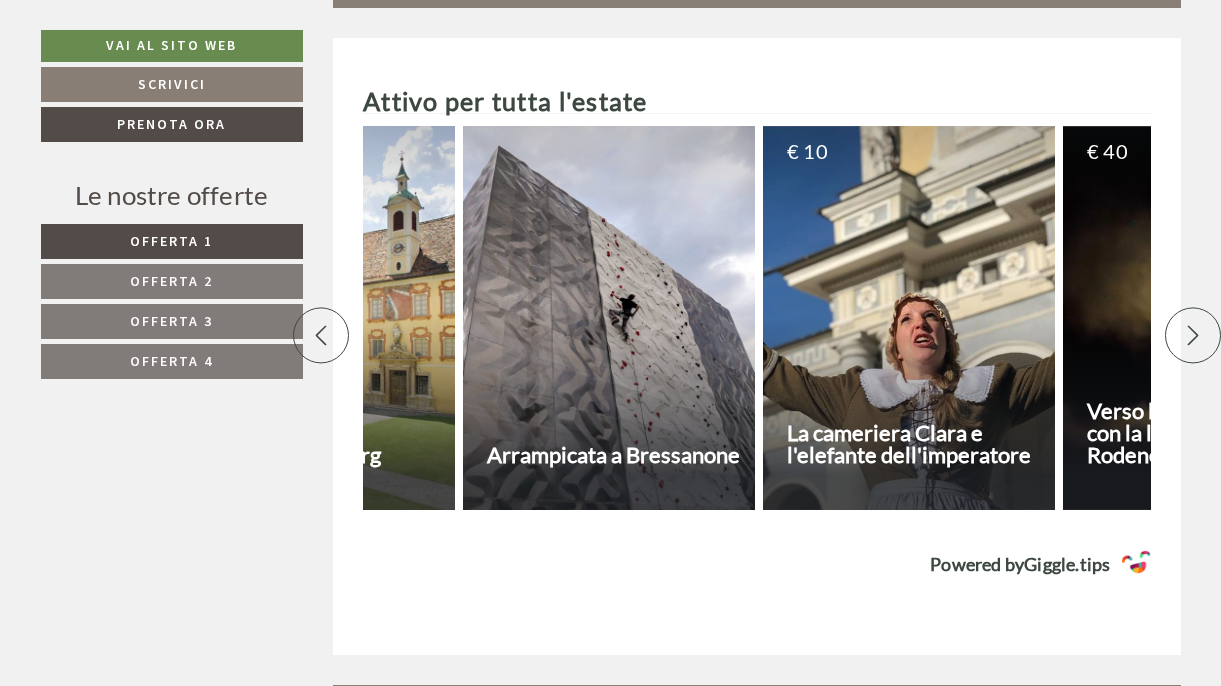 click 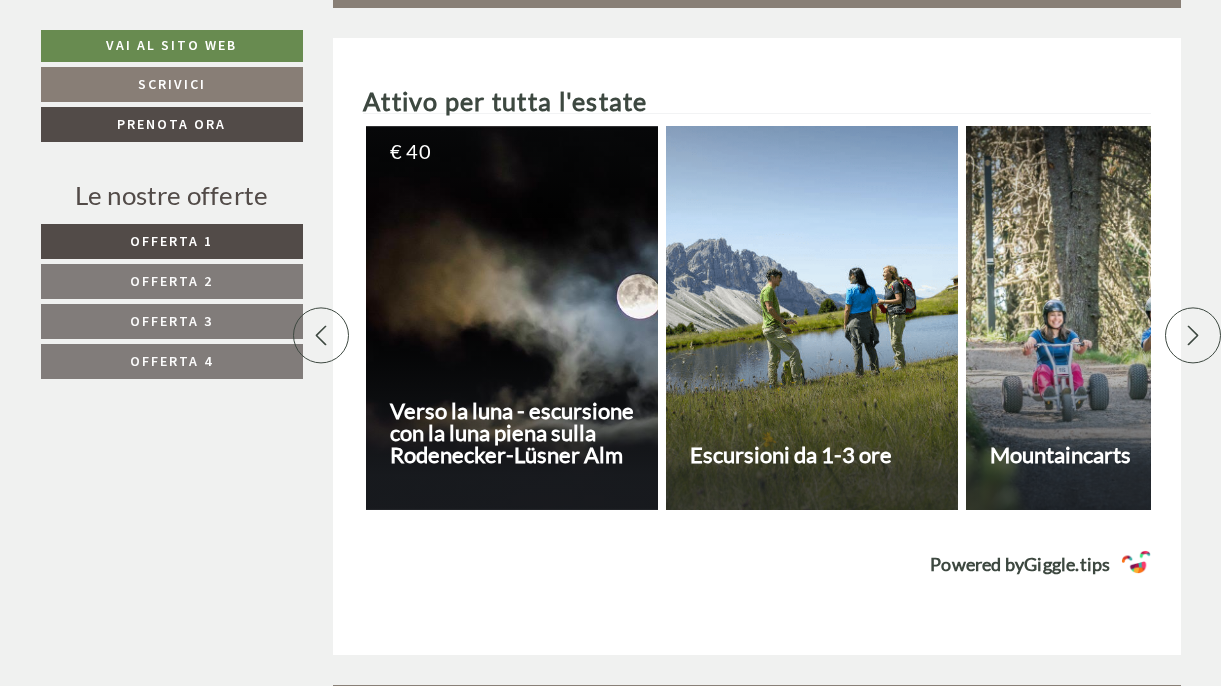 click 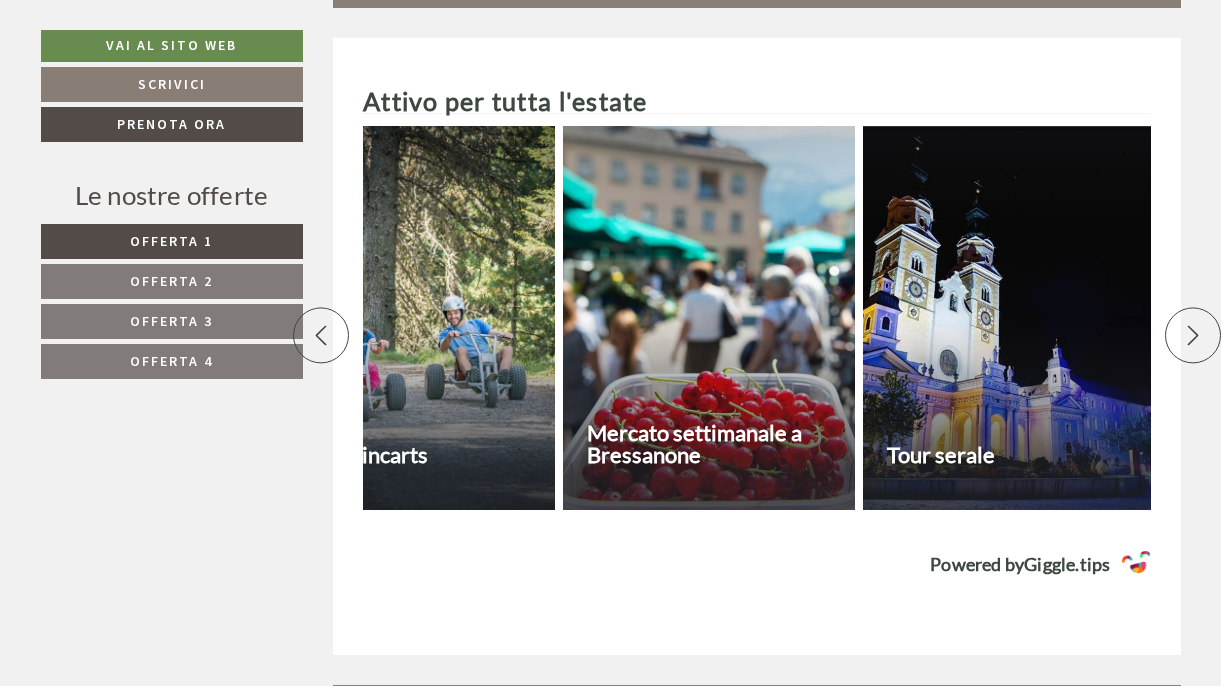 click 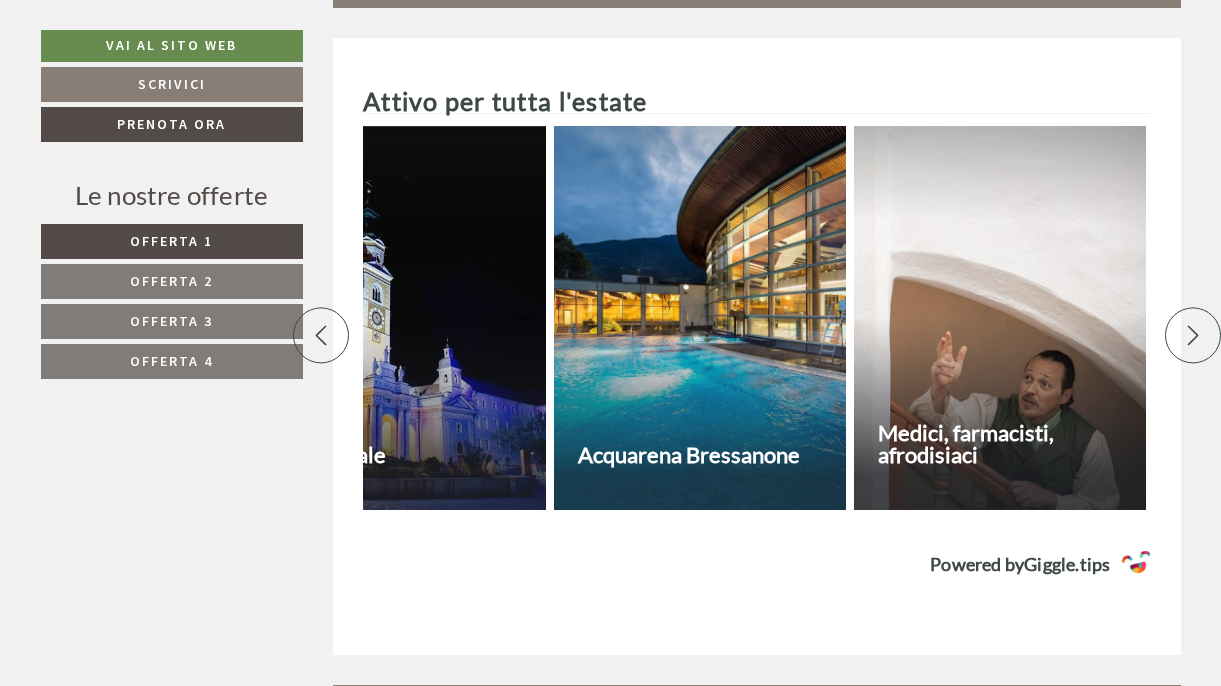 scroll, scrollTop: 0, scrollLeft: 3500, axis: horizontal 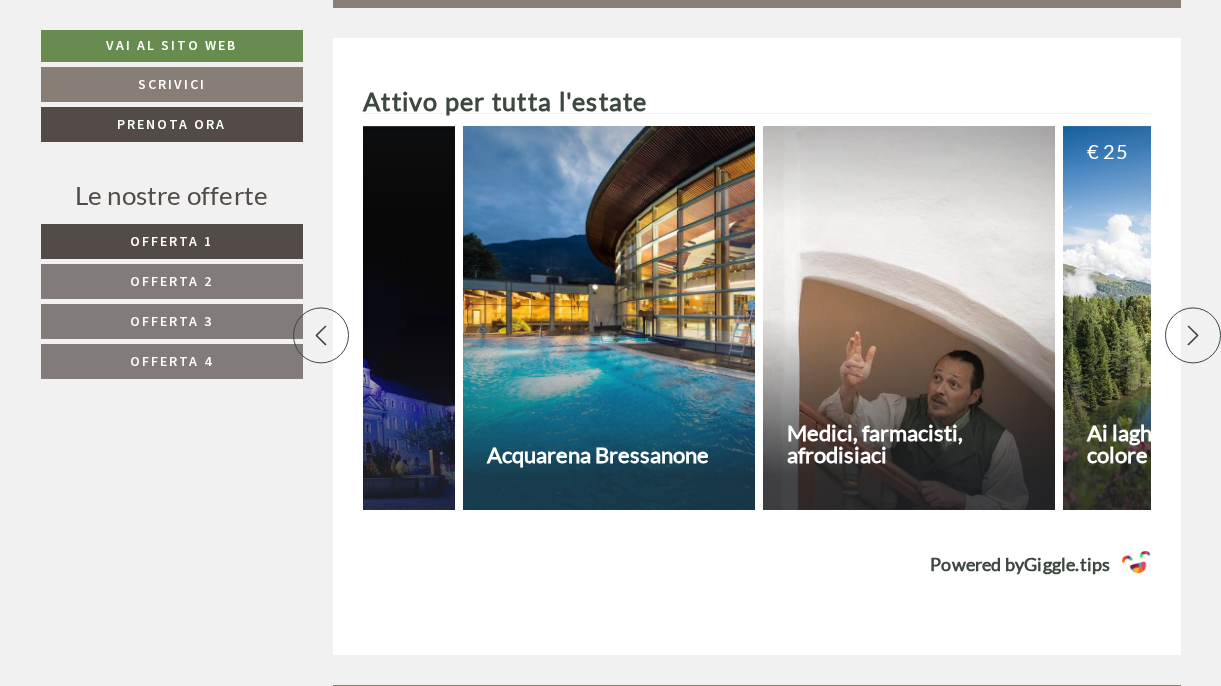 click 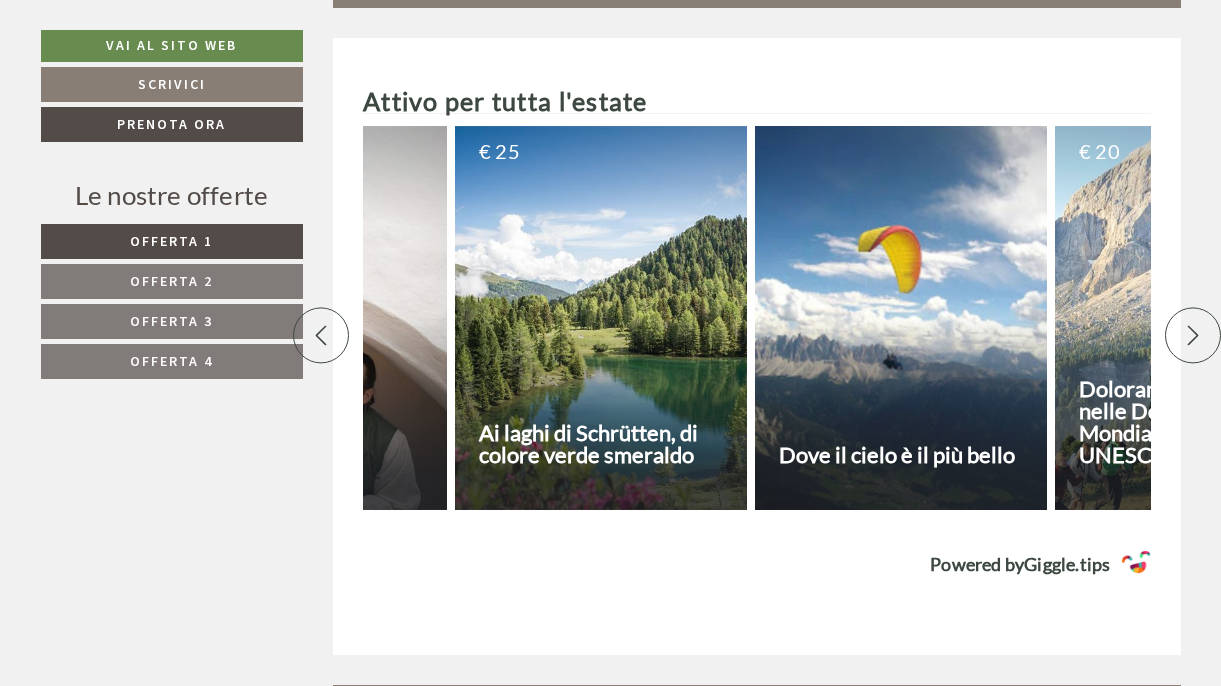 scroll, scrollTop: 0, scrollLeft: 4200, axis: horizontal 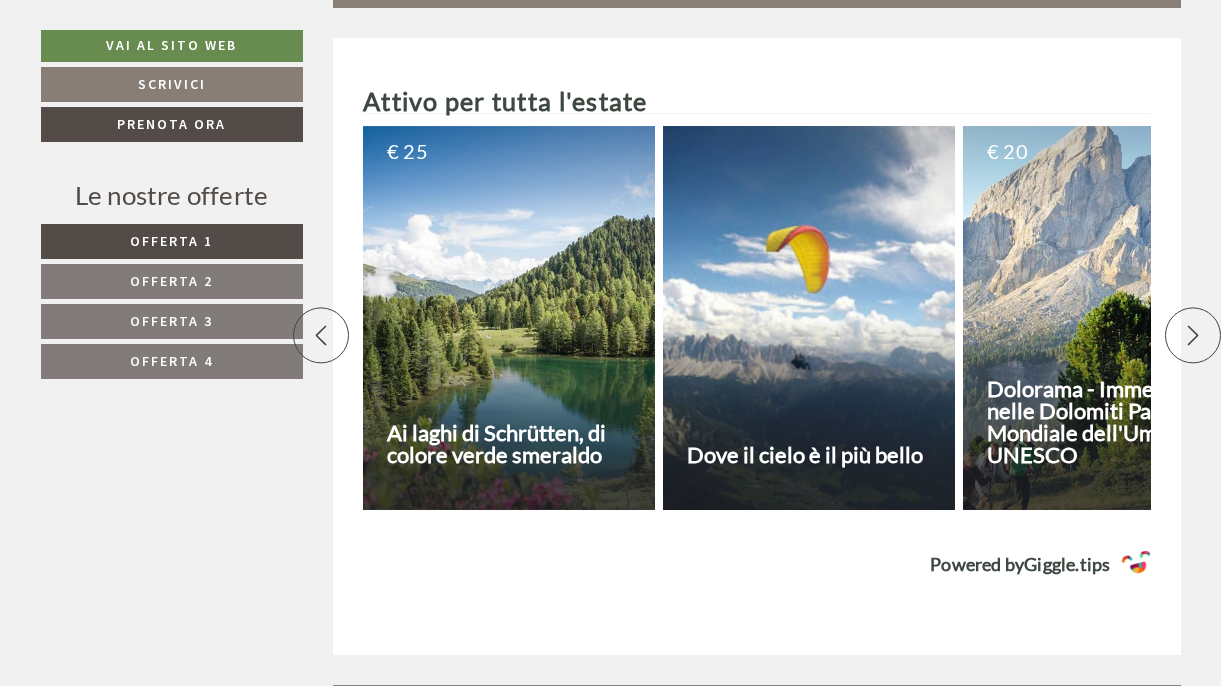 click 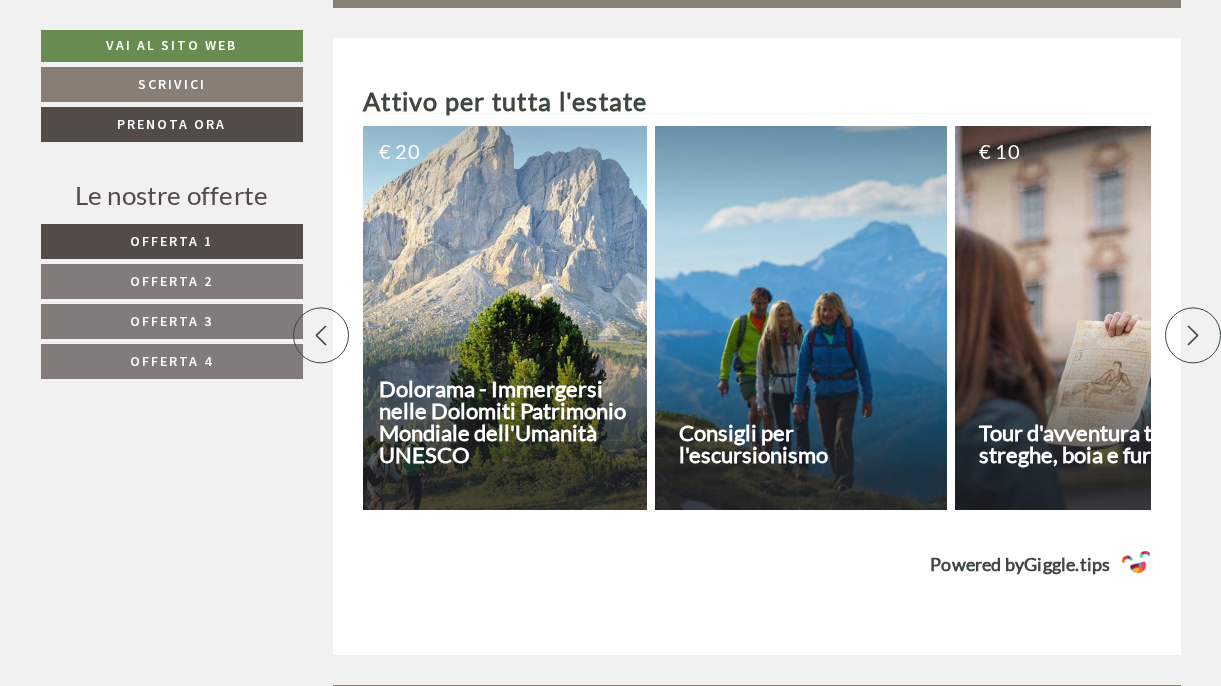 scroll, scrollTop: 0, scrollLeft: 4900, axis: horizontal 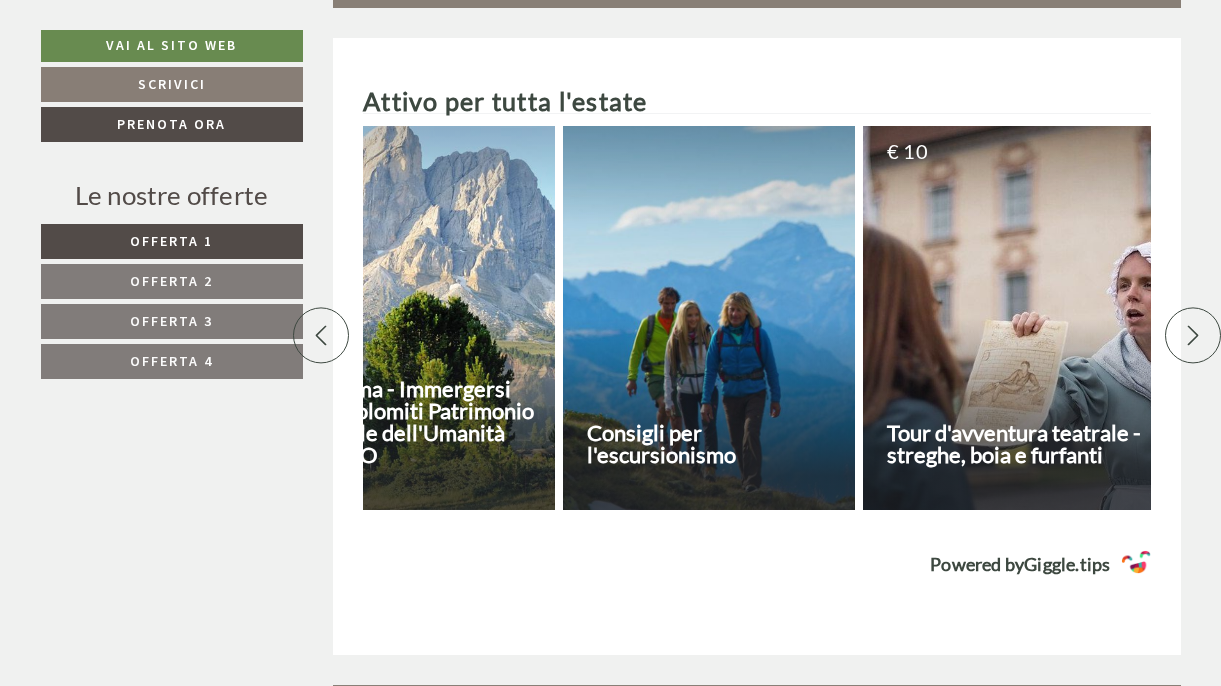 click at bounding box center (709, 318) 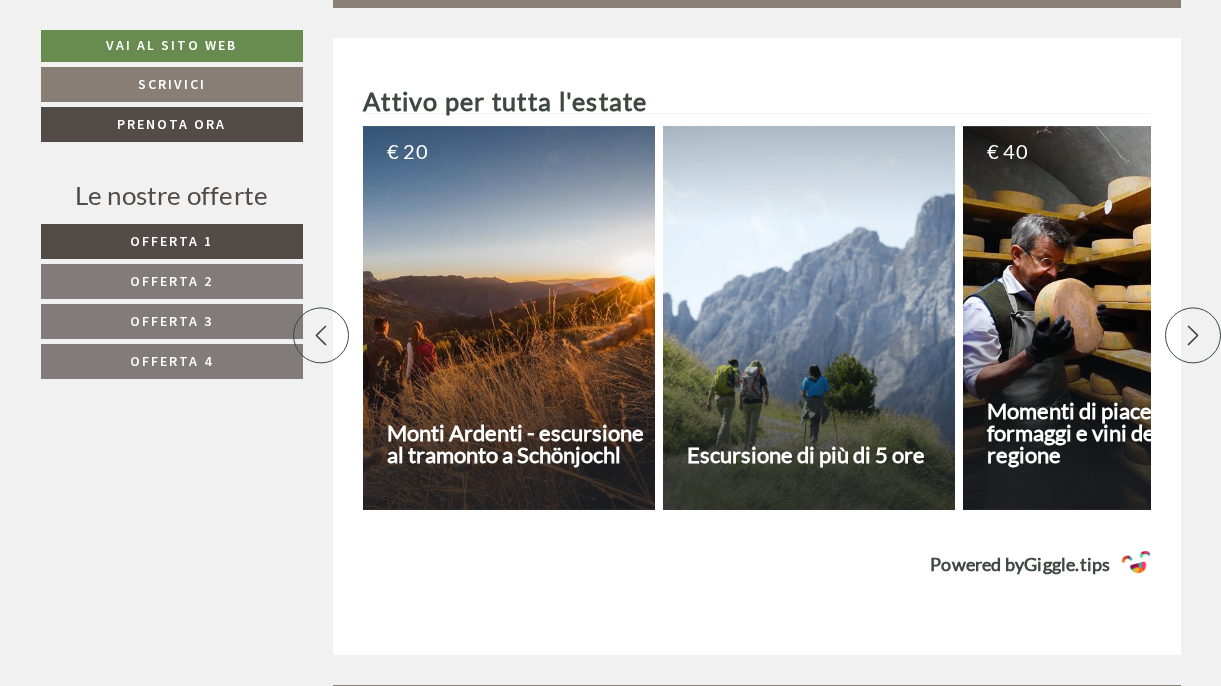 scroll, scrollTop: 0, scrollLeft: 0, axis: both 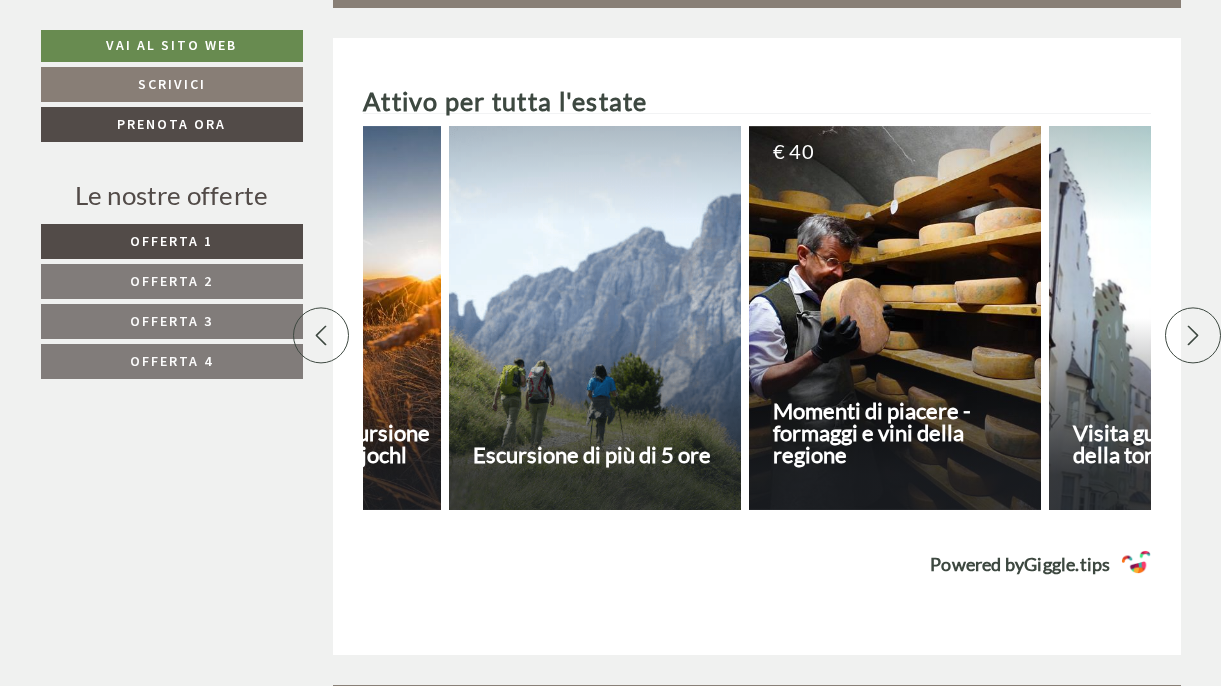 click 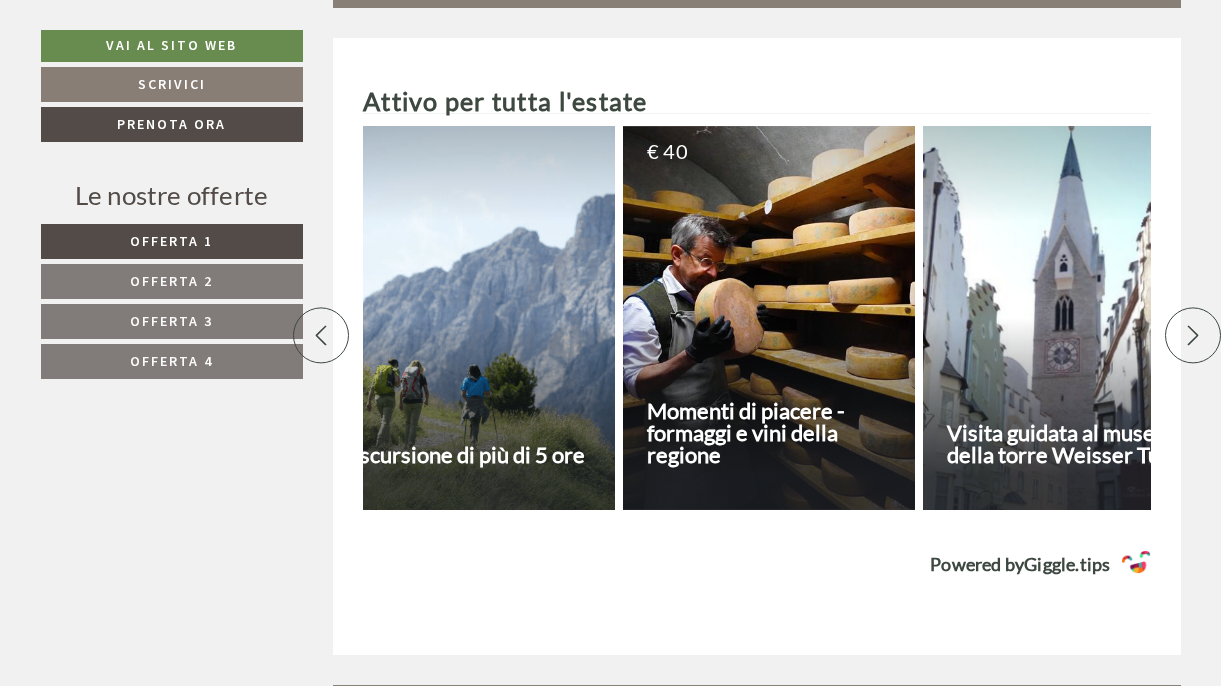 click 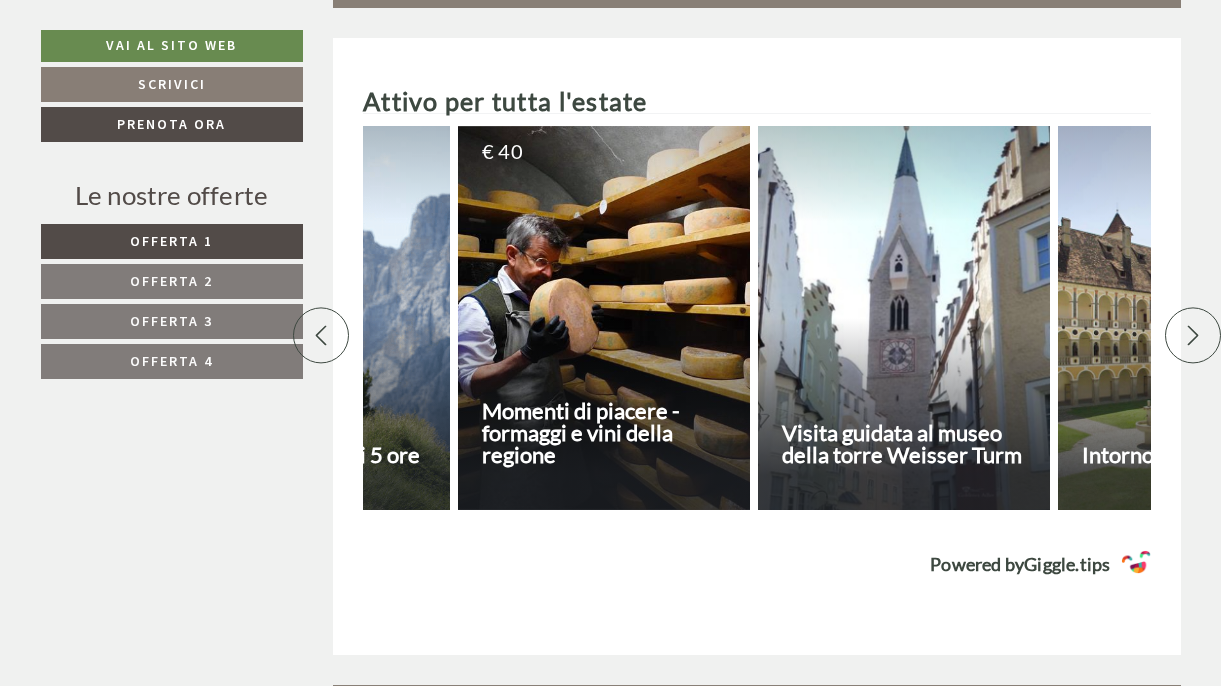 click 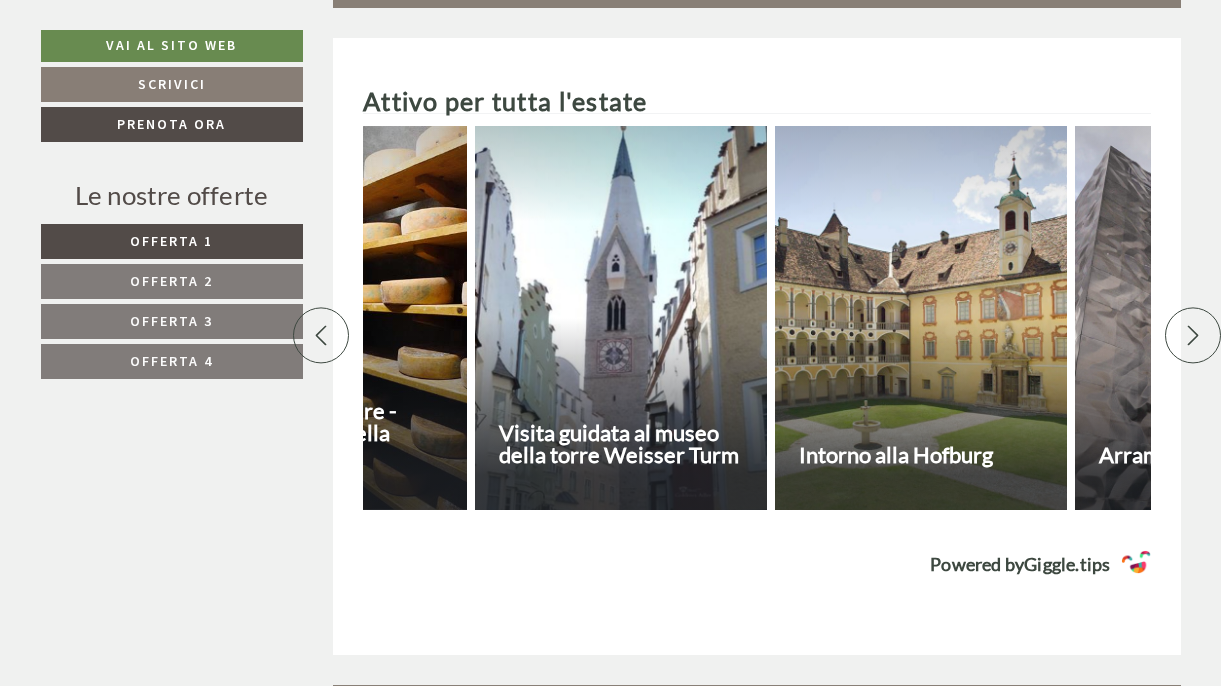 click 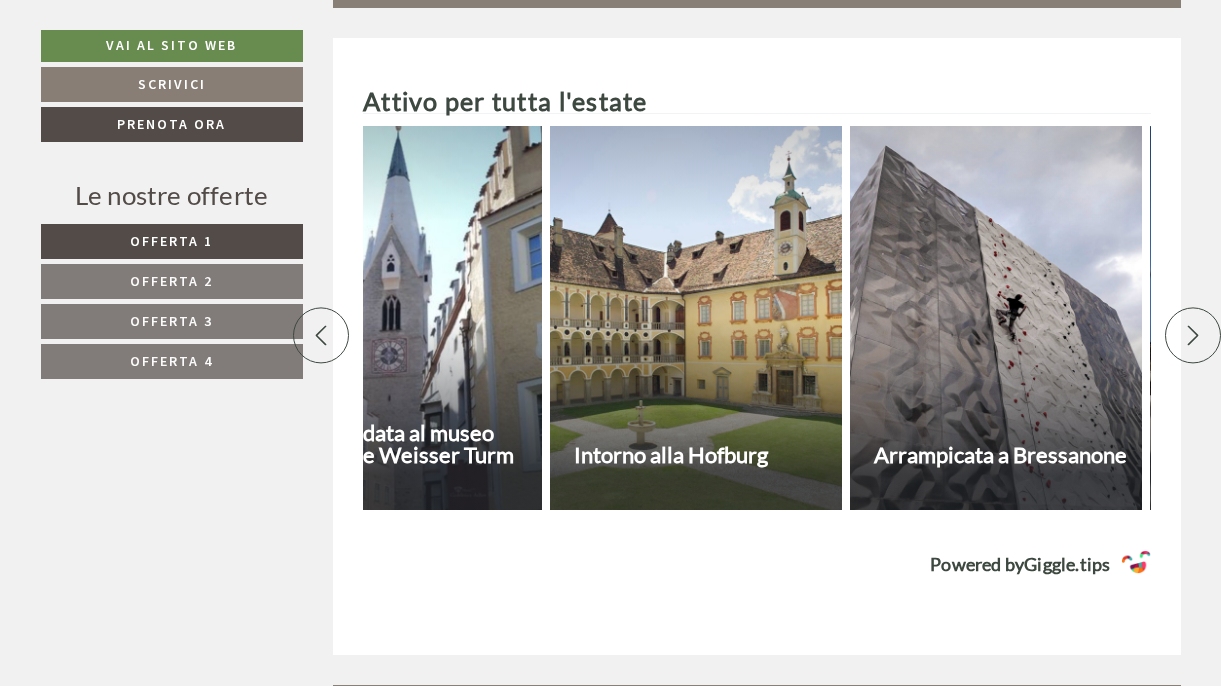 click 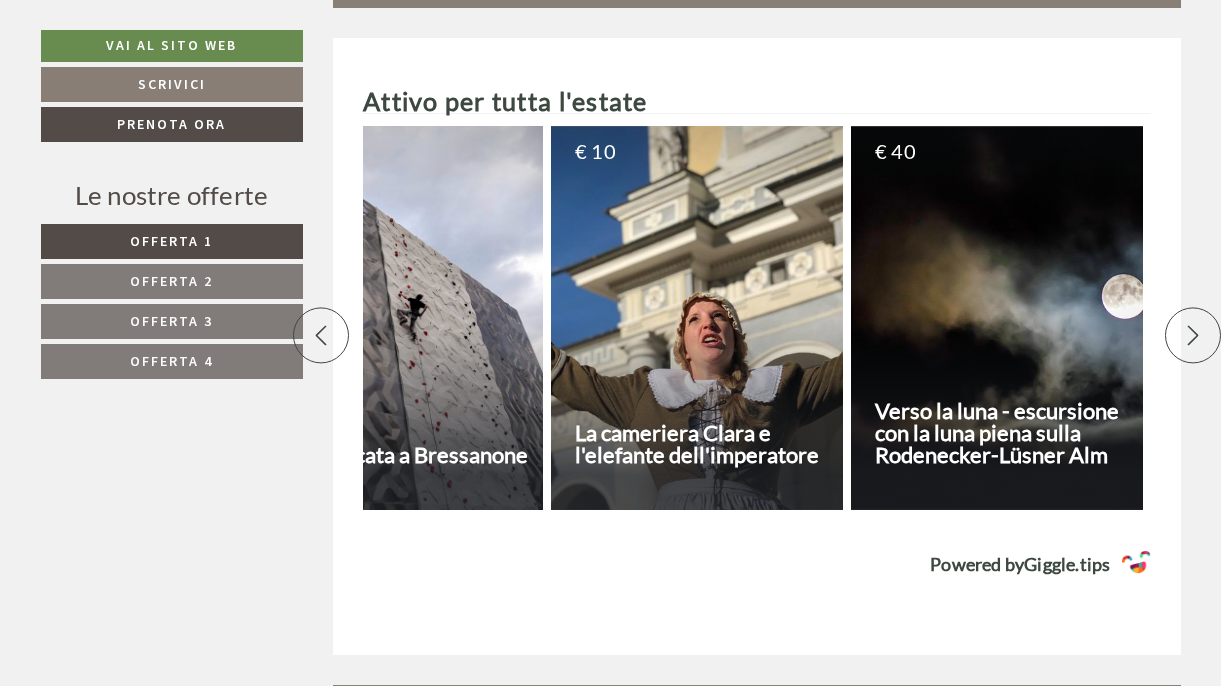 click 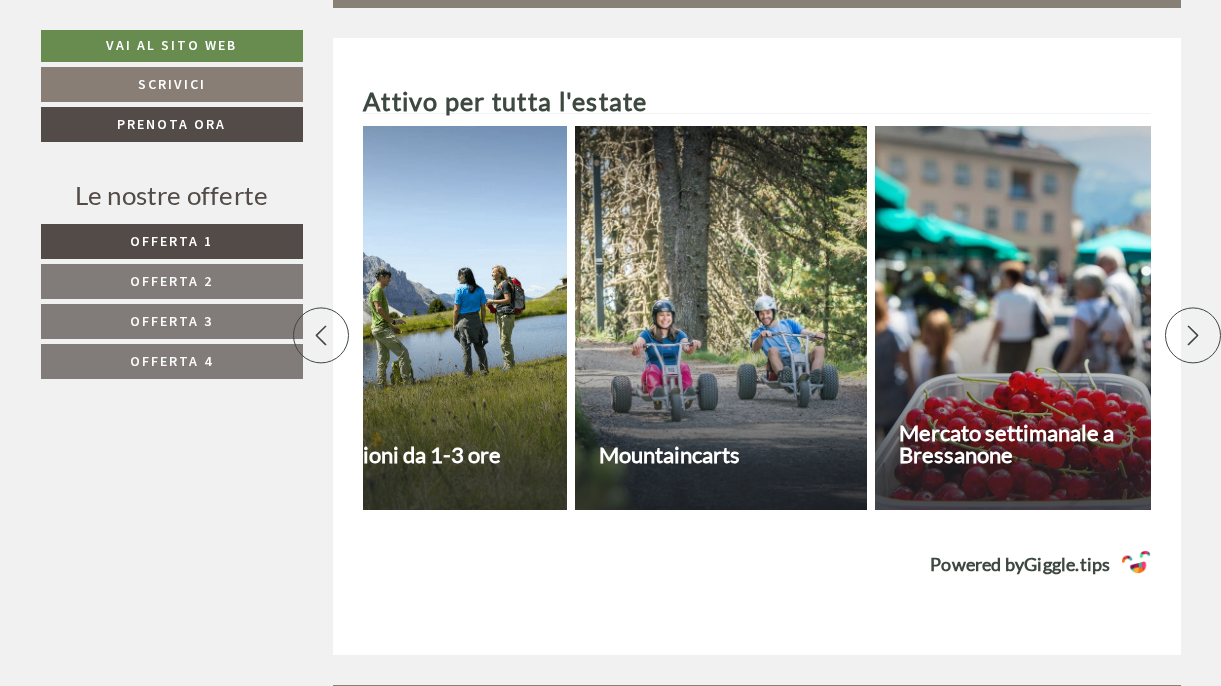 click 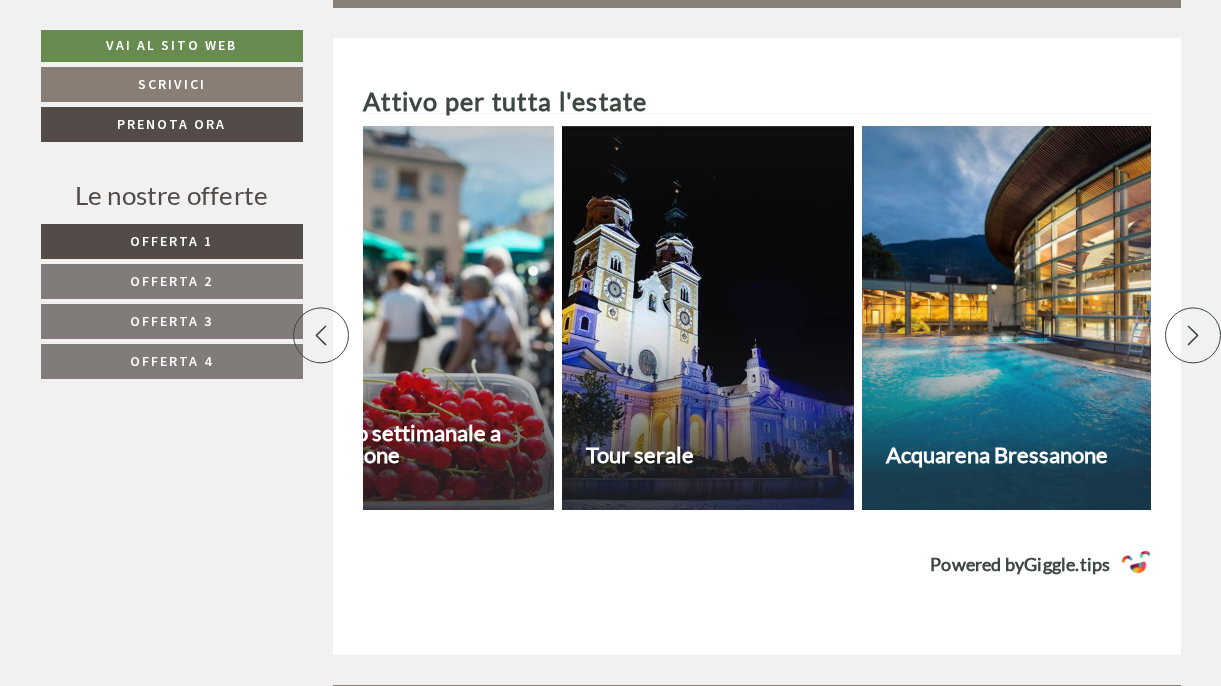 scroll, scrollTop: 0, scrollLeft: 3188, axis: horizontal 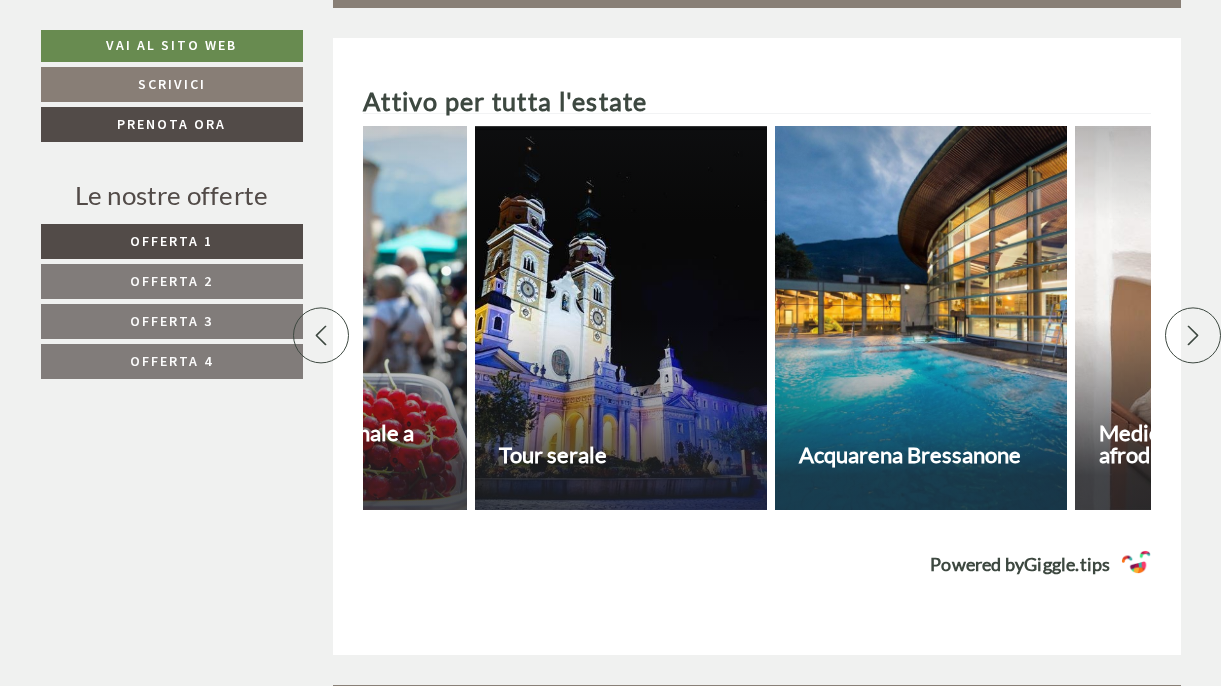 click 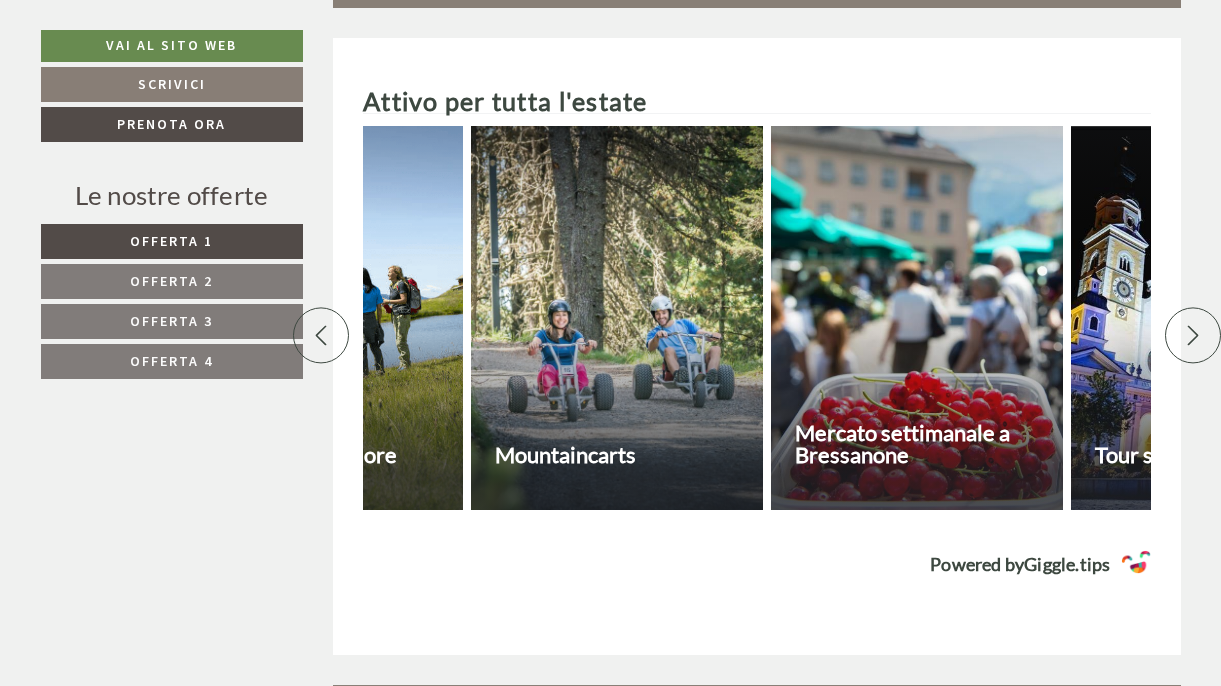 scroll, scrollTop: 0, scrollLeft: 2488, axis: horizontal 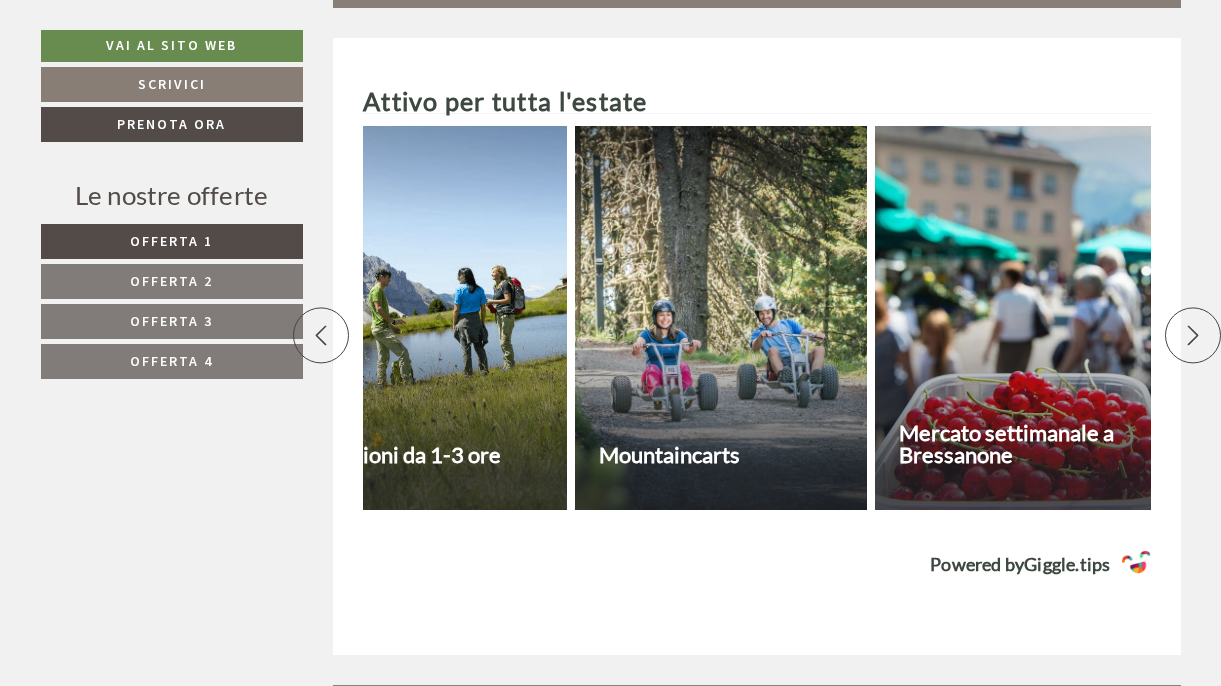 click on "Mercato settimanale a Bressanone" at bounding box center (1030, 444) 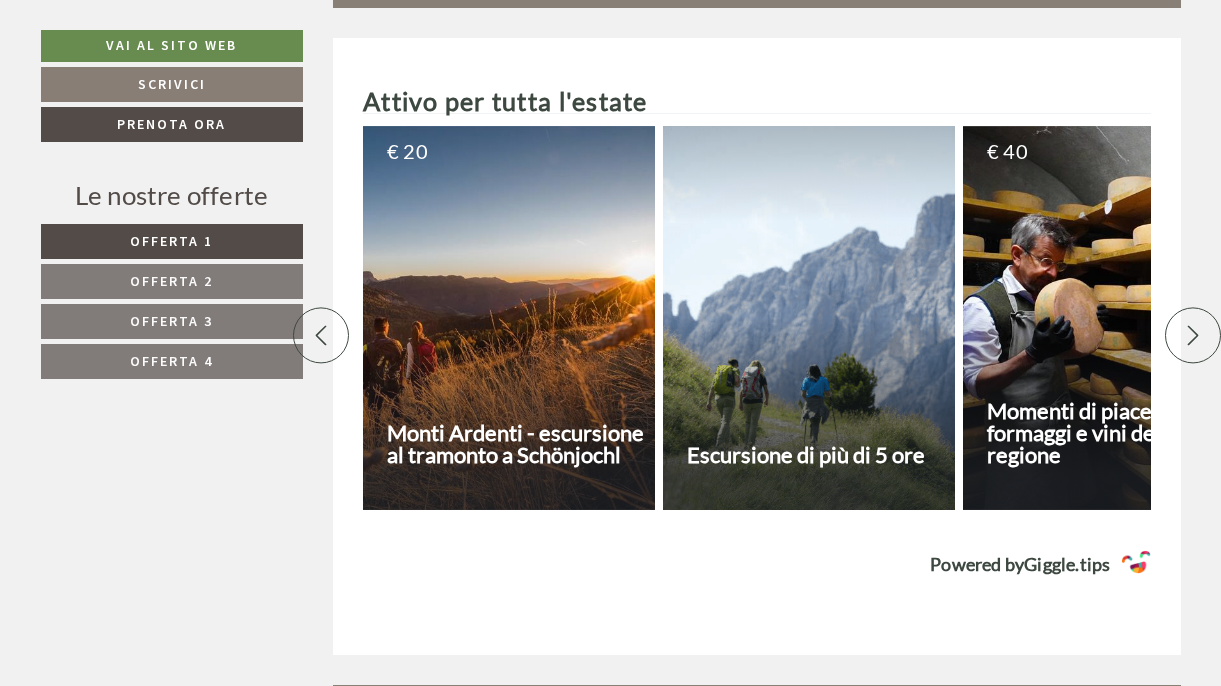 scroll, scrollTop: 0, scrollLeft: 0, axis: both 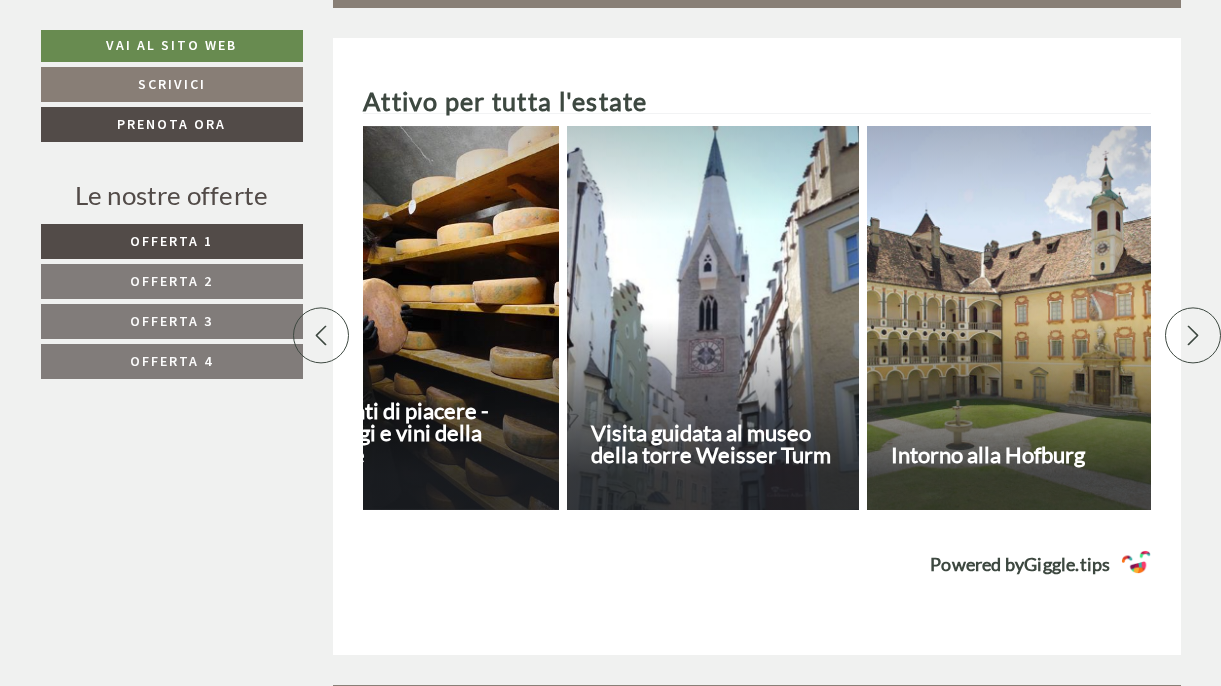 click 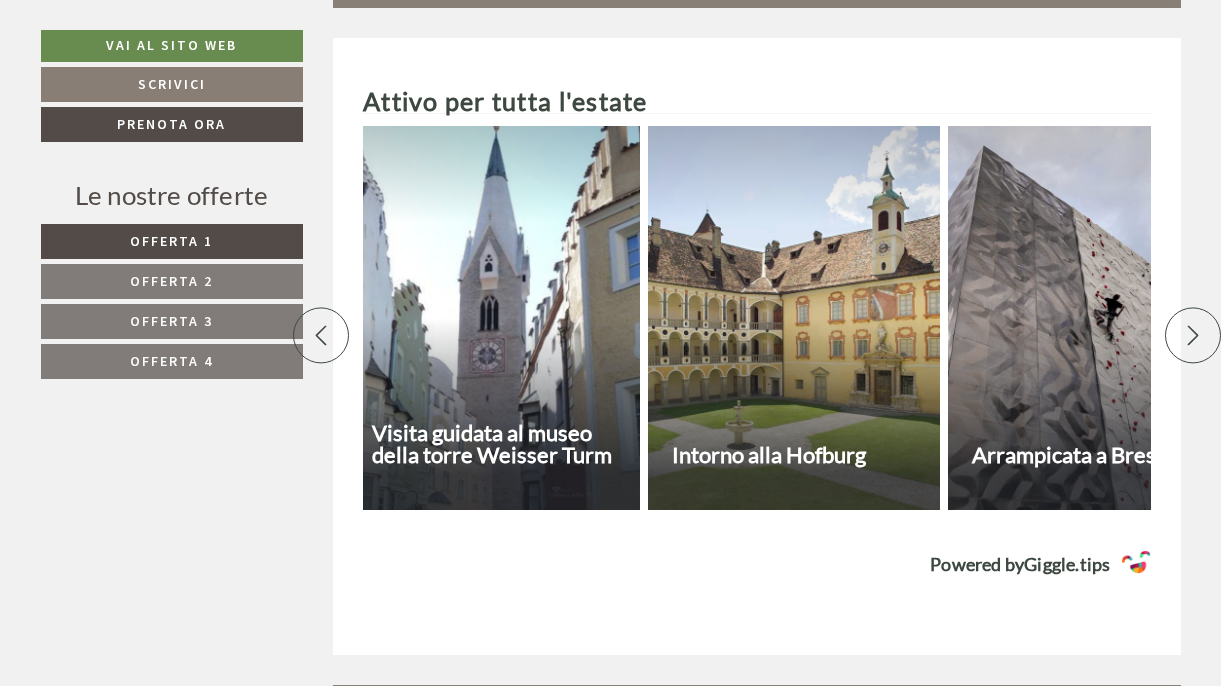 click 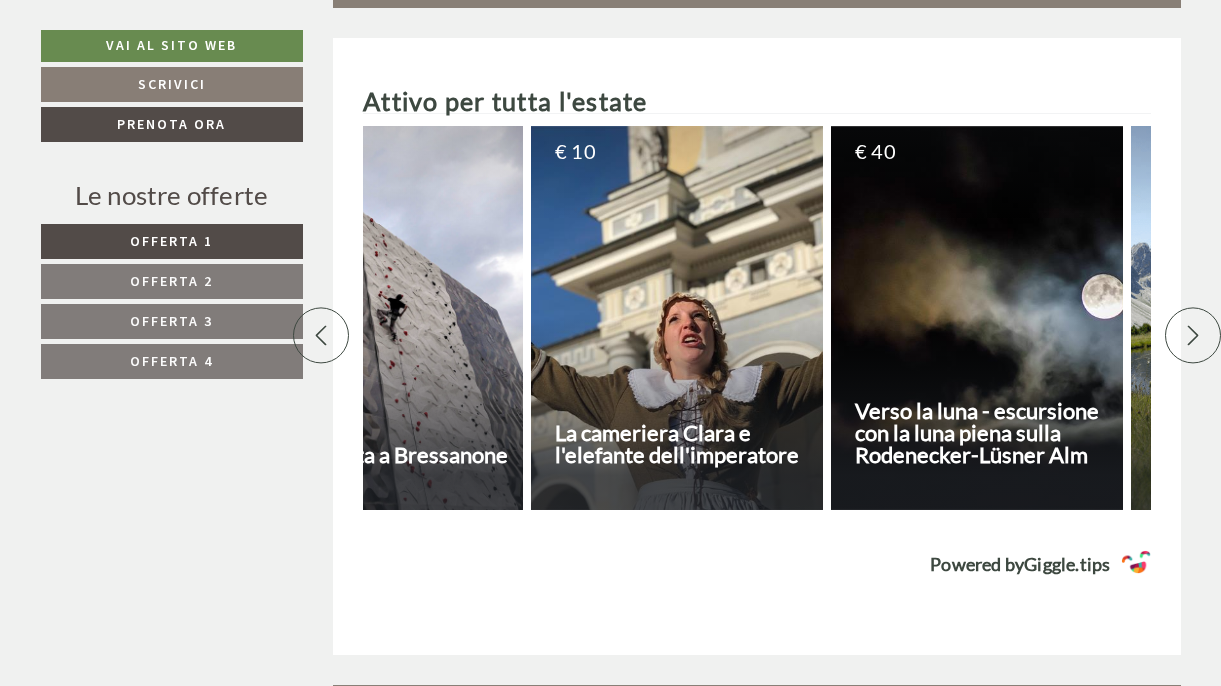 click 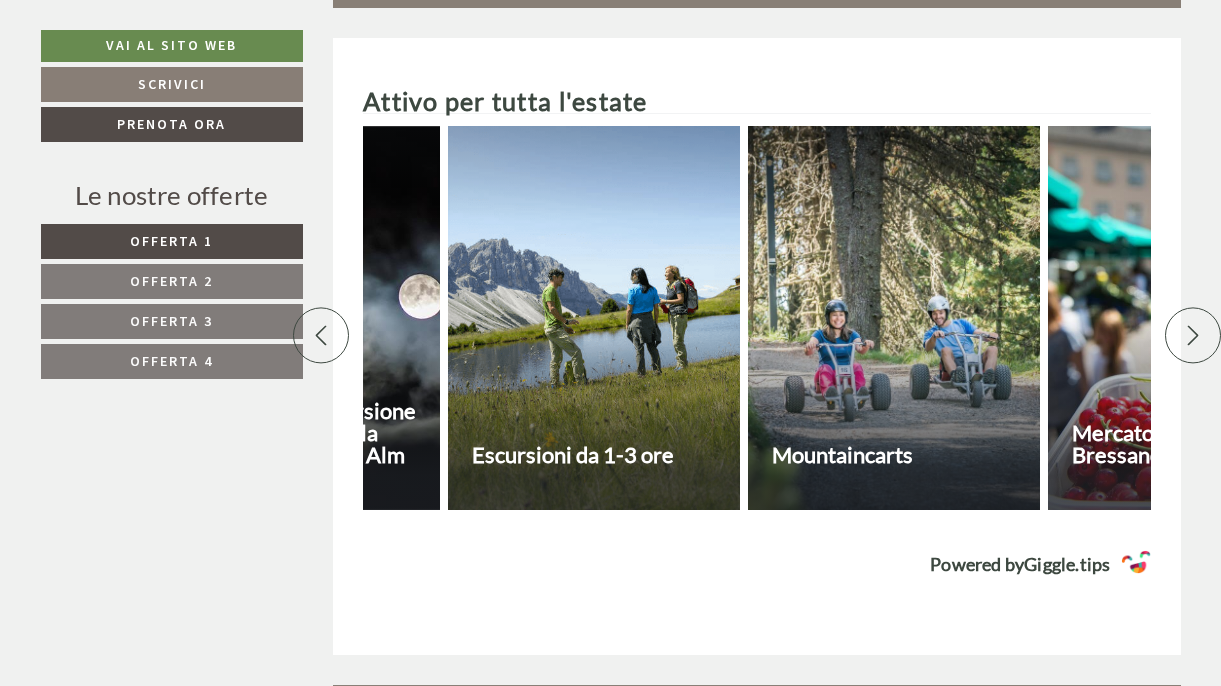 scroll, scrollTop: 0, scrollLeft: 2332, axis: horizontal 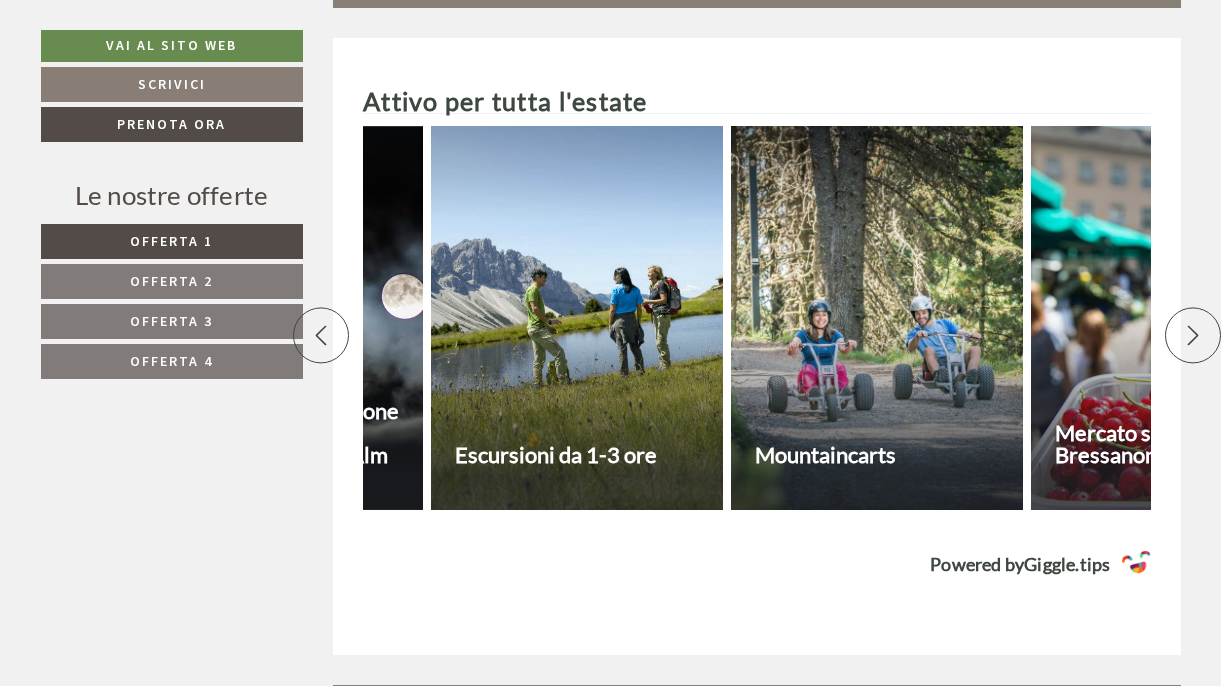 click 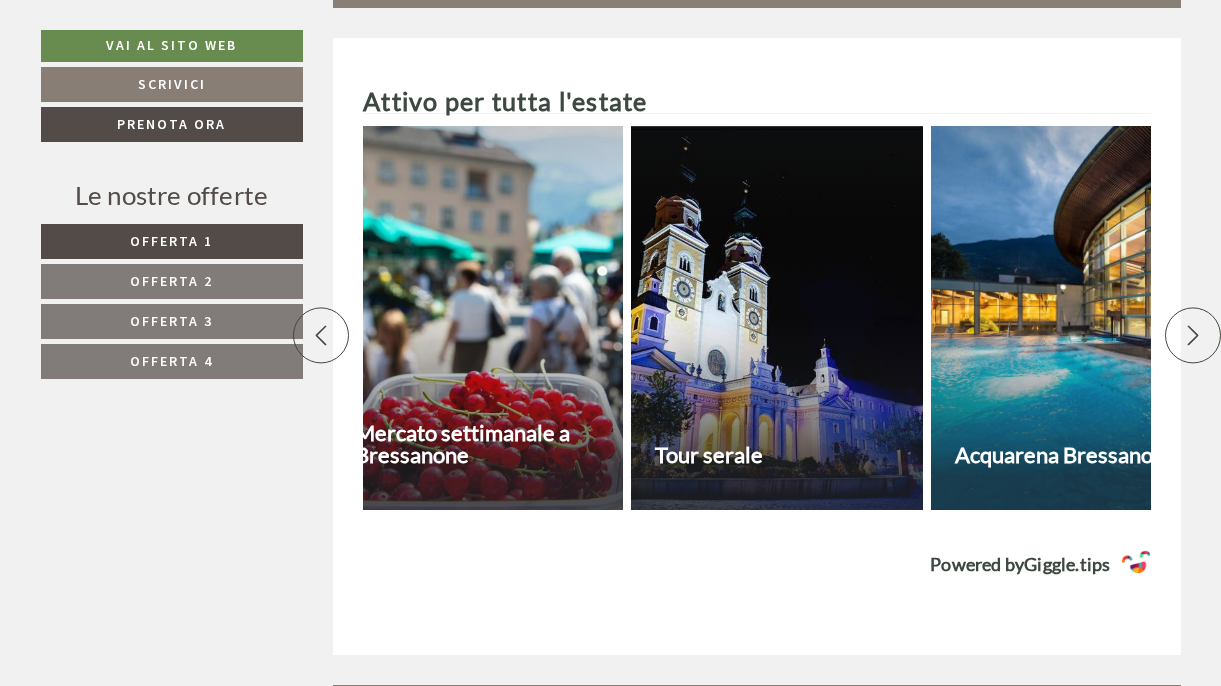 click 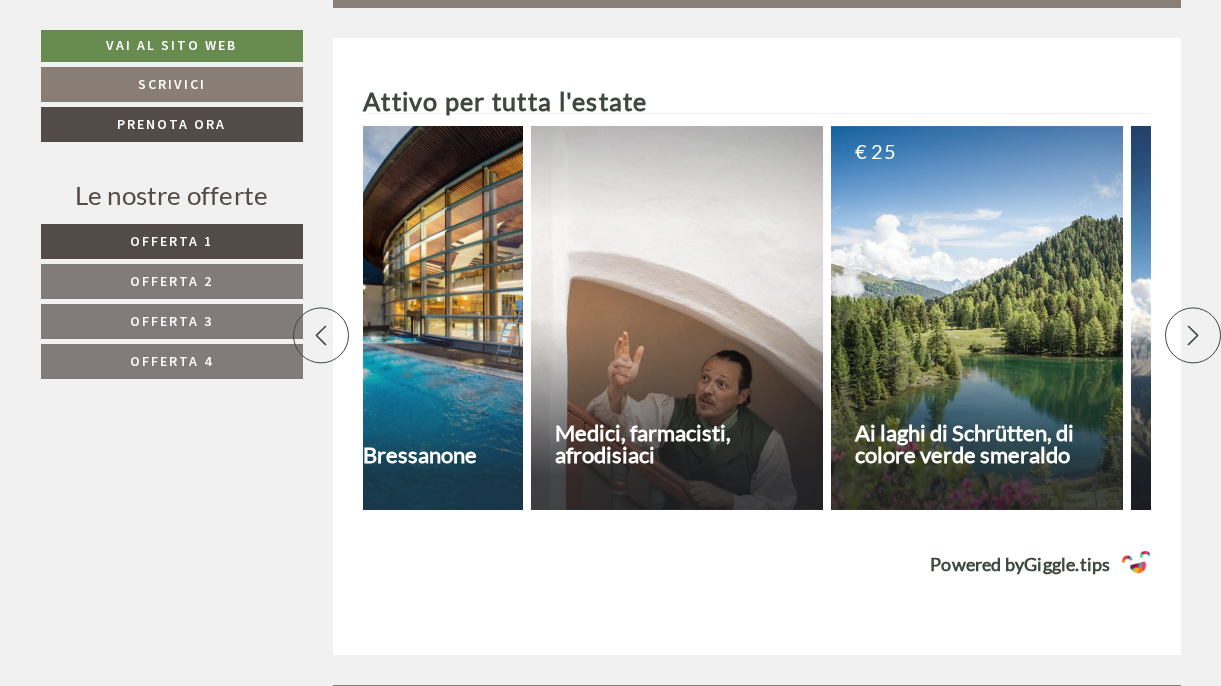 click 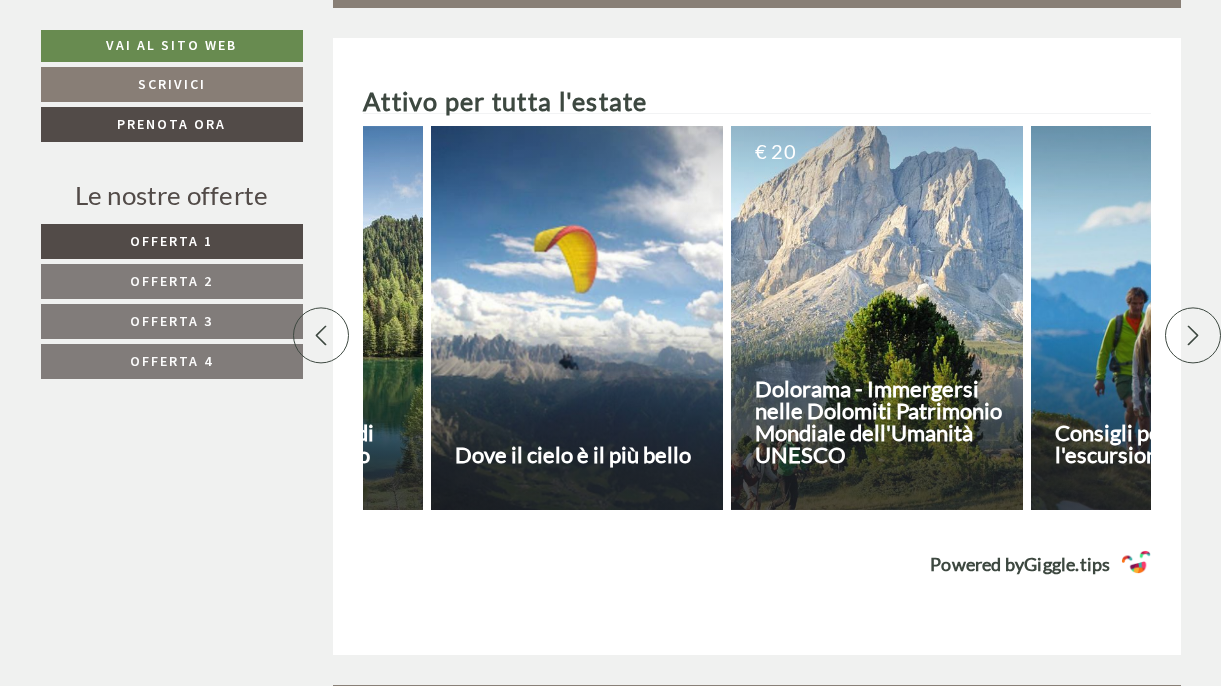 click 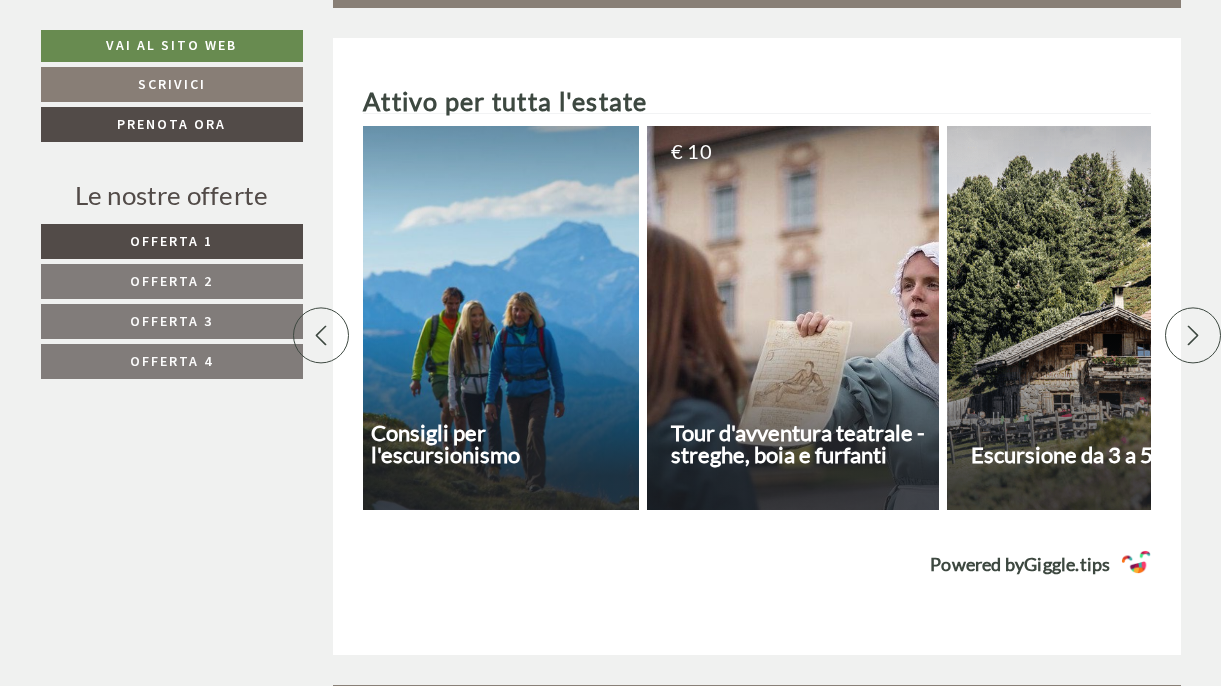 scroll, scrollTop: 0, scrollLeft: 5132, axis: horizontal 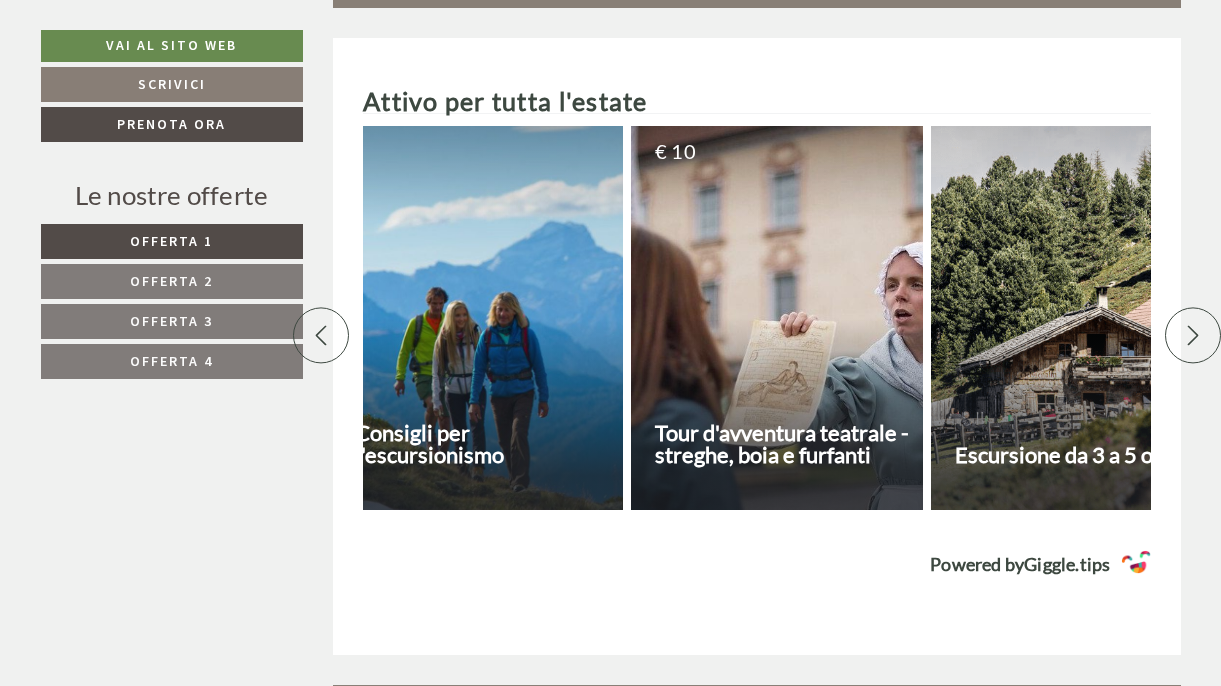 click 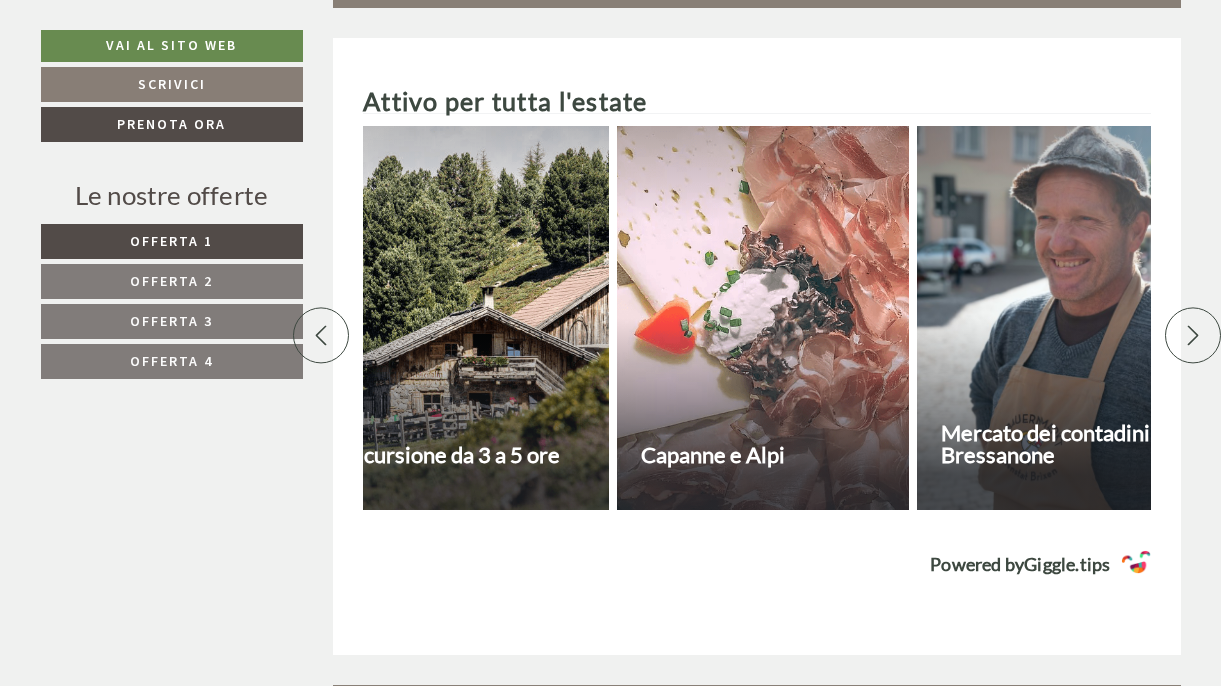 scroll, scrollTop: 0, scrollLeft: 5832, axis: horizontal 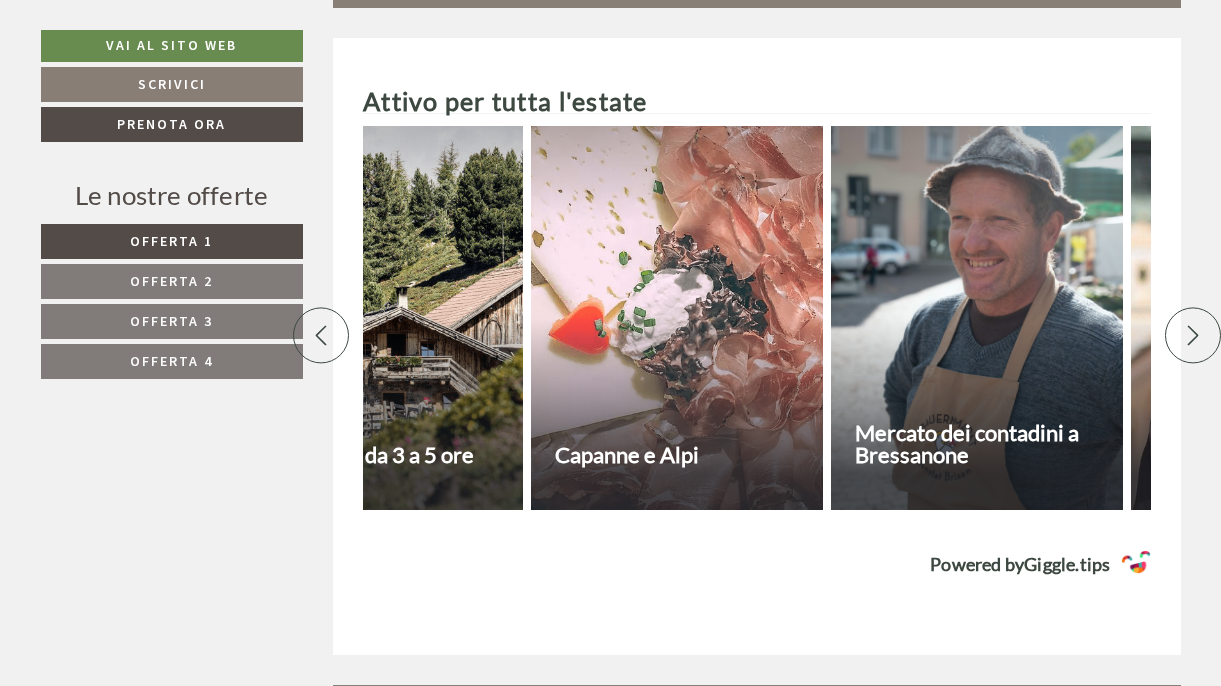 click 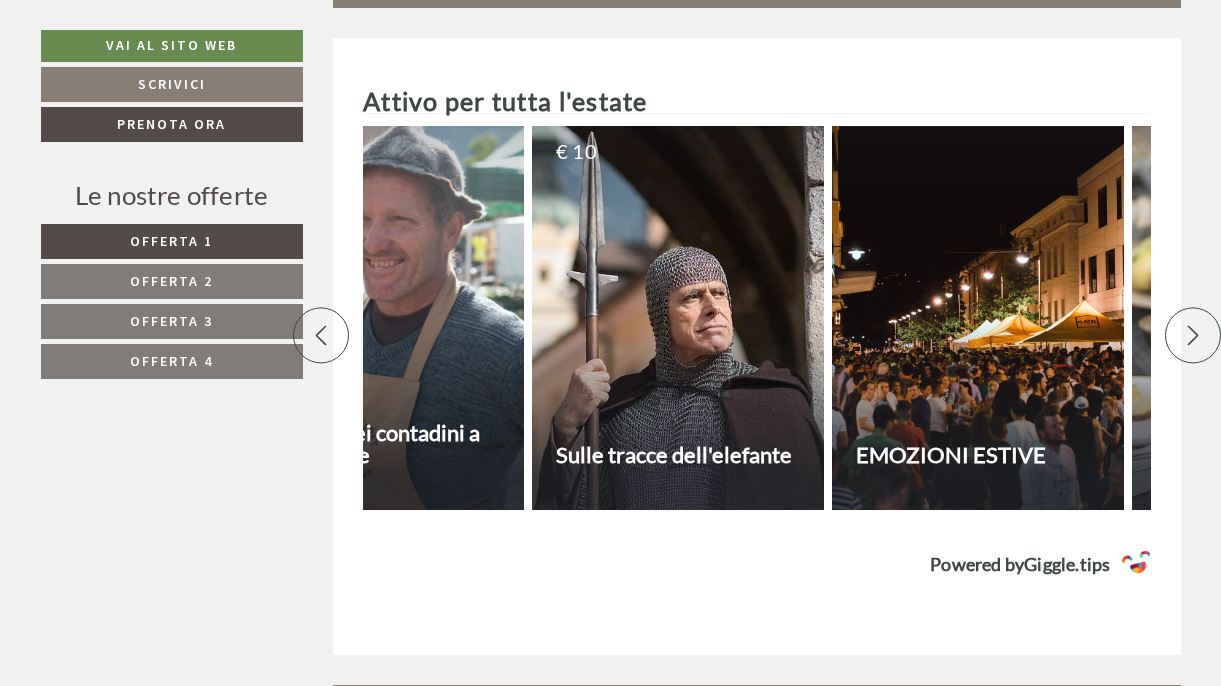 scroll, scrollTop: 0, scrollLeft: 6532, axis: horizontal 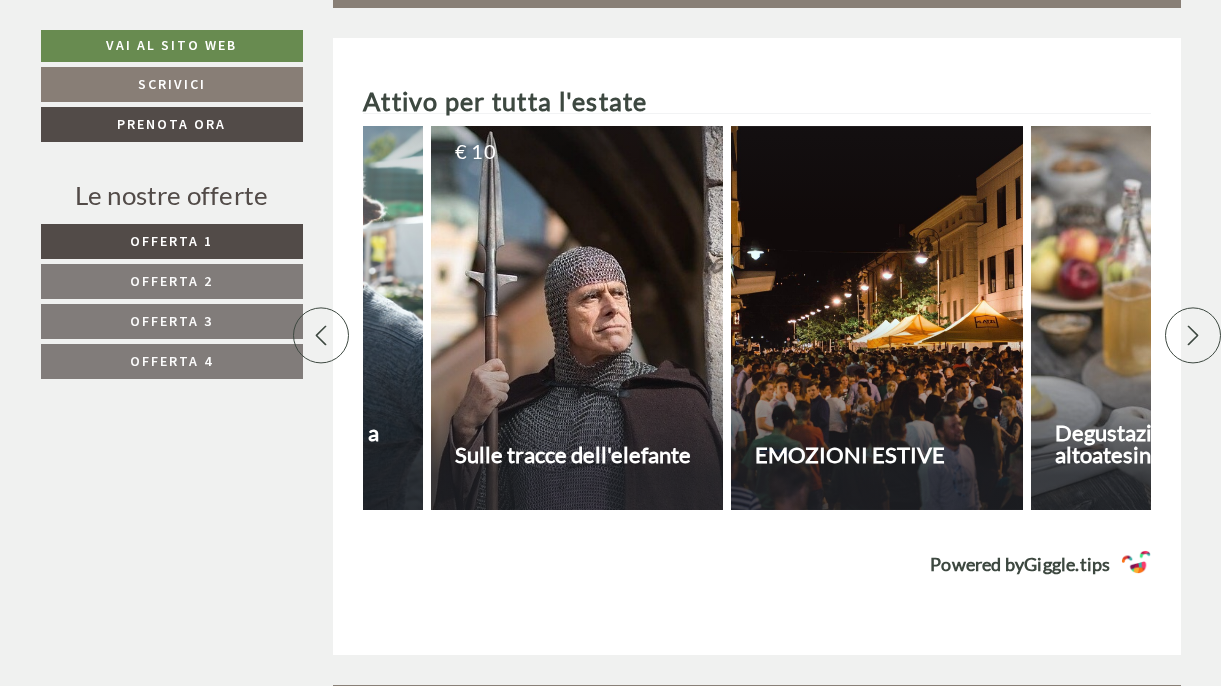 click 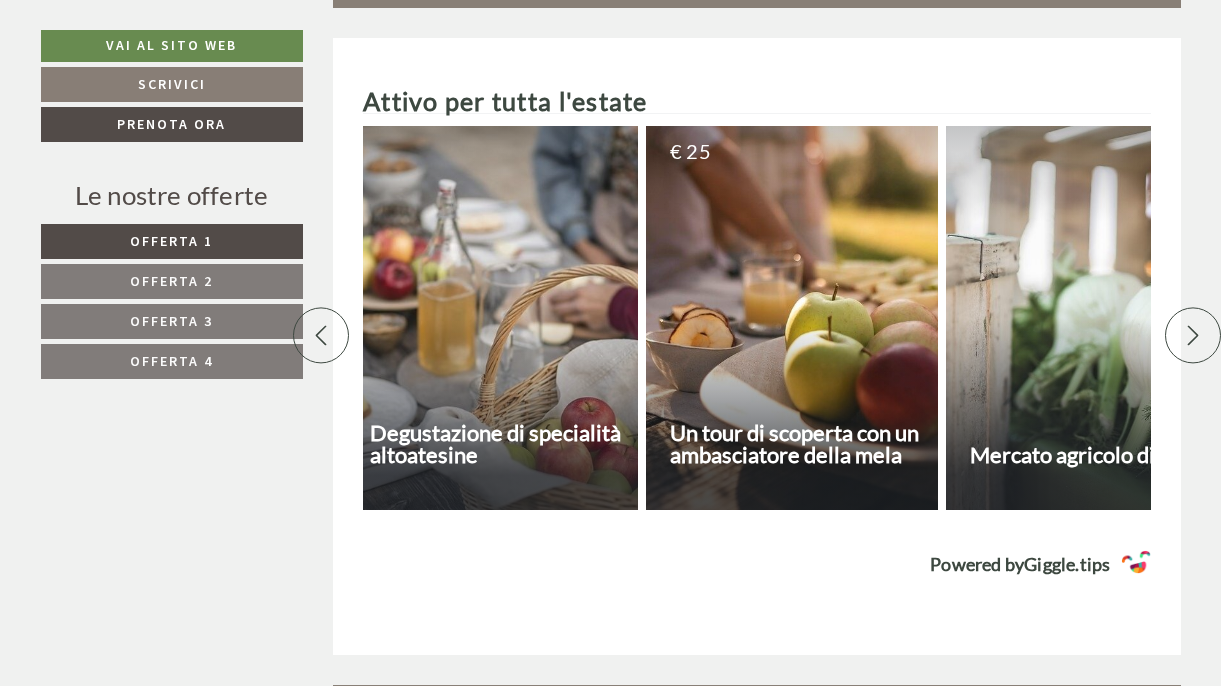scroll, scrollTop: 0, scrollLeft: 7232, axis: horizontal 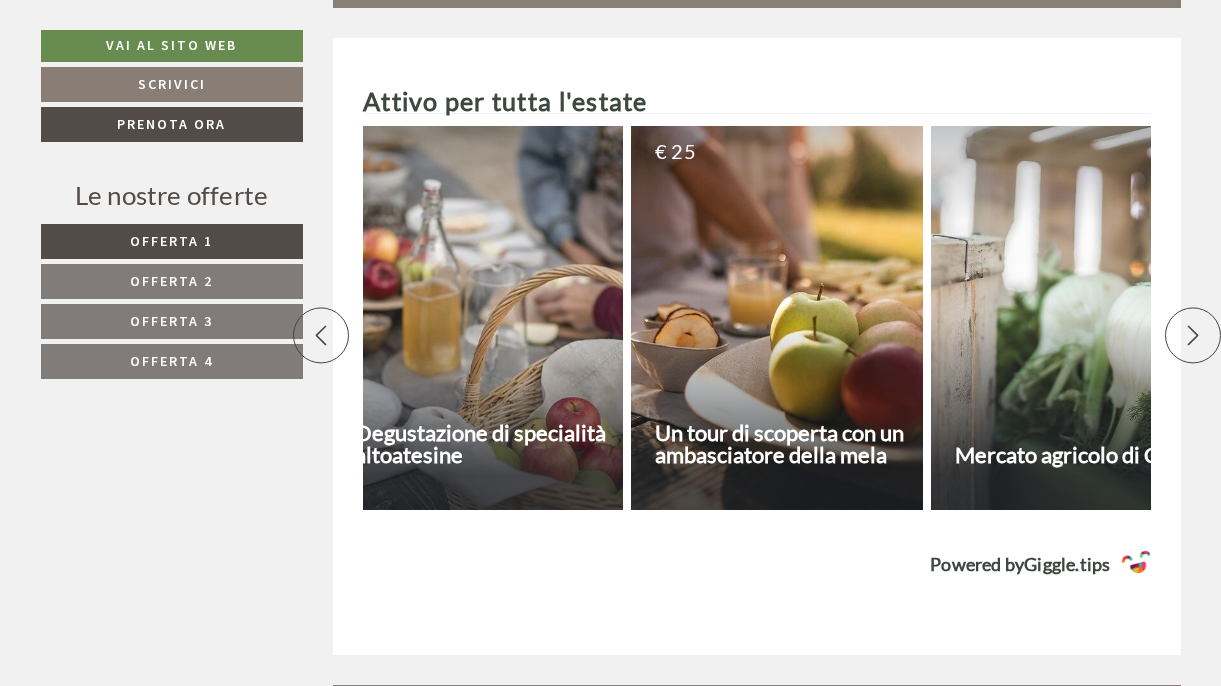 click on "Un tour di scoperta con un ambasciatore della mela" at bounding box center (786, 444) 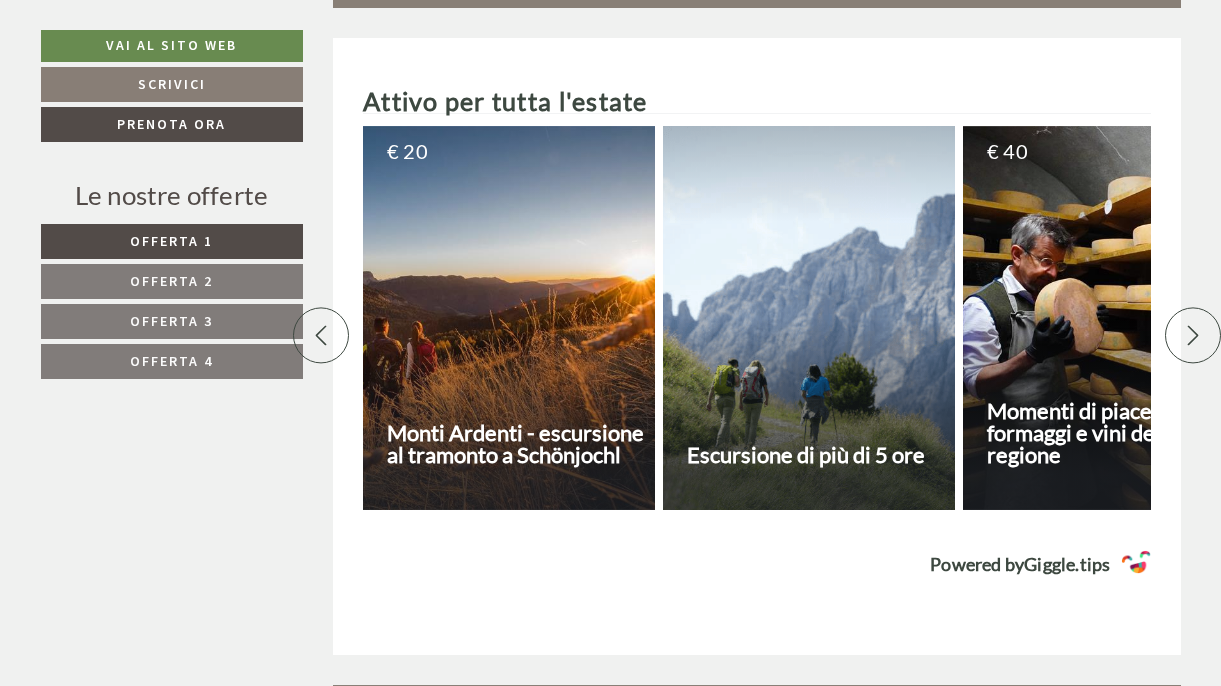 scroll, scrollTop: 0, scrollLeft: 0, axis: both 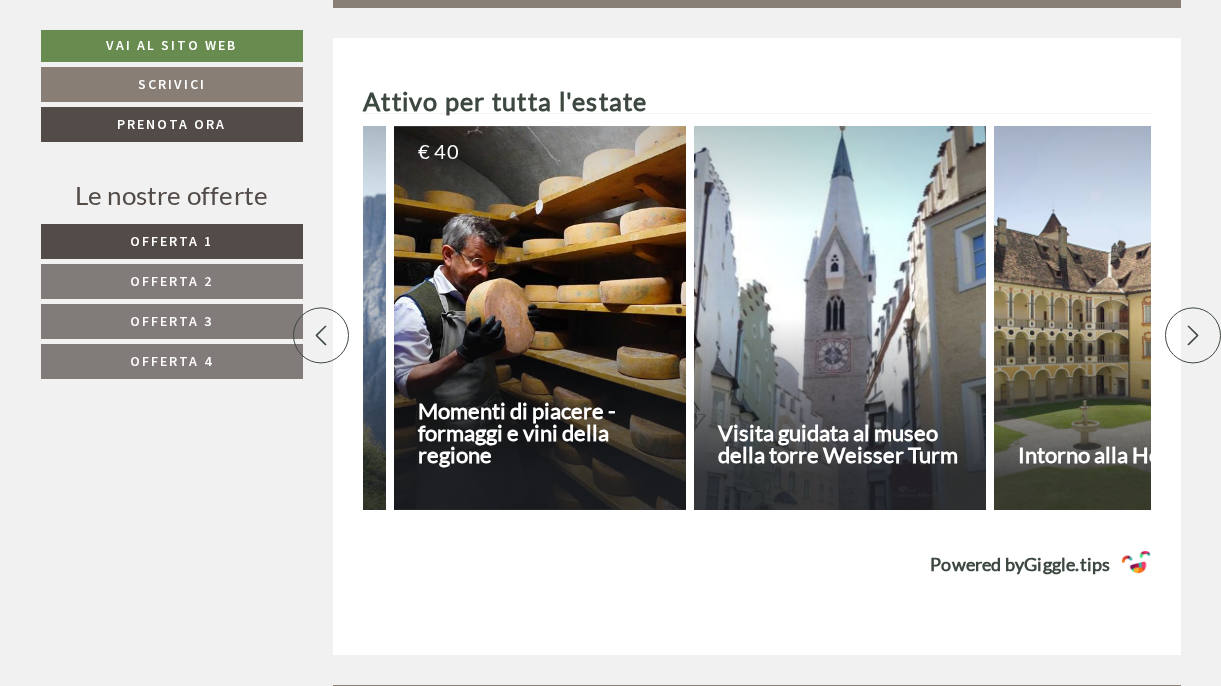 click 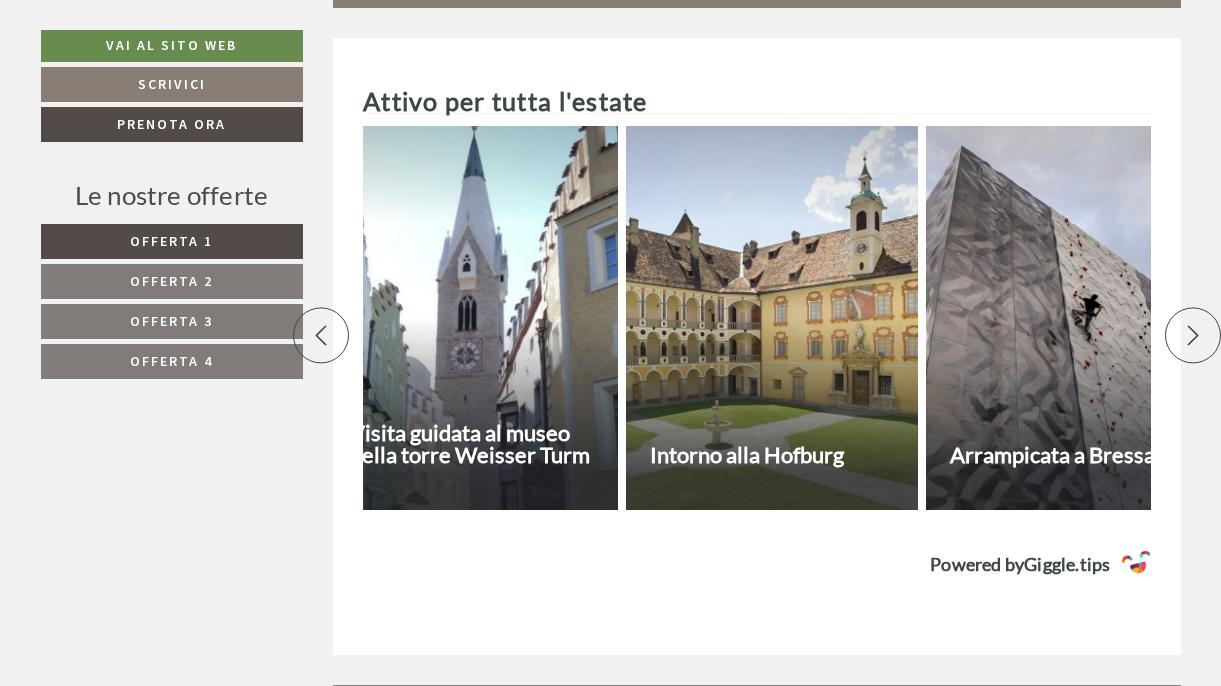 click 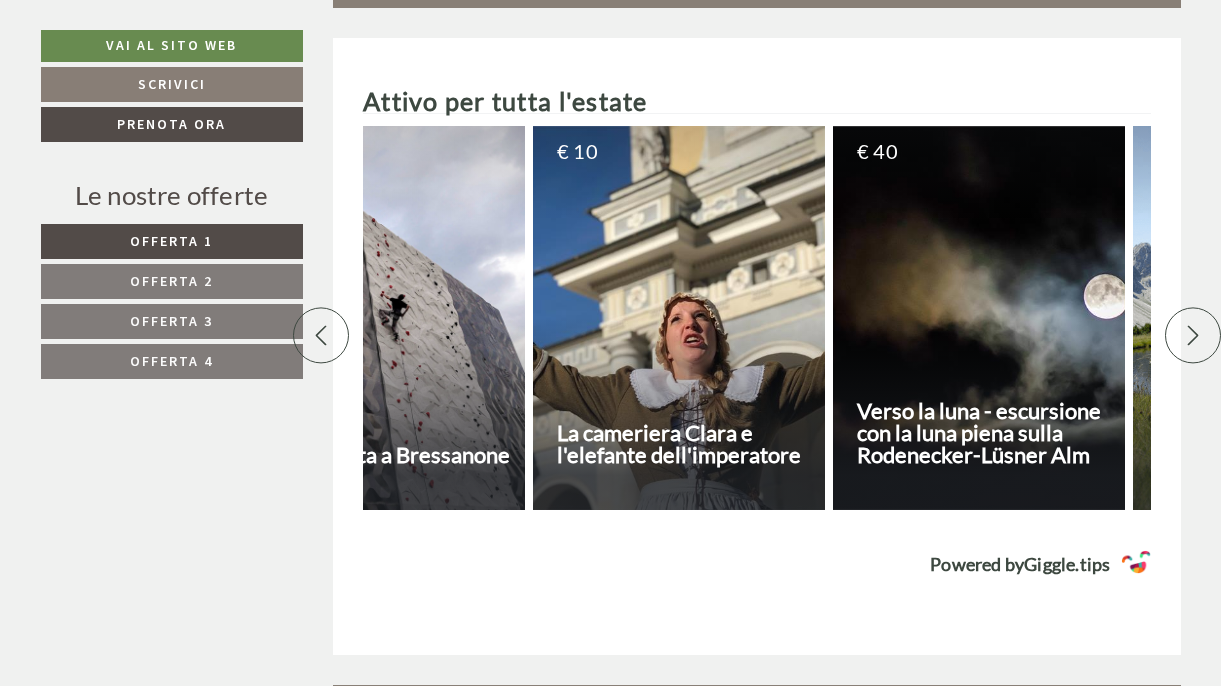 click 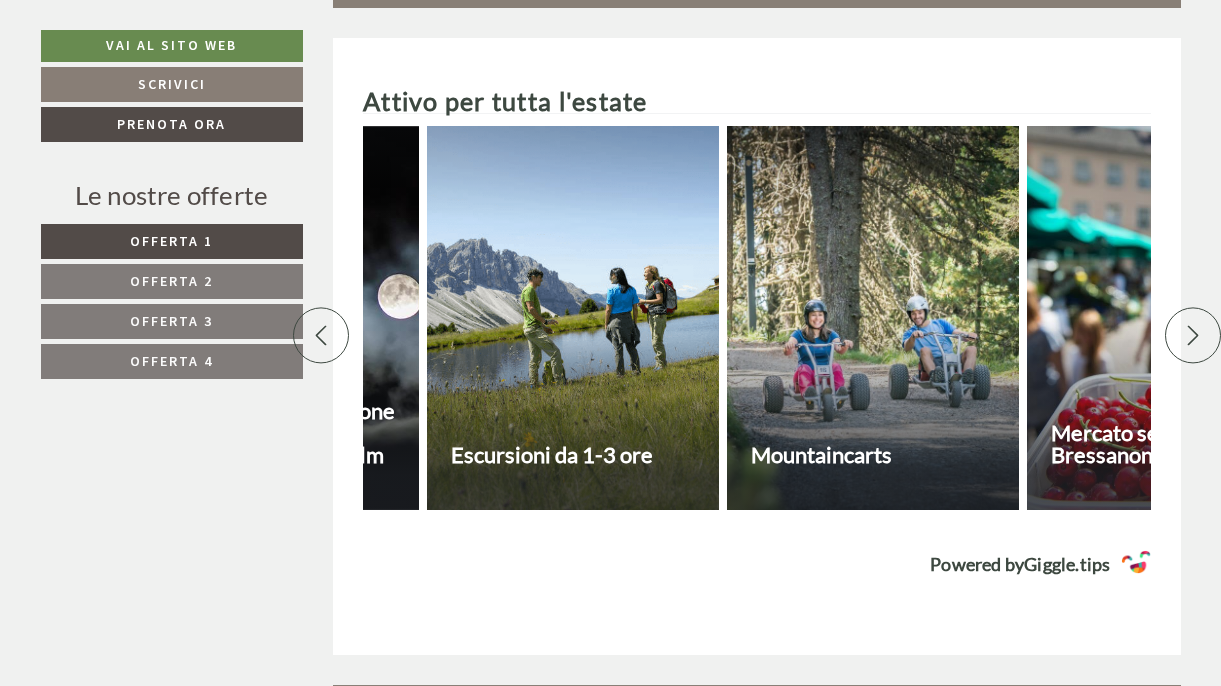 click 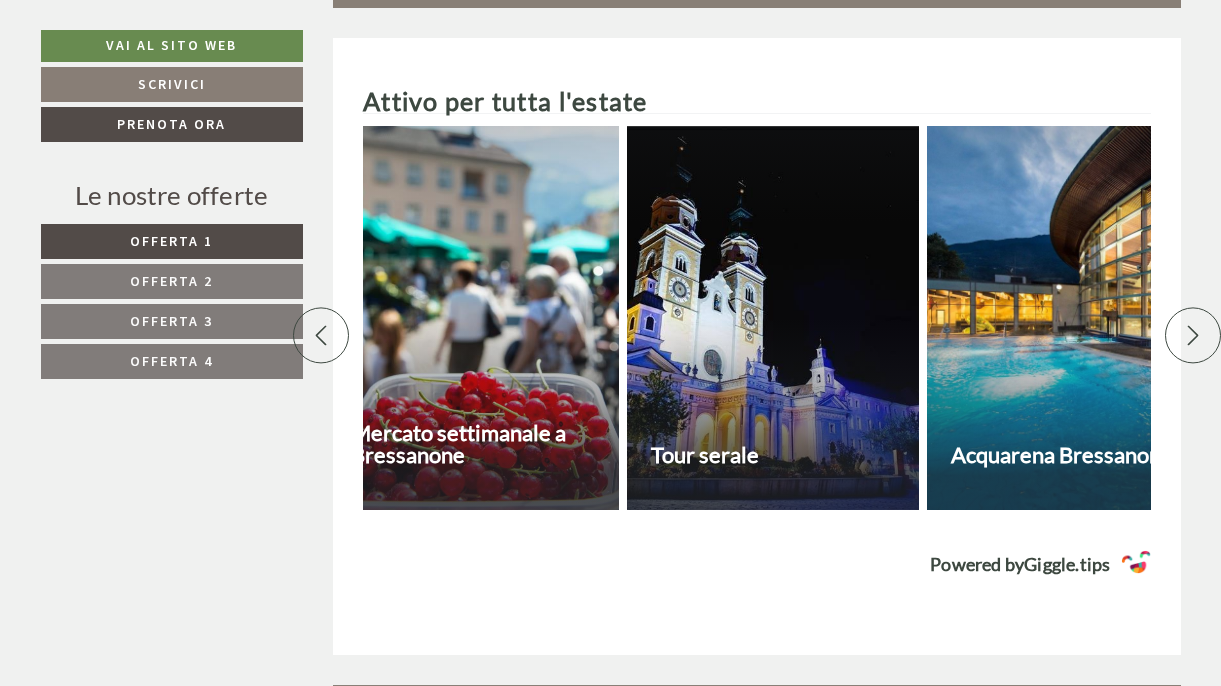 click 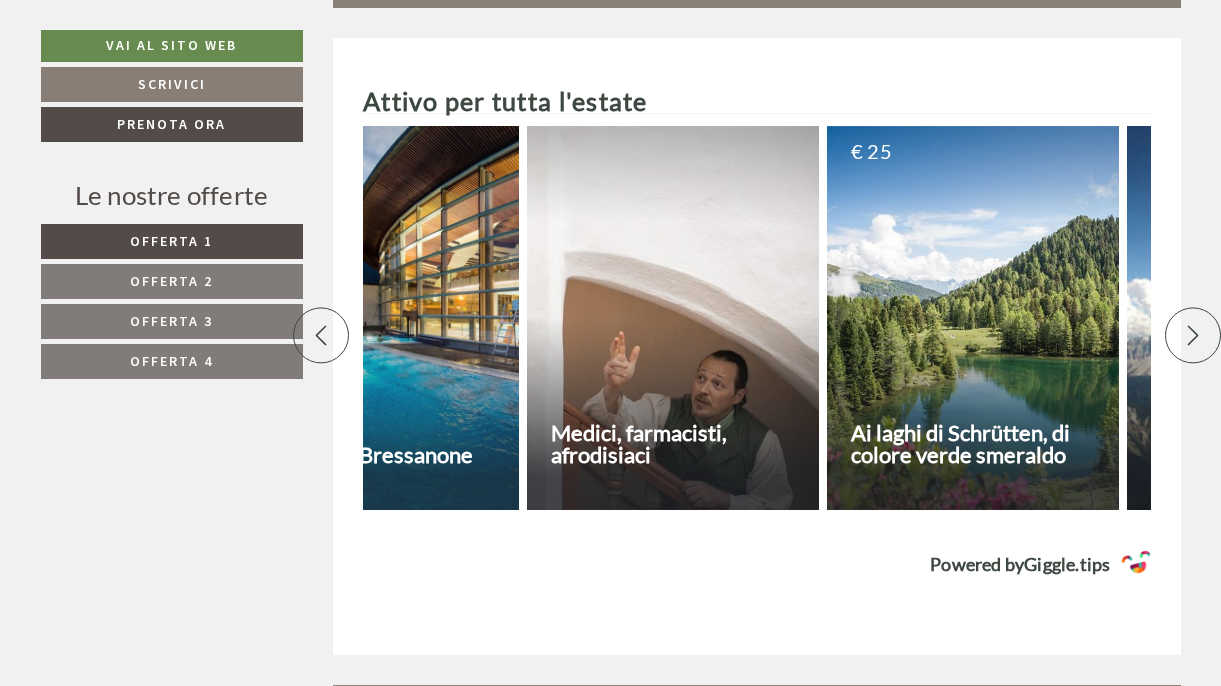 click 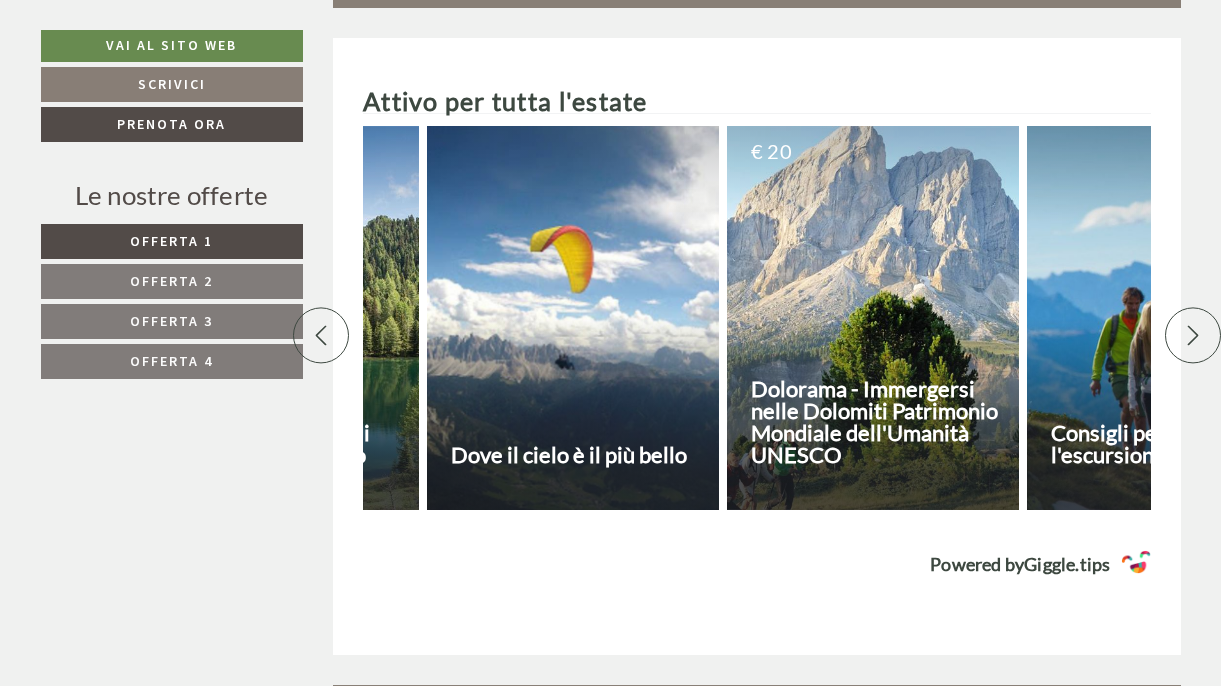 click 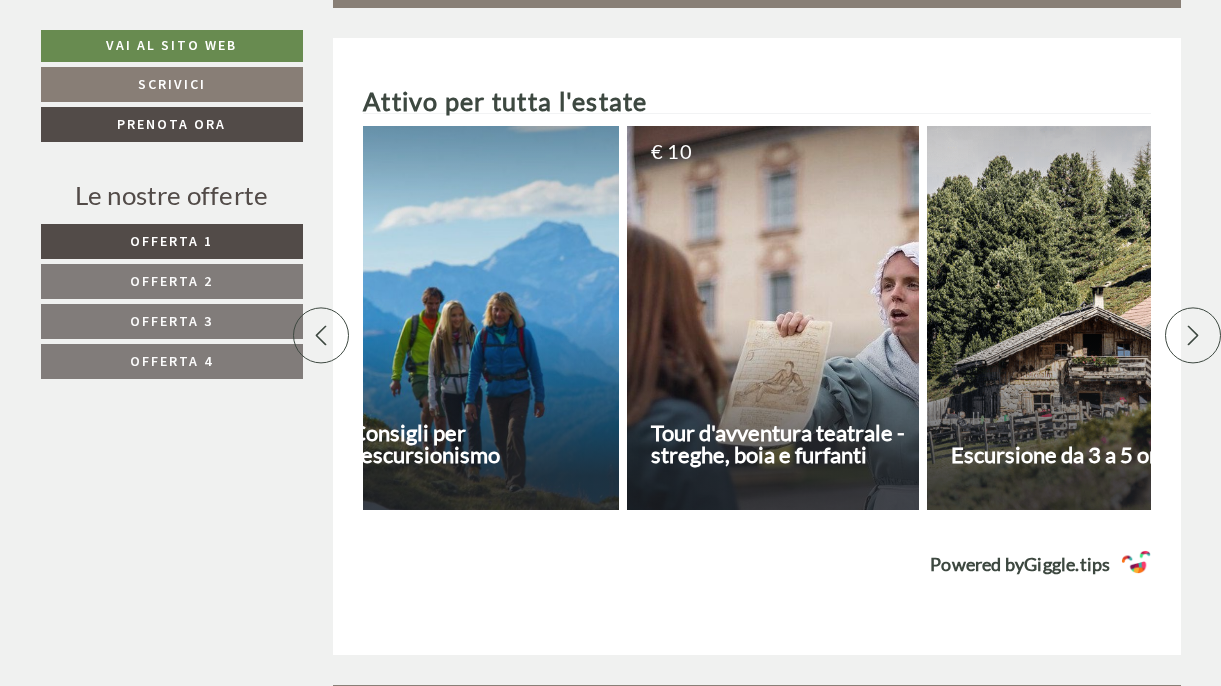click 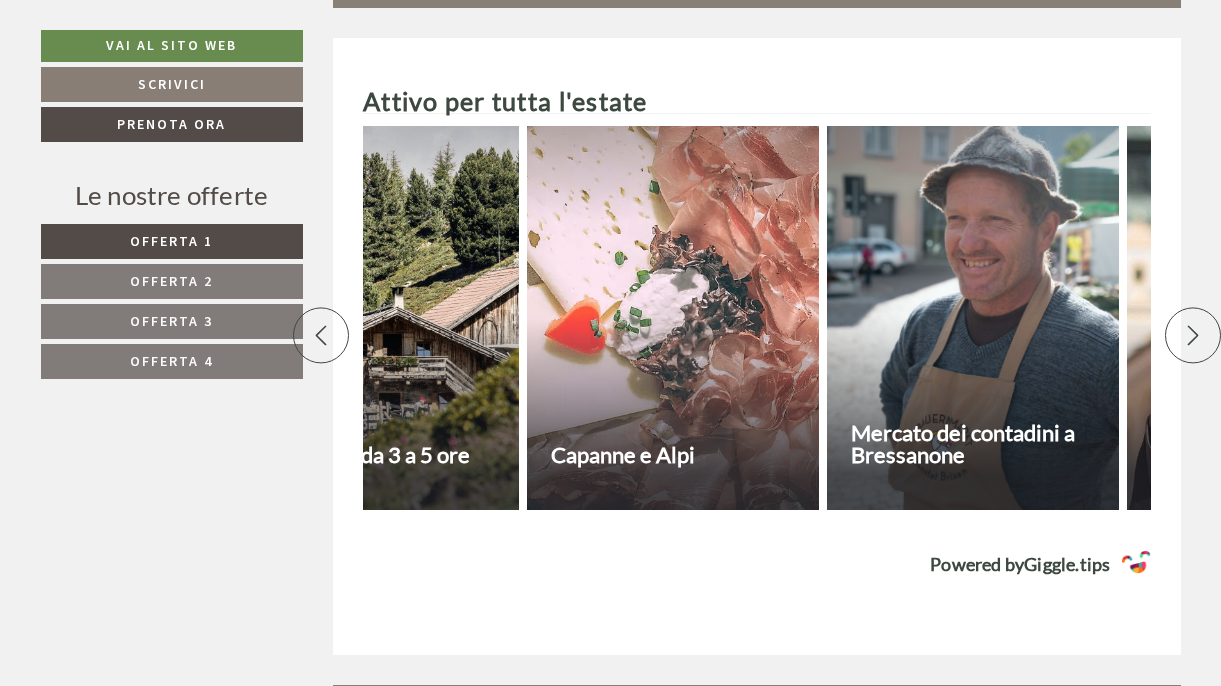 click 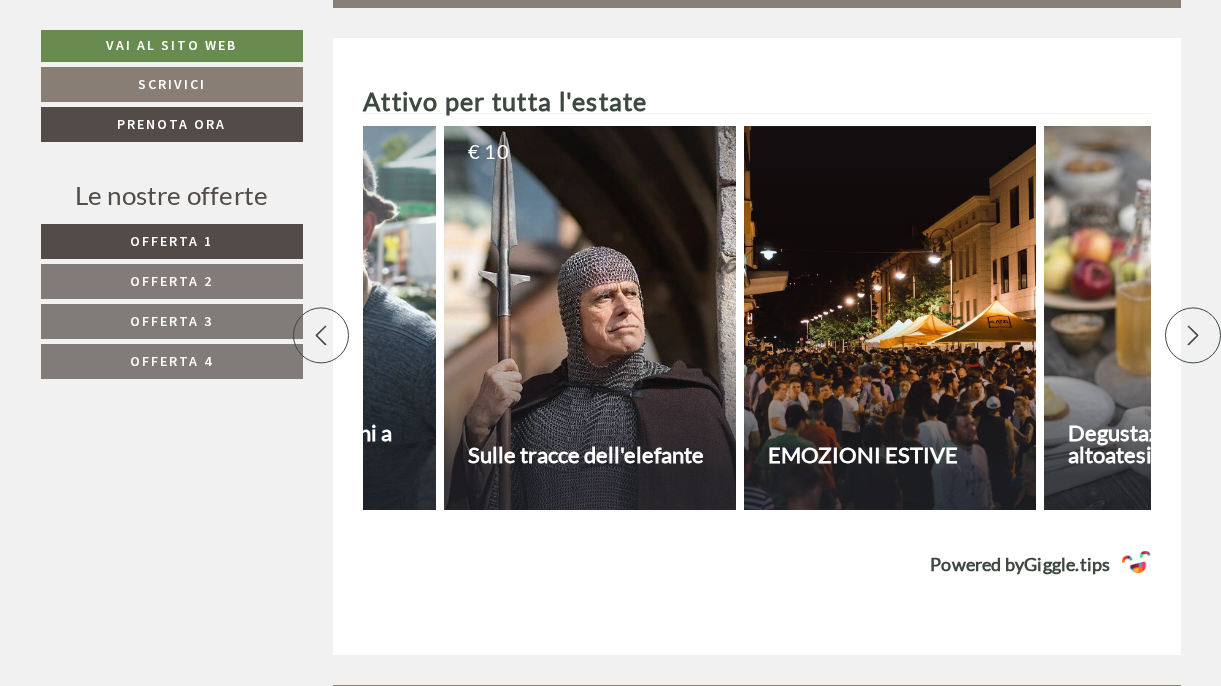 scroll, scrollTop: 0, scrollLeft: 6536, axis: horizontal 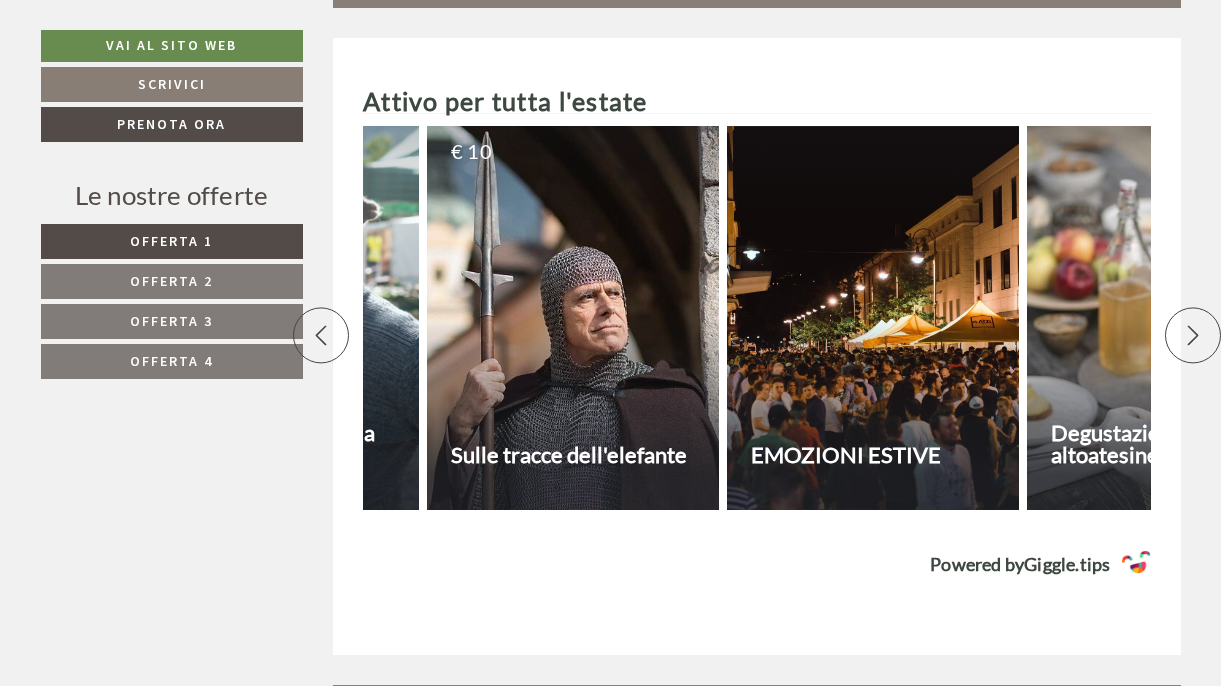 click 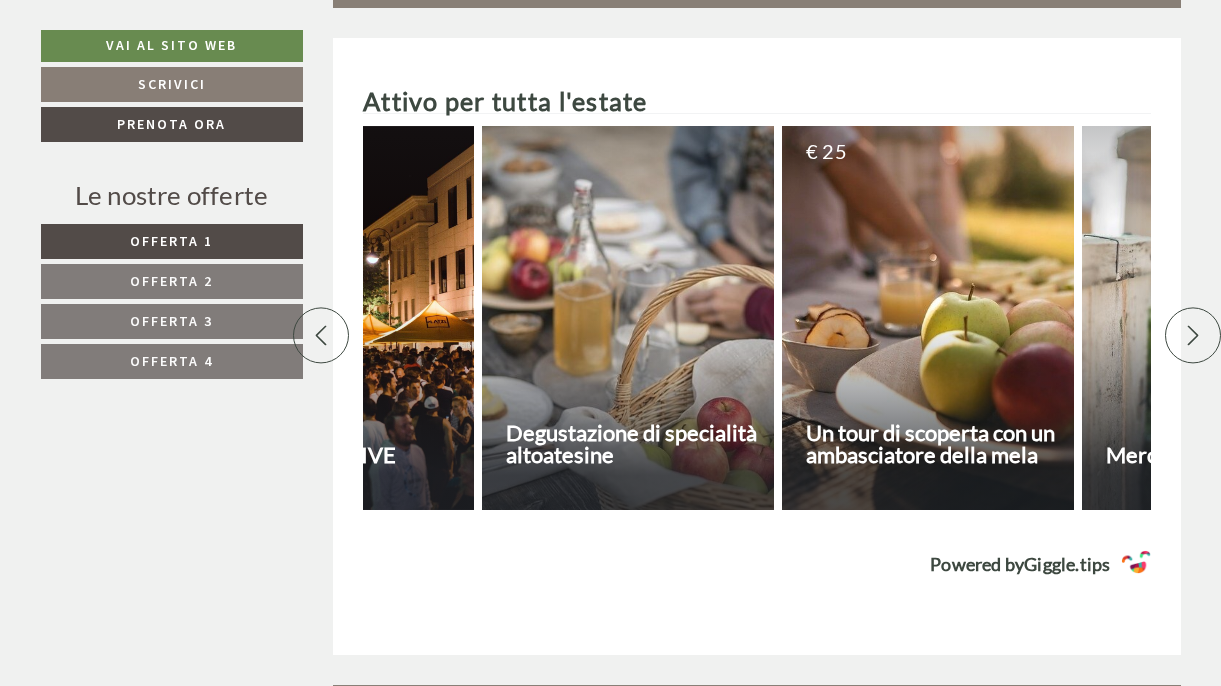 scroll, scrollTop: 0, scrollLeft: 7236, axis: horizontal 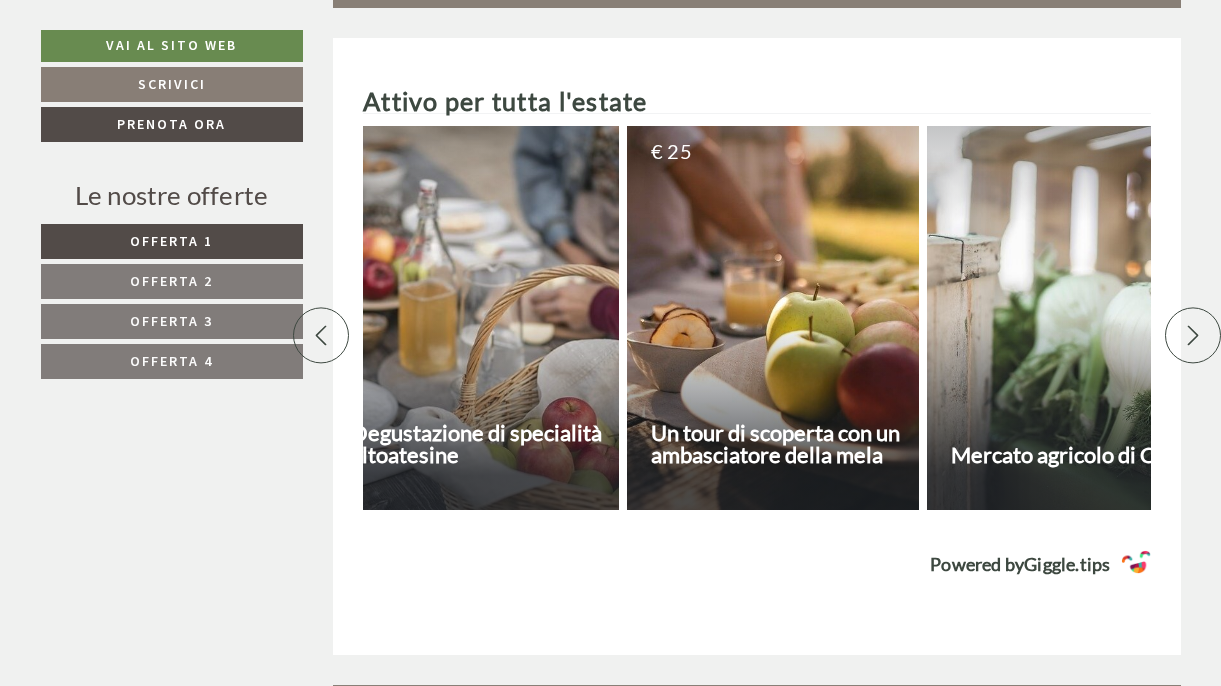 click 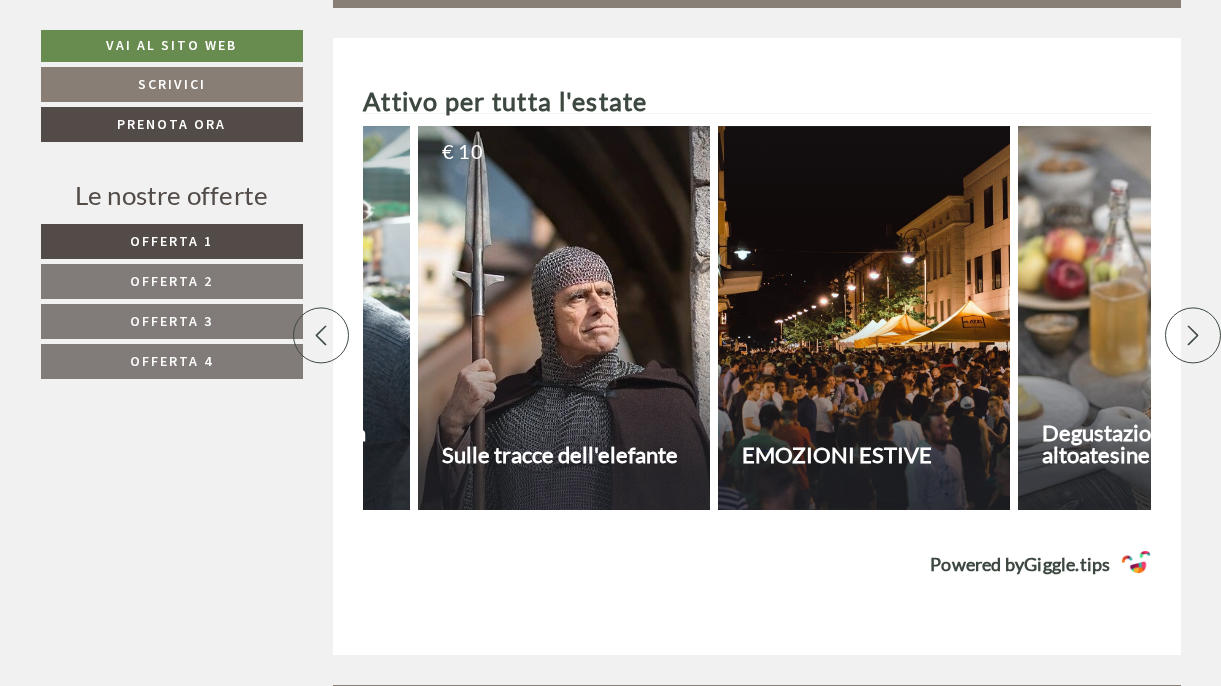 scroll, scrollTop: 0, scrollLeft: 6536, axis: horizontal 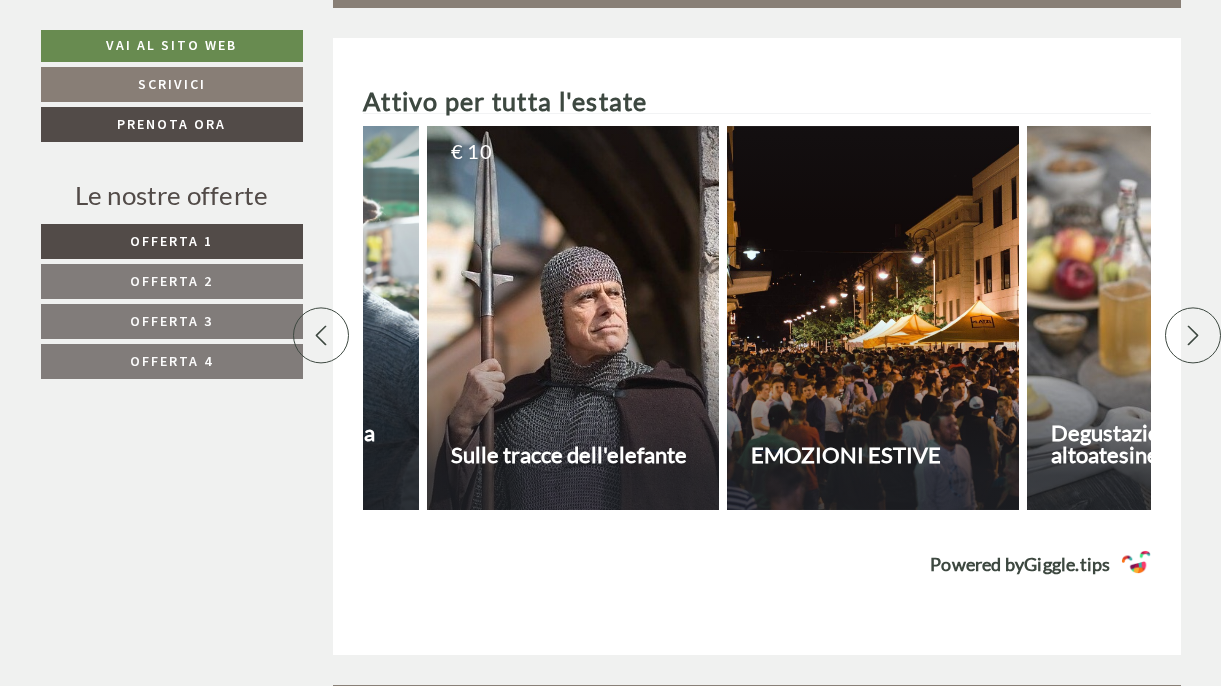 click at bounding box center (1173, 318) 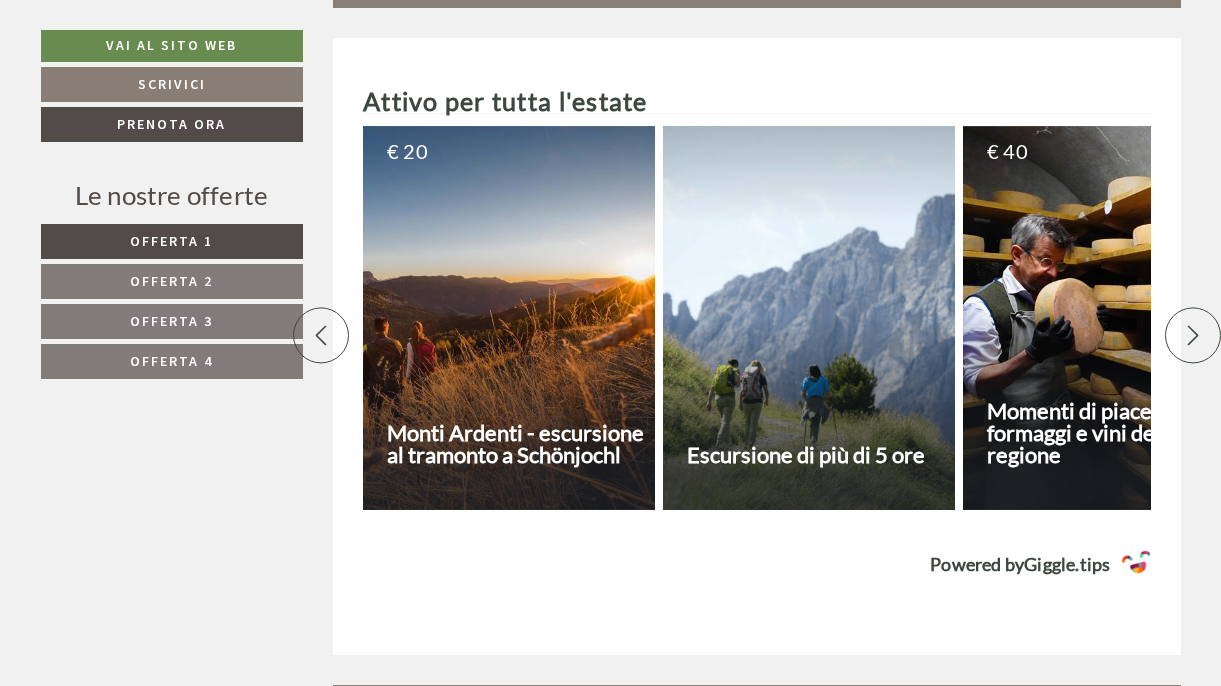 scroll, scrollTop: 0, scrollLeft: 0, axis: both 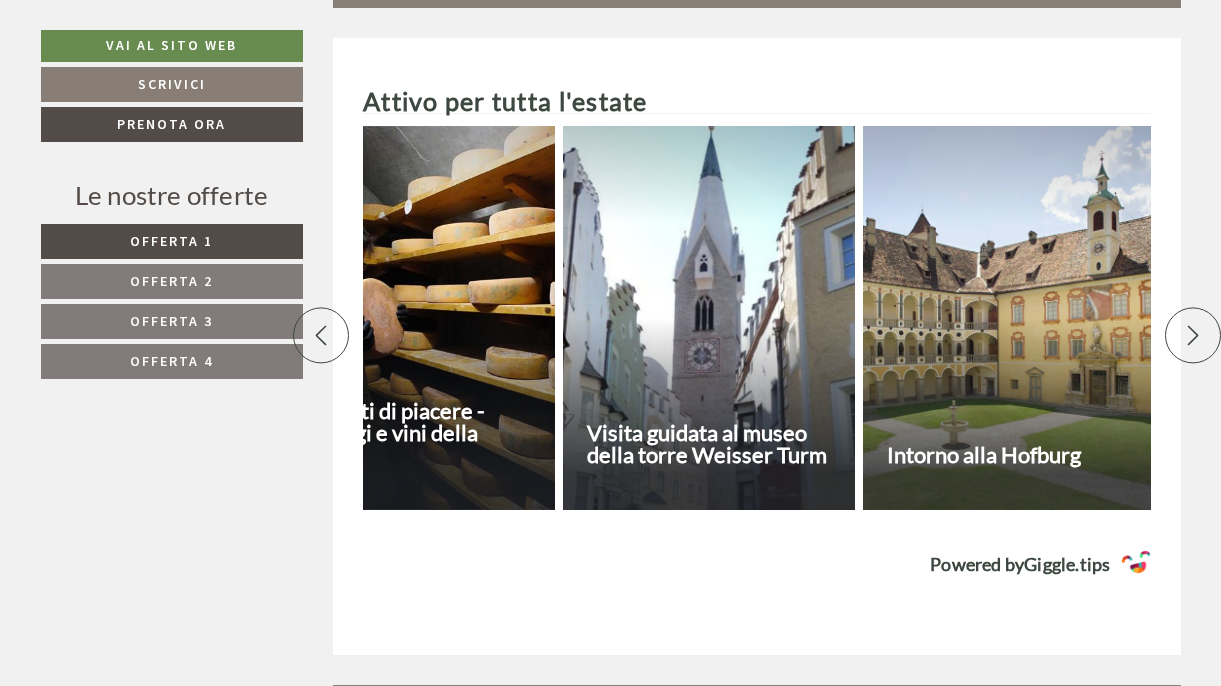 click 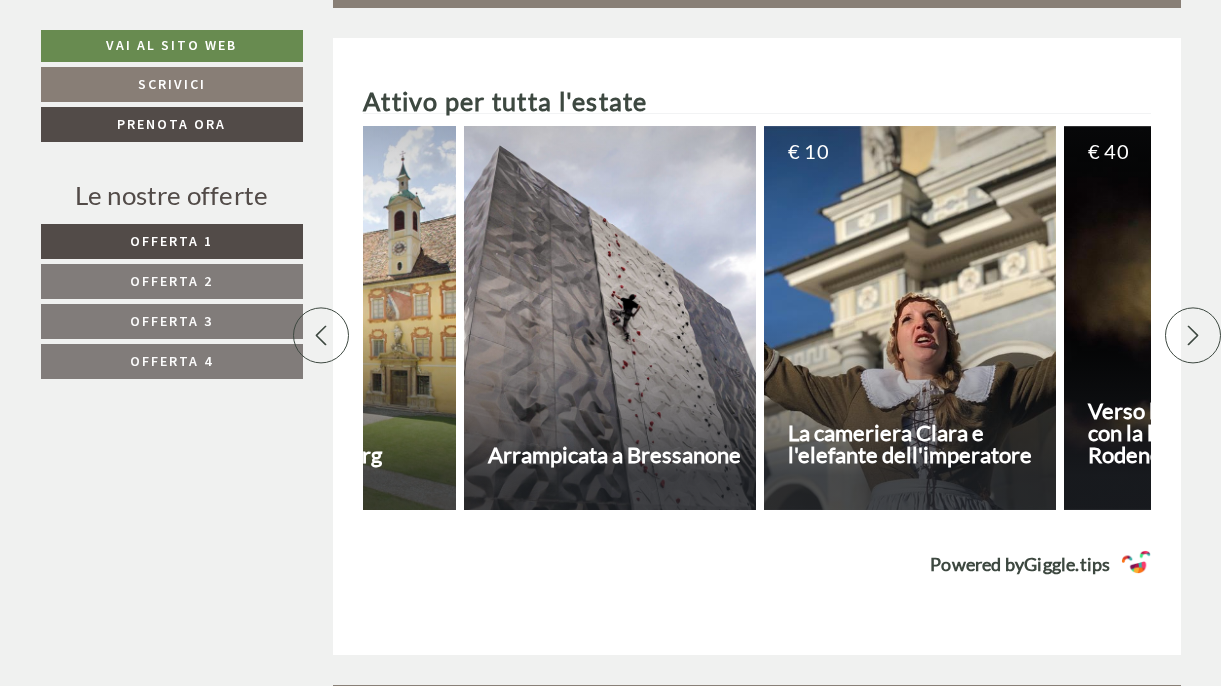 click 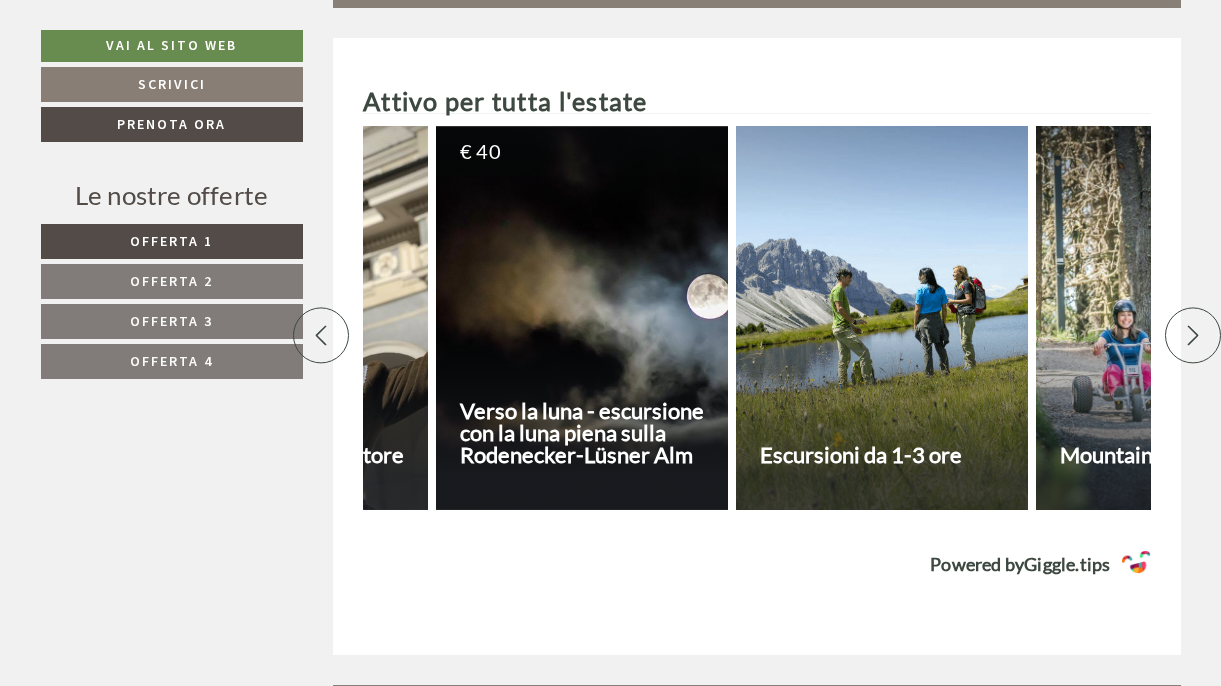 scroll, scrollTop: 0, scrollLeft: 2100, axis: horizontal 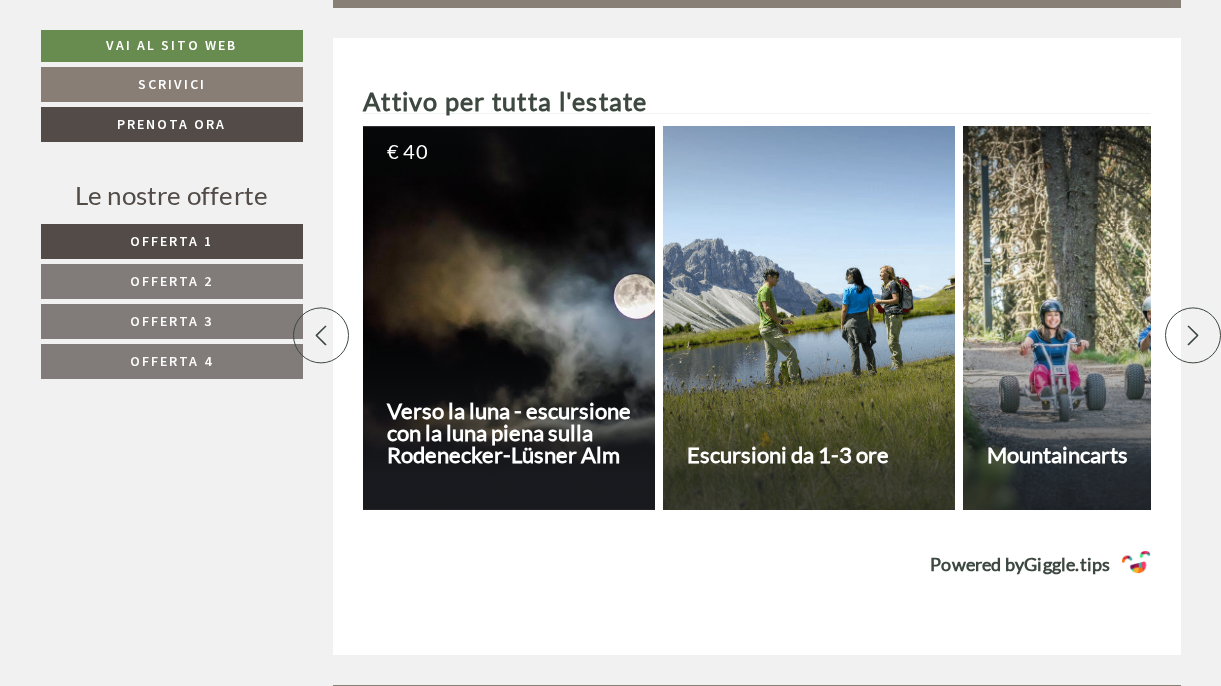 click 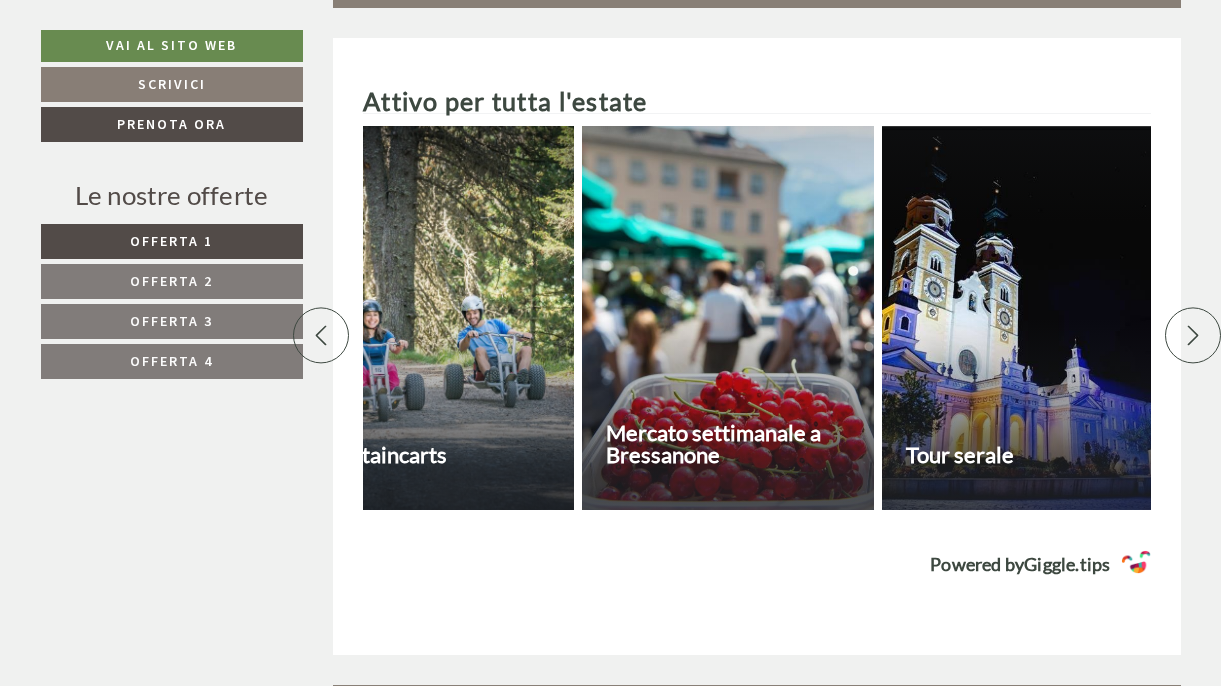 click 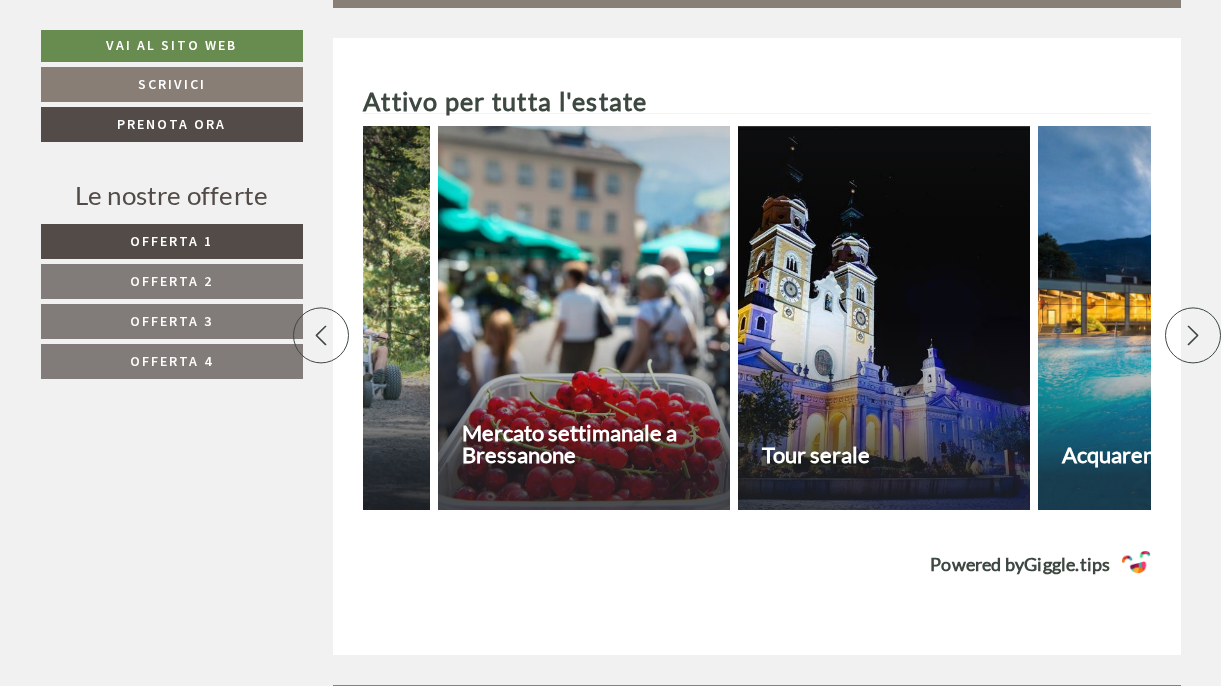 click 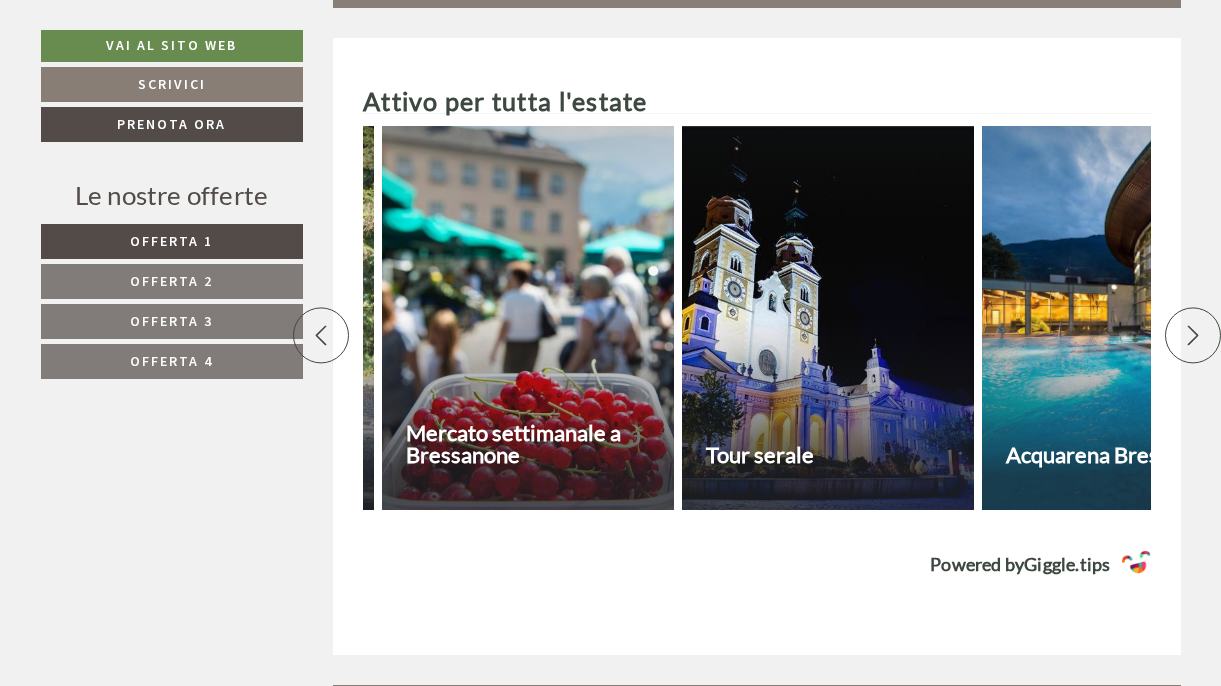 click 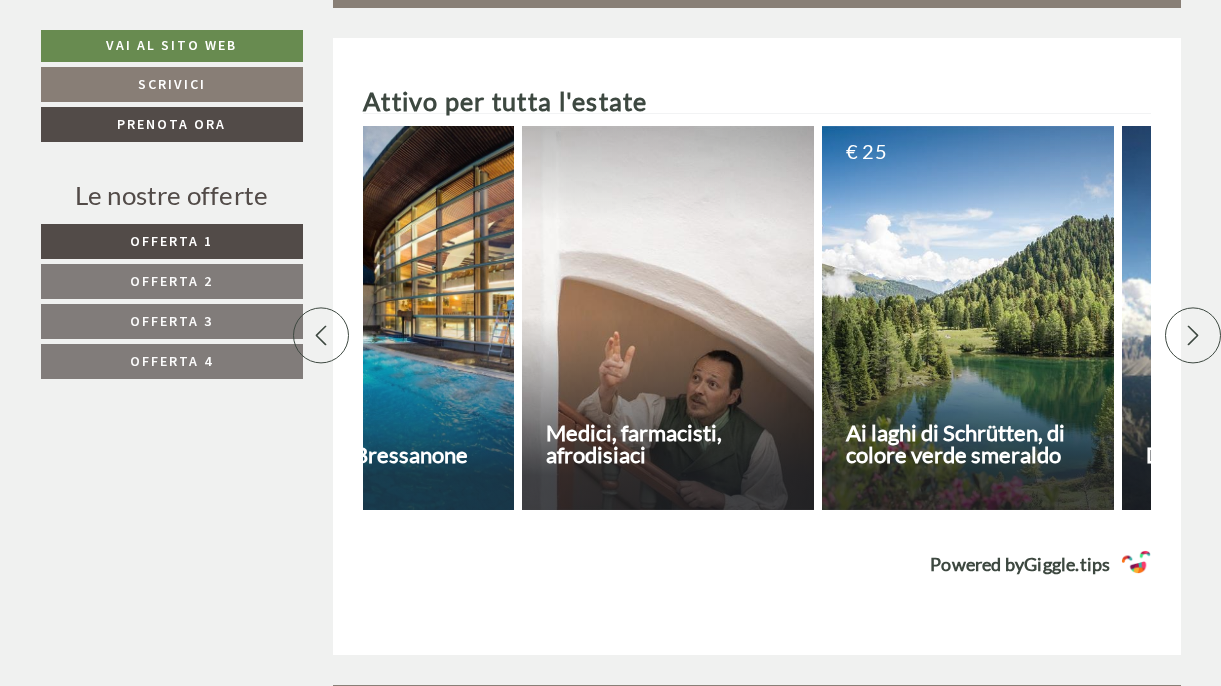 scroll, scrollTop: 0, scrollLeft: 3749, axis: horizontal 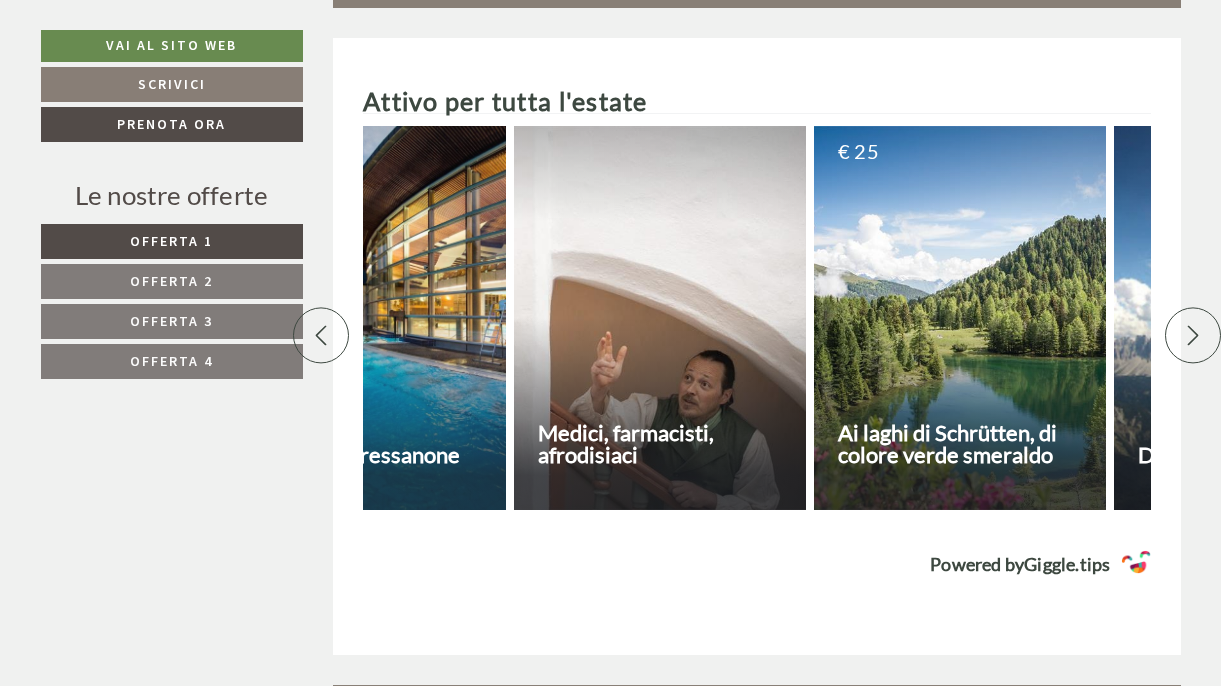 click 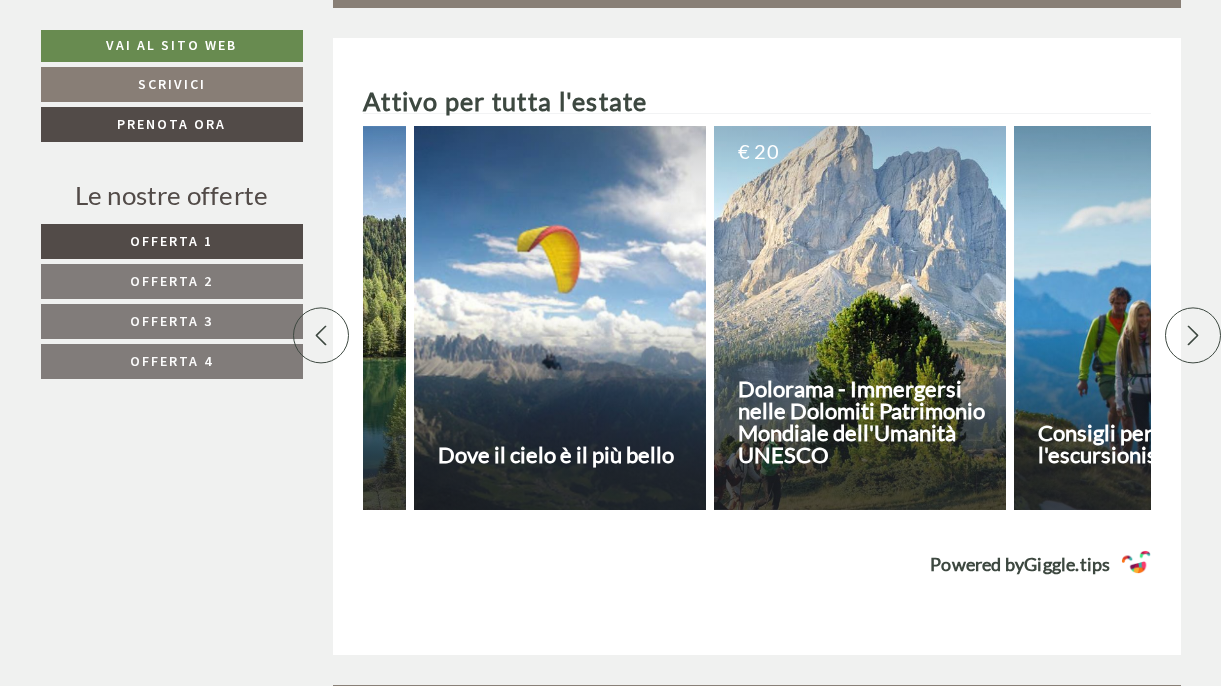 click 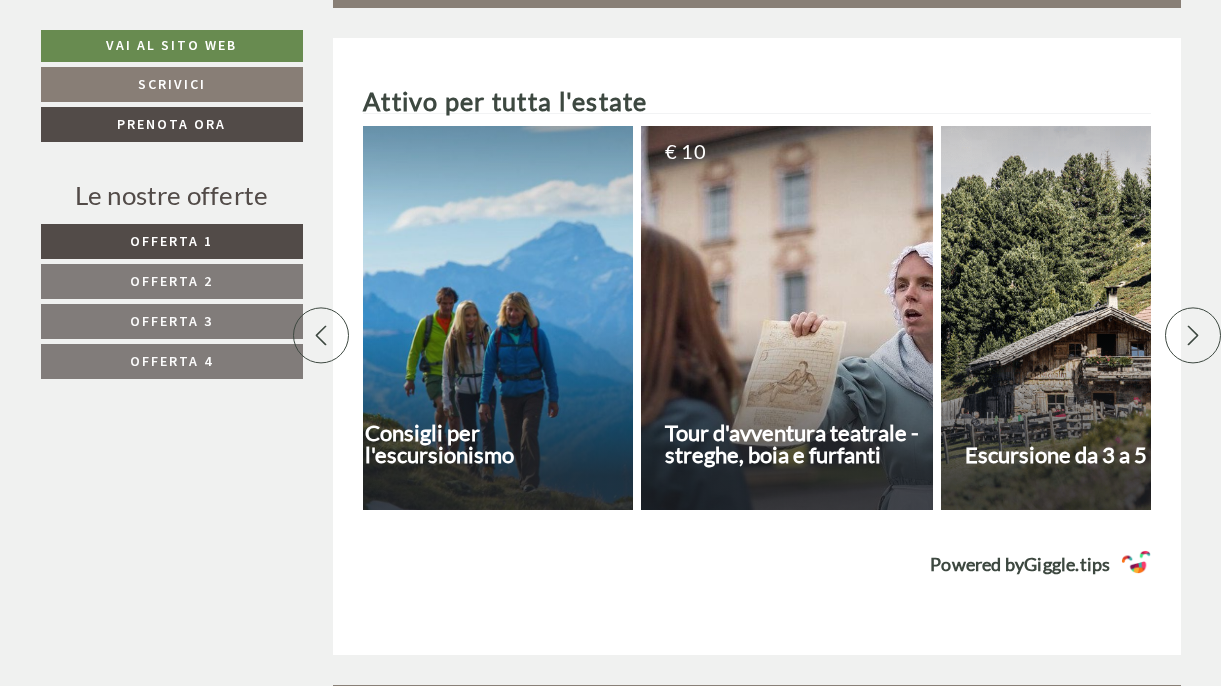 scroll, scrollTop: 0, scrollLeft: 5149, axis: horizontal 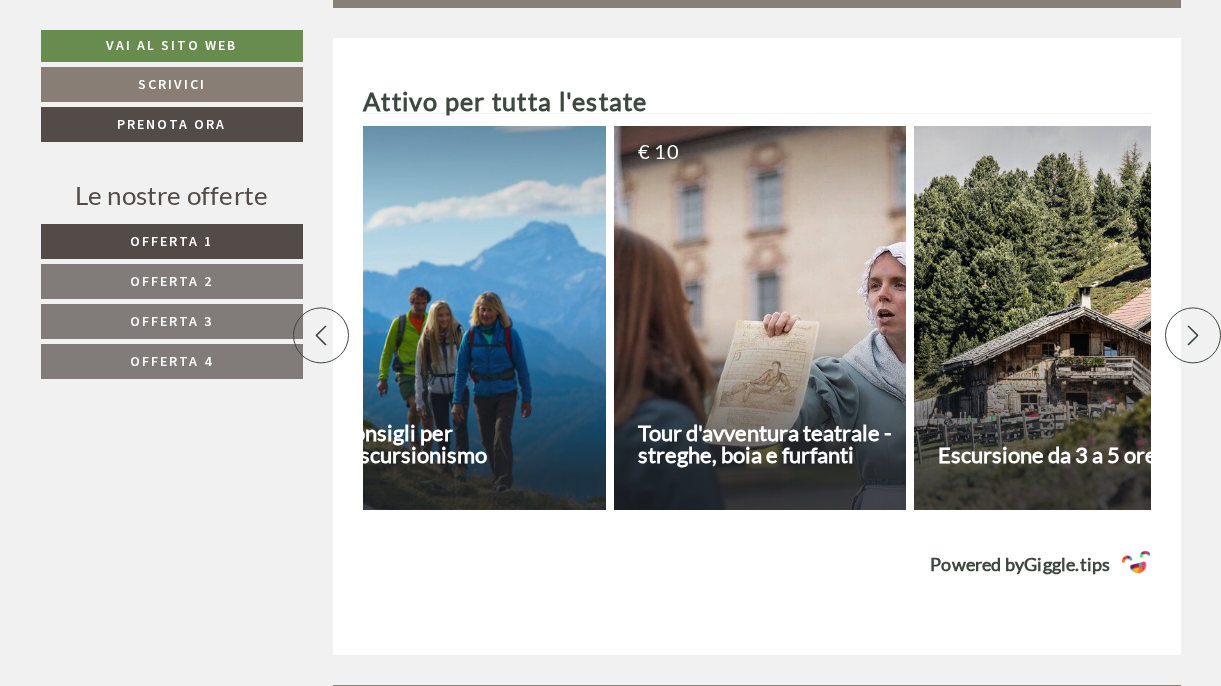 click 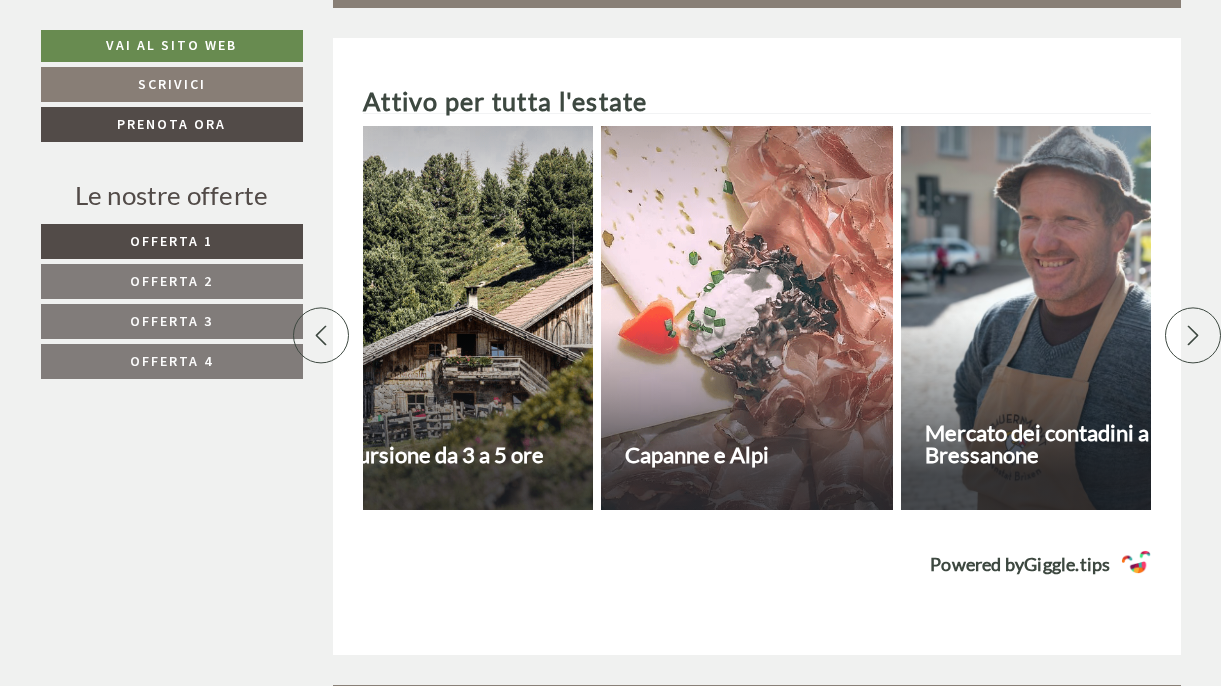 scroll, scrollTop: 0, scrollLeft: 5849, axis: horizontal 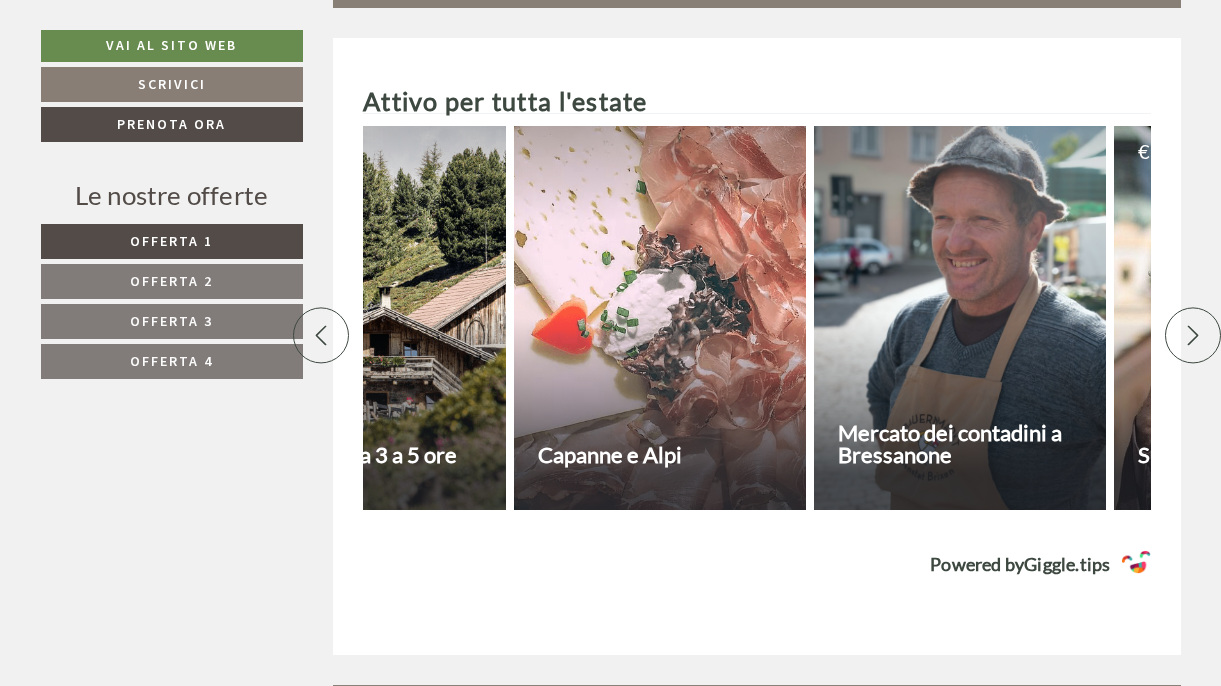 click 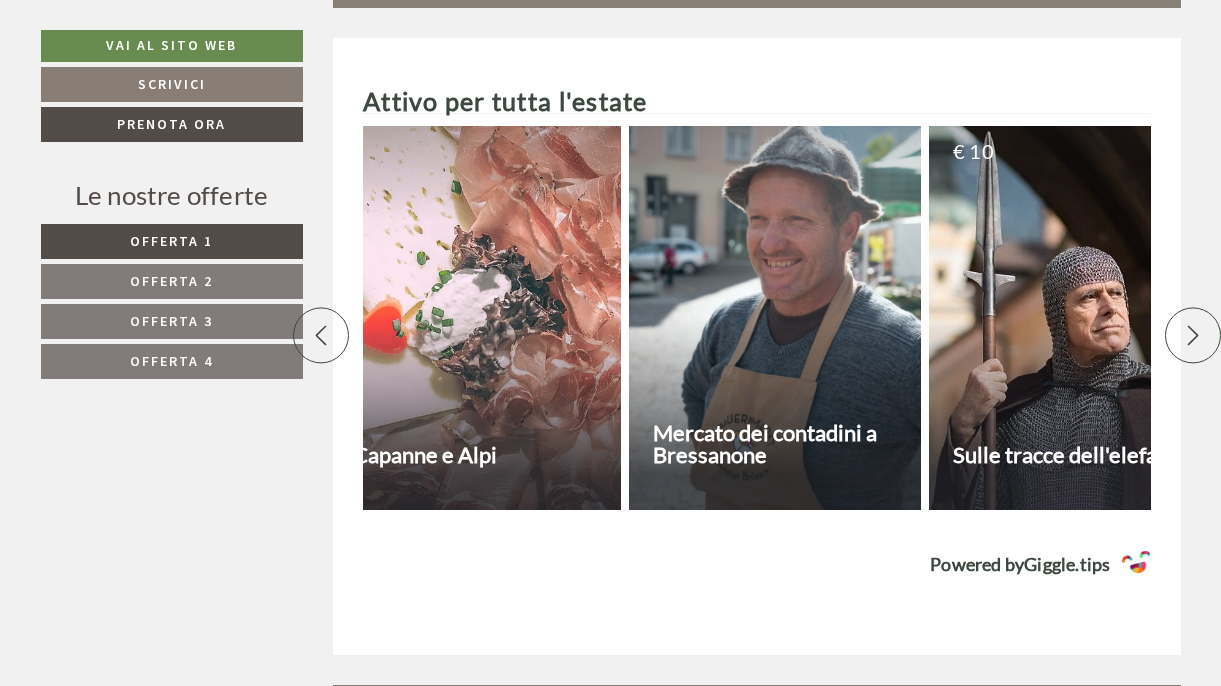 click 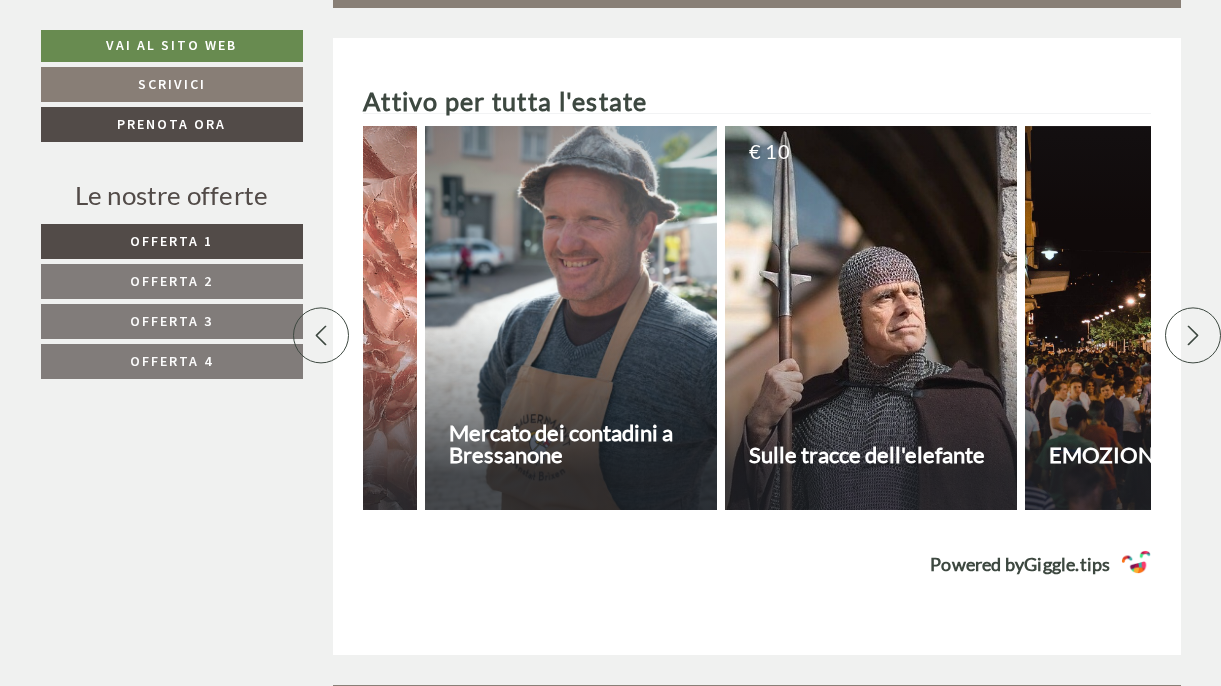 click 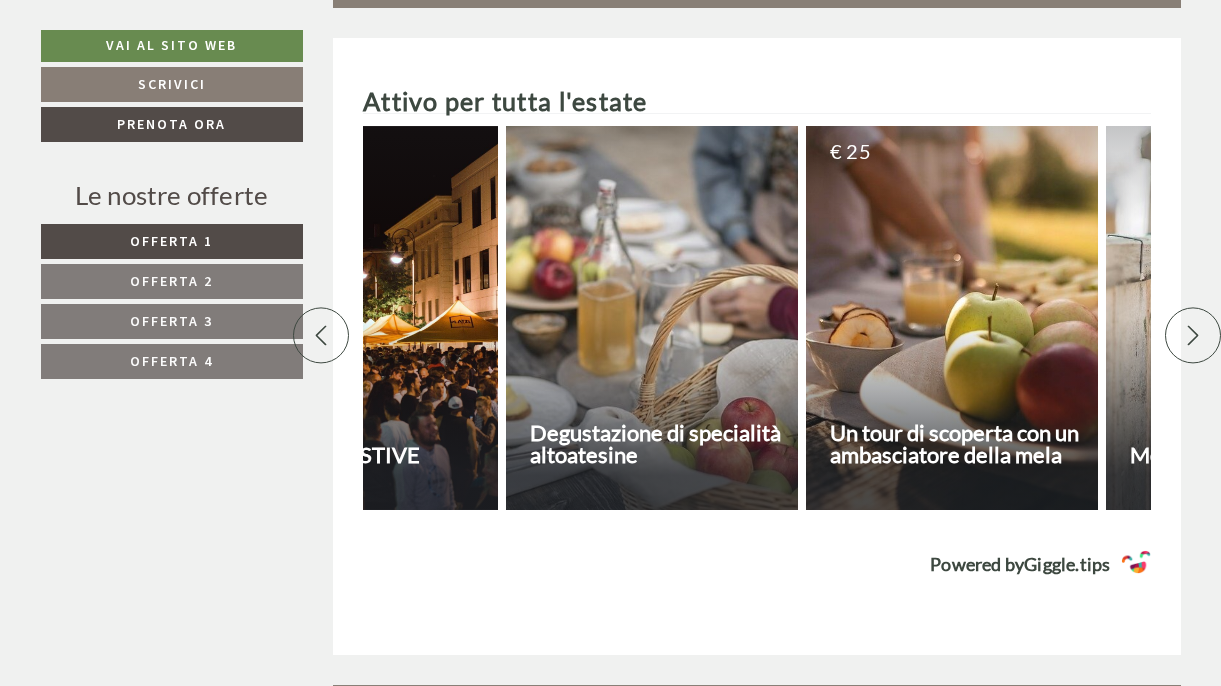 click 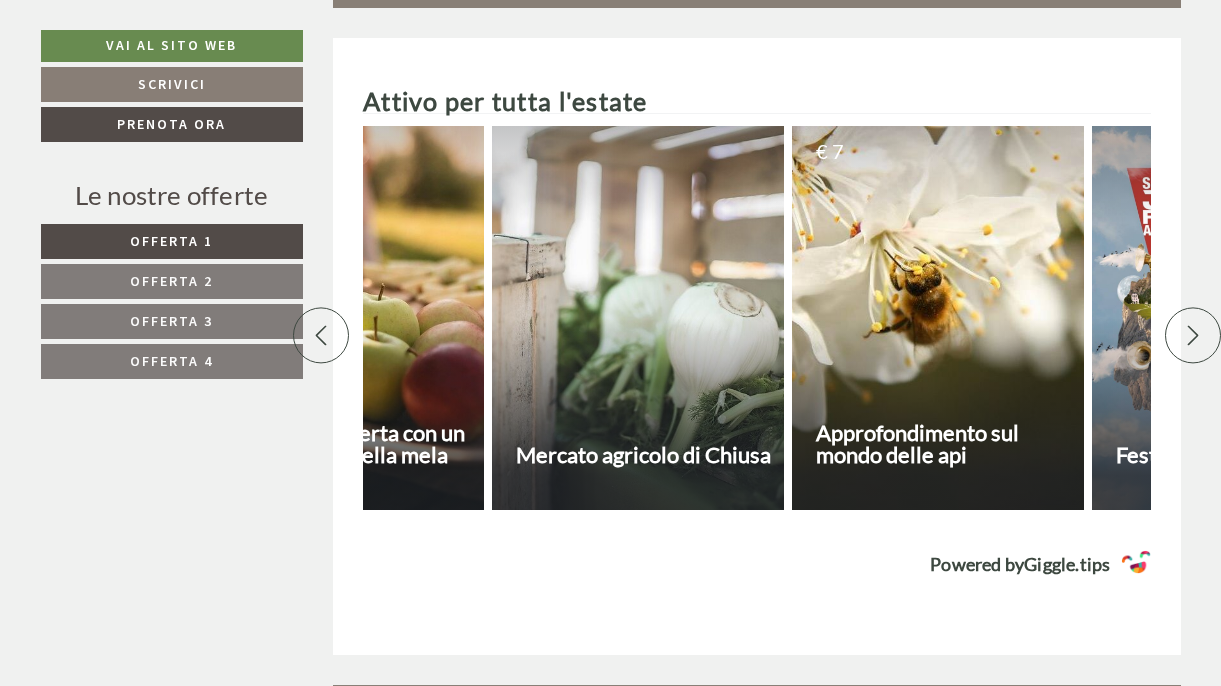 scroll, scrollTop: 0, scrollLeft: 7757, axis: horizontal 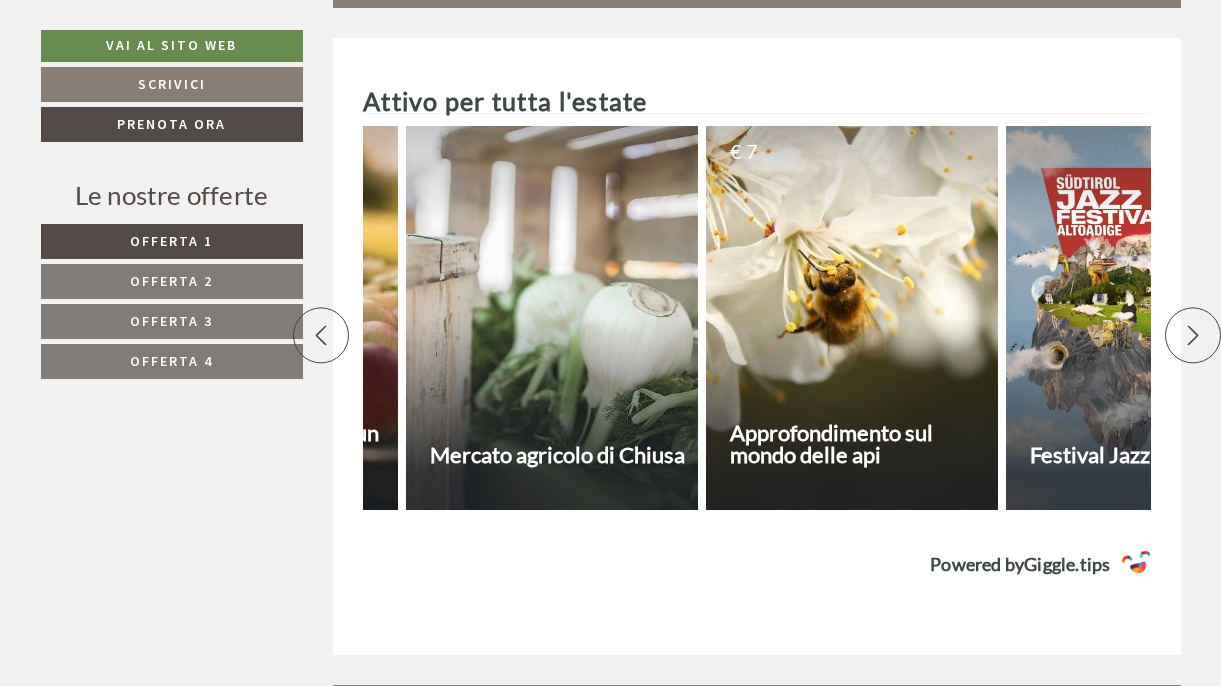 click 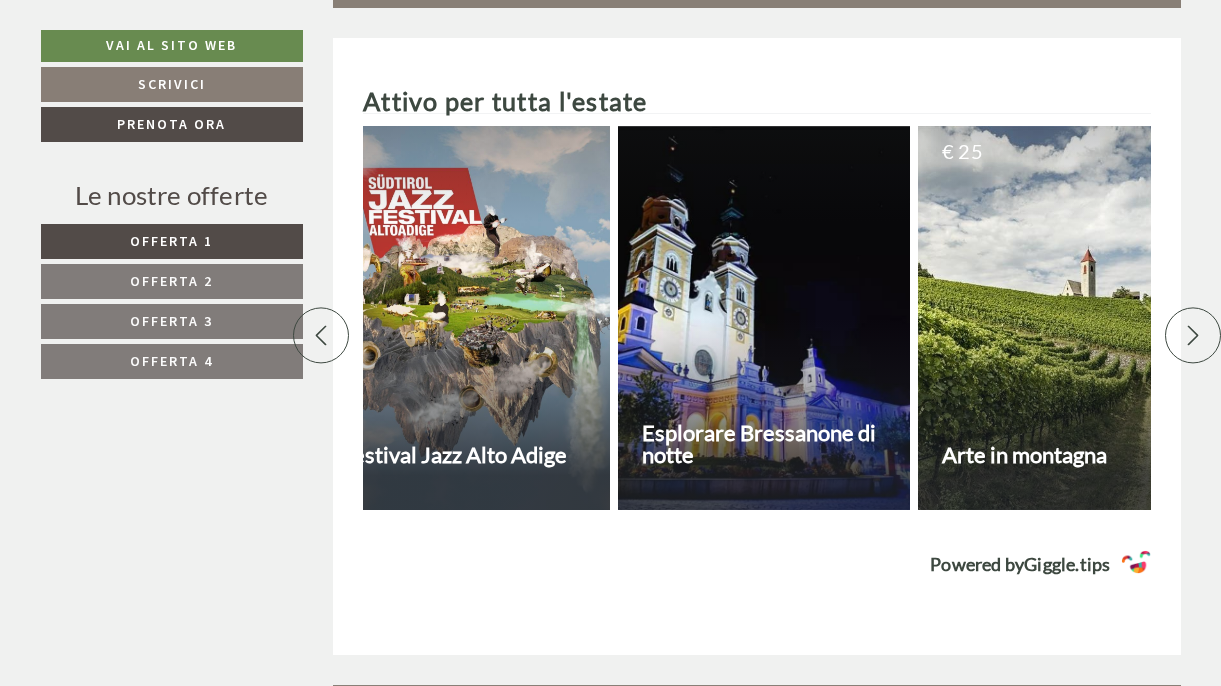 scroll, scrollTop: 0, scrollLeft: 8457, axis: horizontal 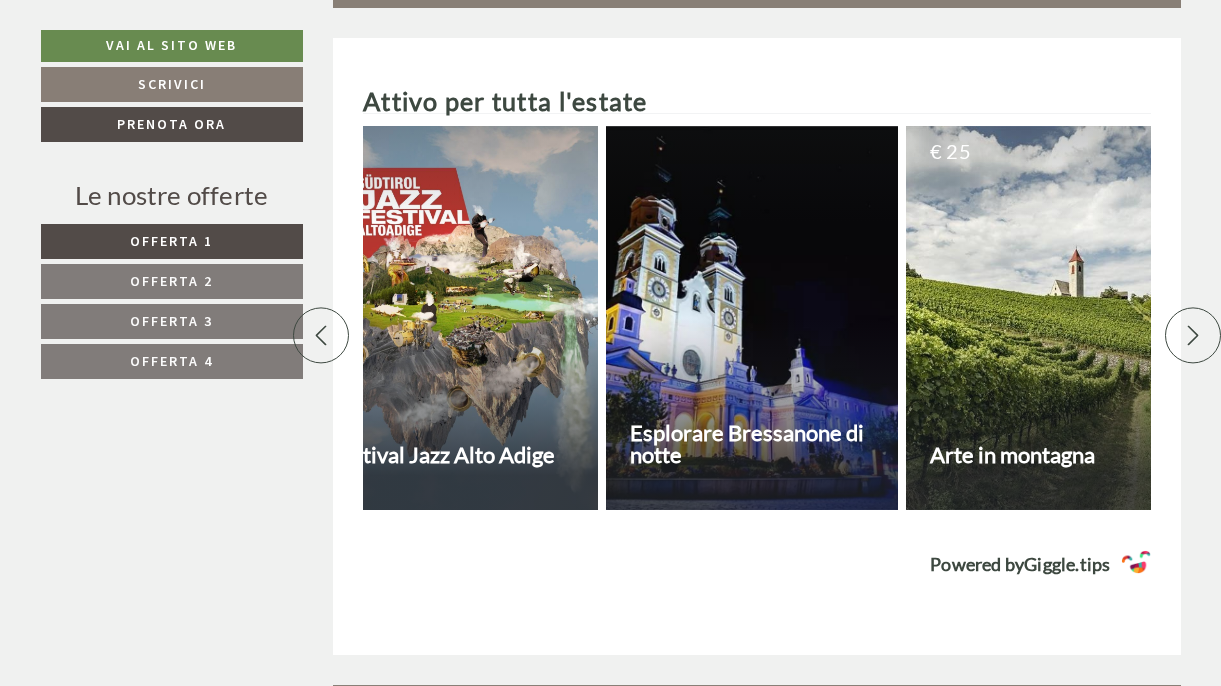 click 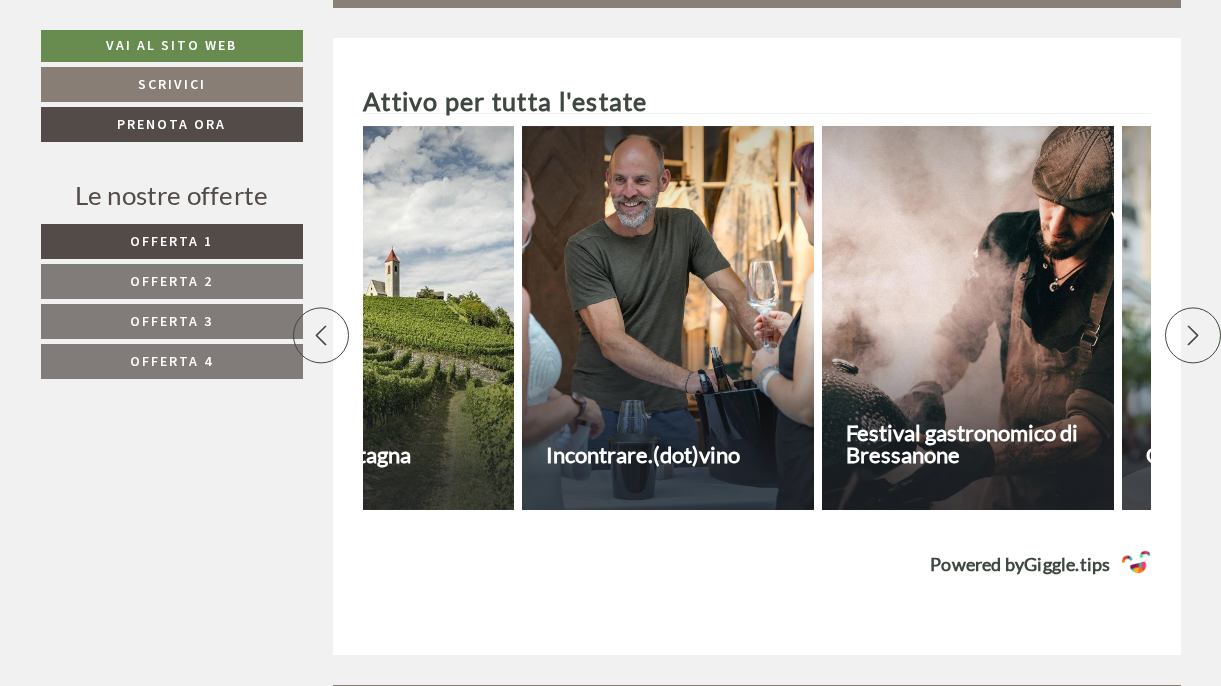 scroll, scrollTop: 0, scrollLeft: 9157, axis: horizontal 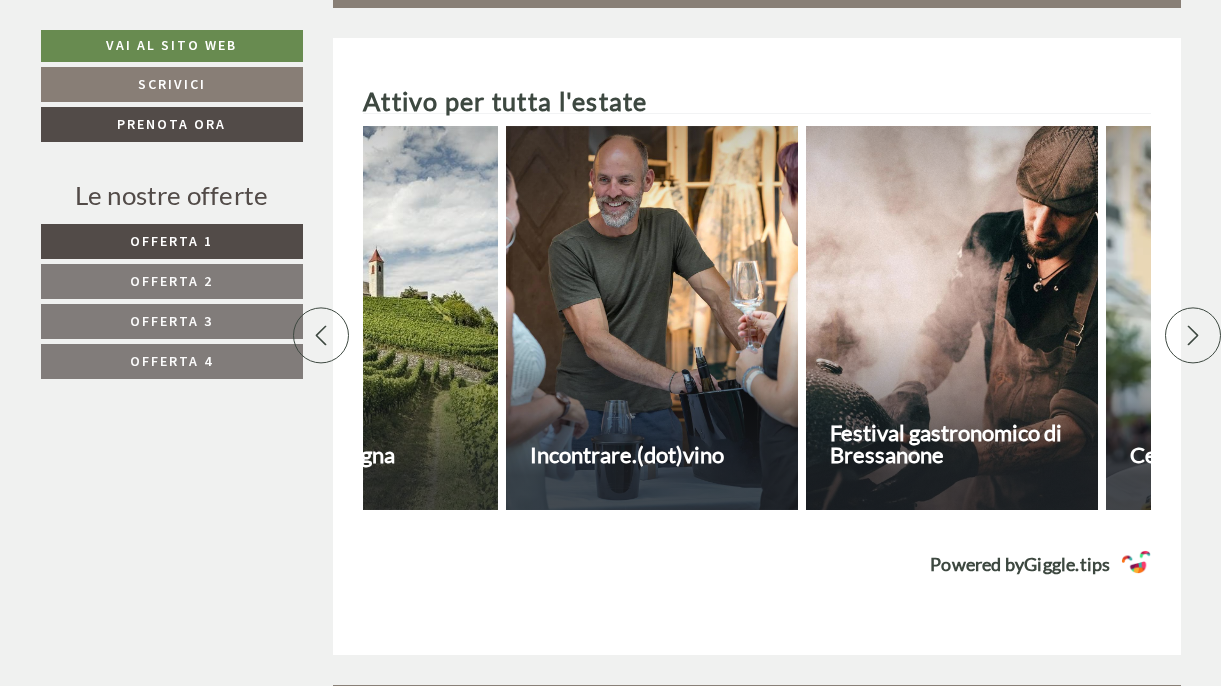 click at bounding box center (321, 336) 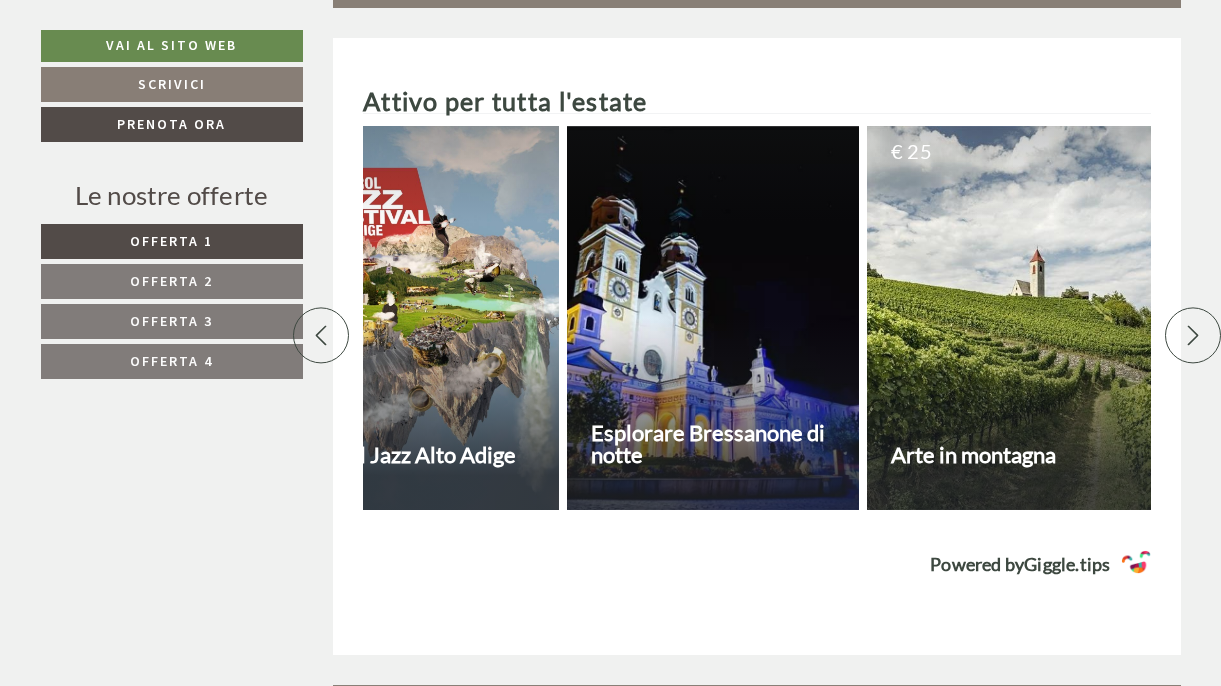 scroll, scrollTop: 0, scrollLeft: 8457, axis: horizontal 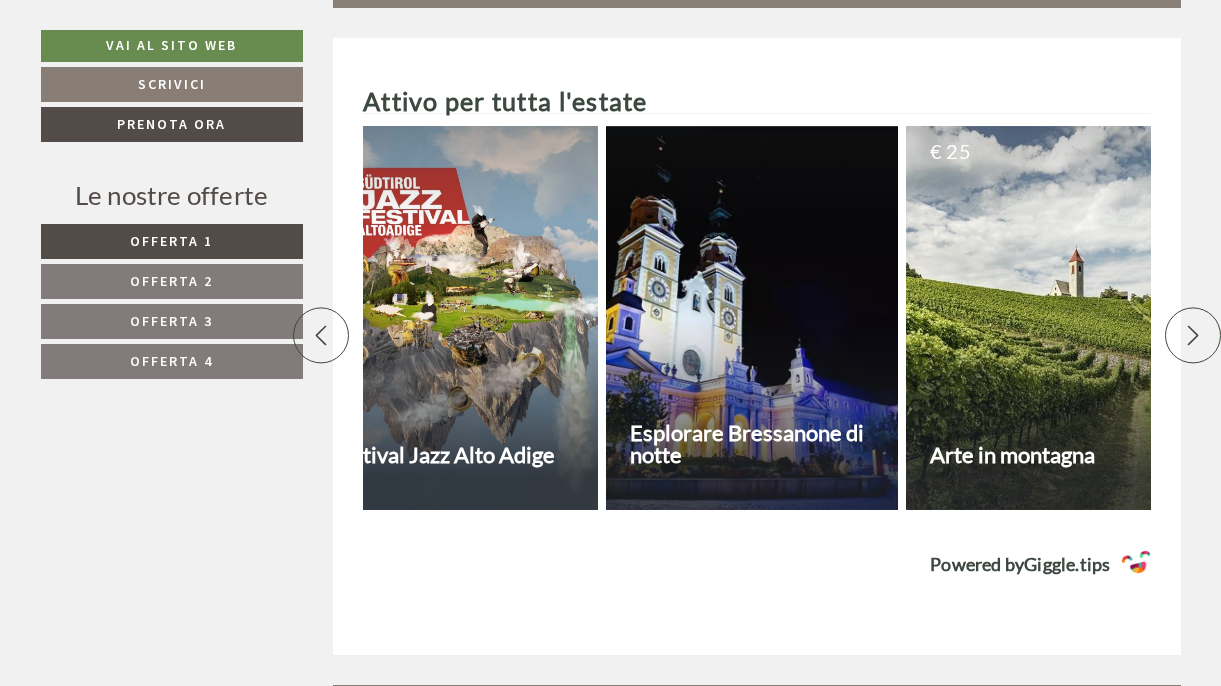 click 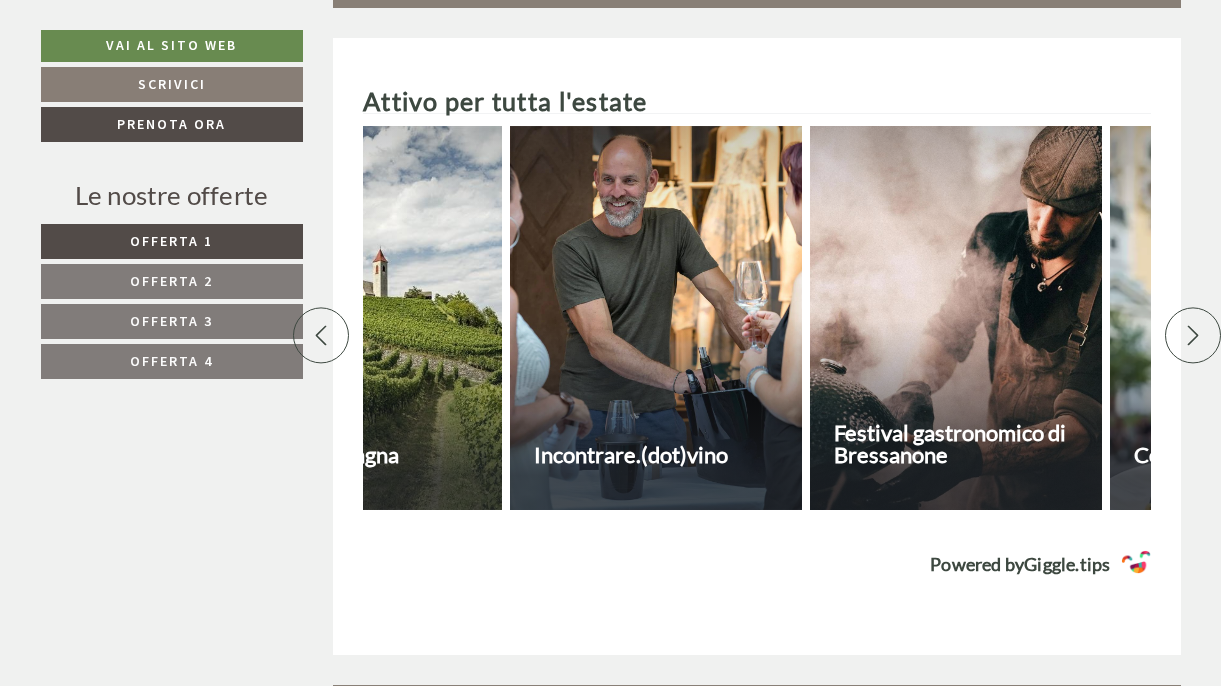 scroll, scrollTop: 0, scrollLeft: 9157, axis: horizontal 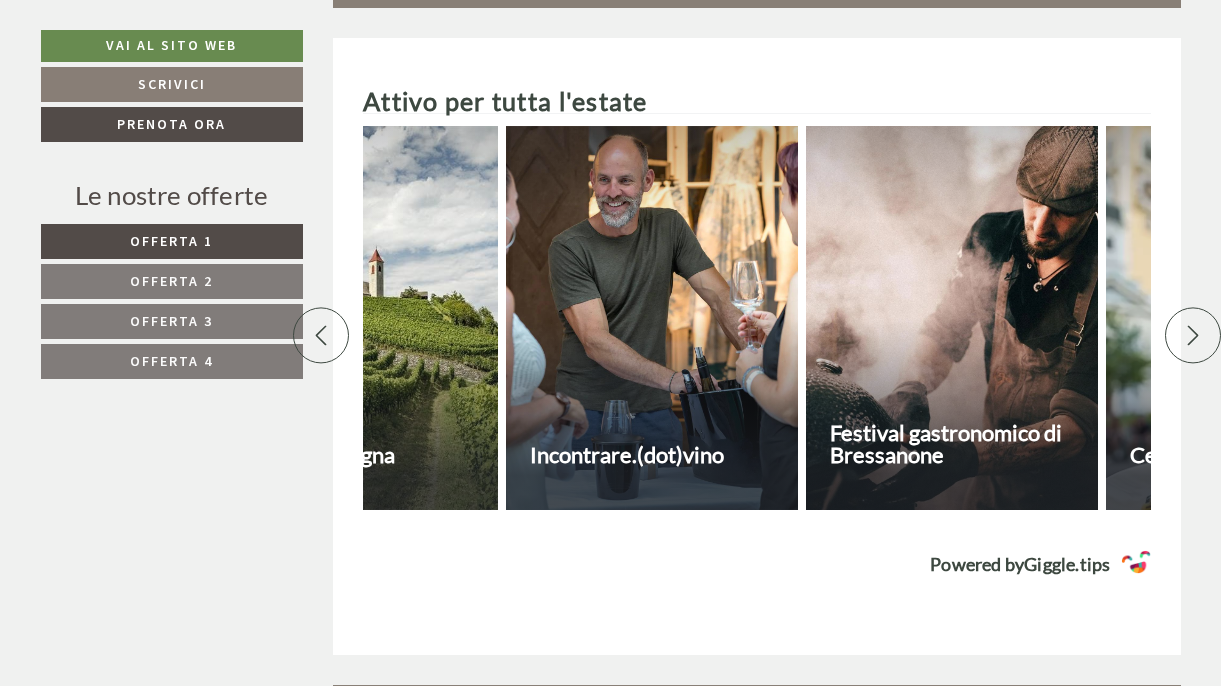 click 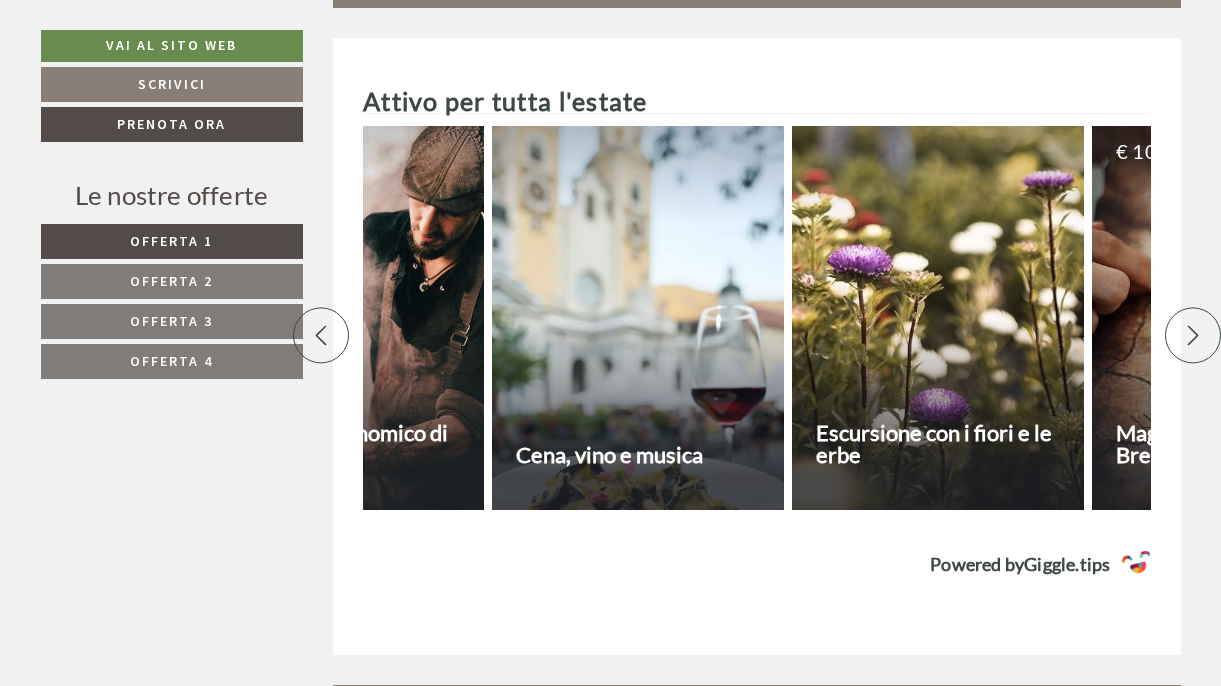 scroll, scrollTop: 0, scrollLeft: 9857, axis: horizontal 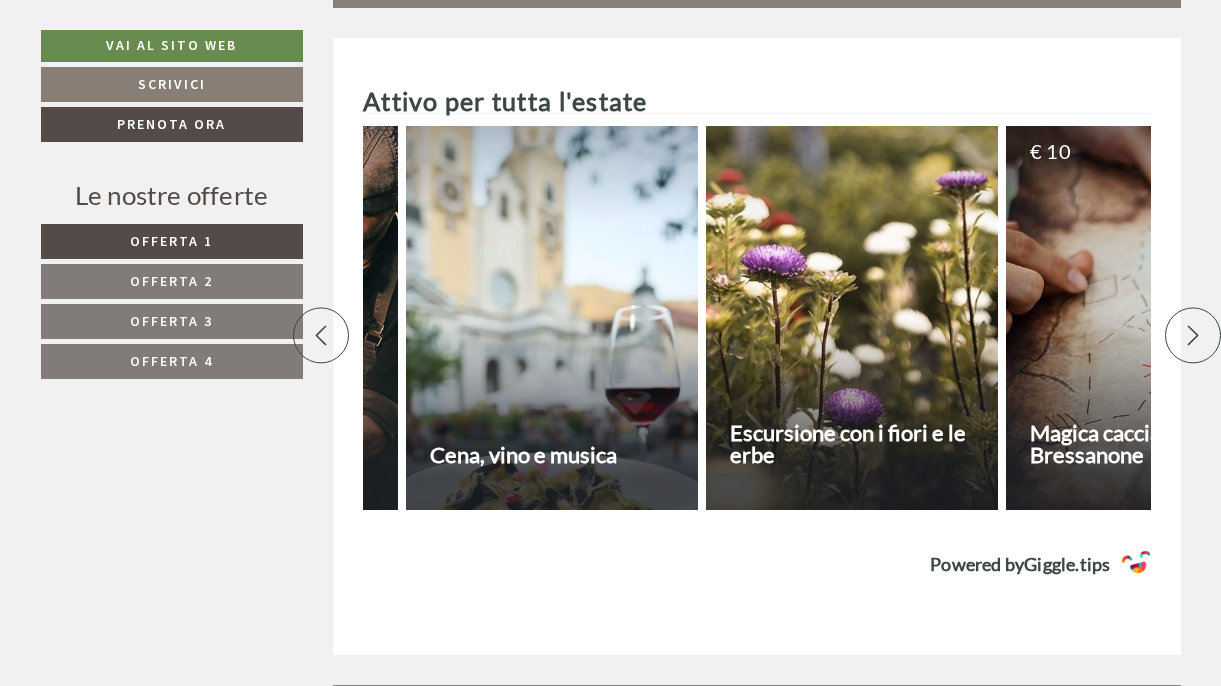 click 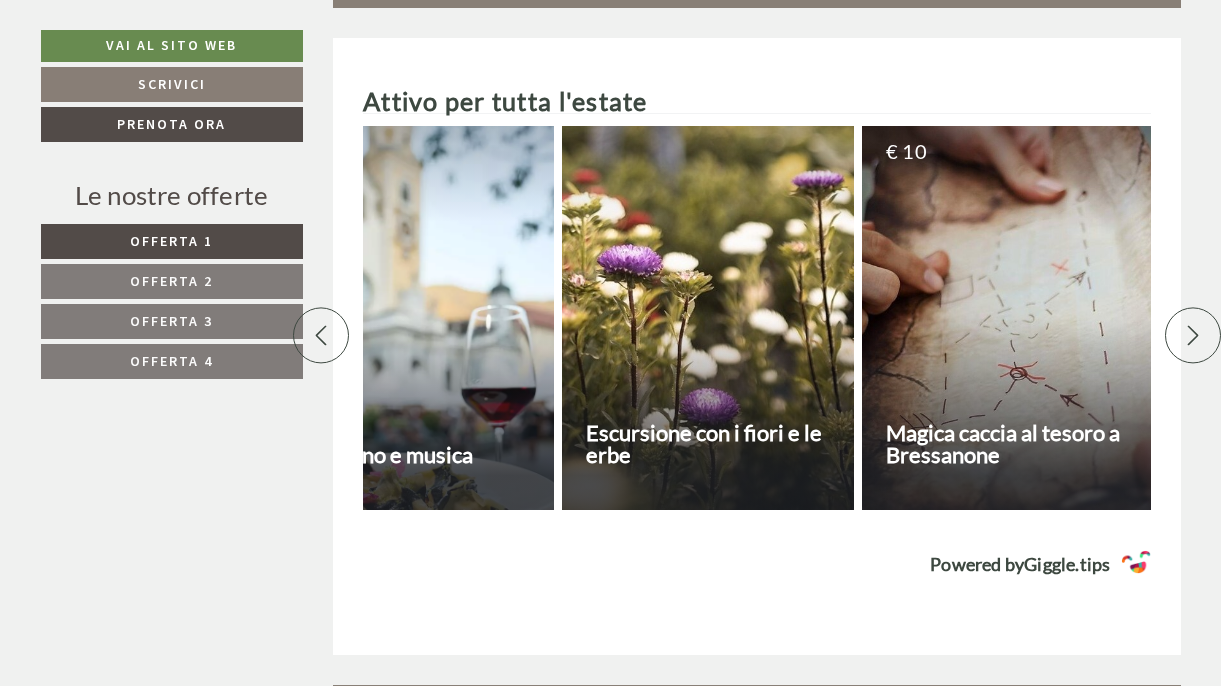 scroll, scrollTop: 0, scrollLeft: 10012, axis: horizontal 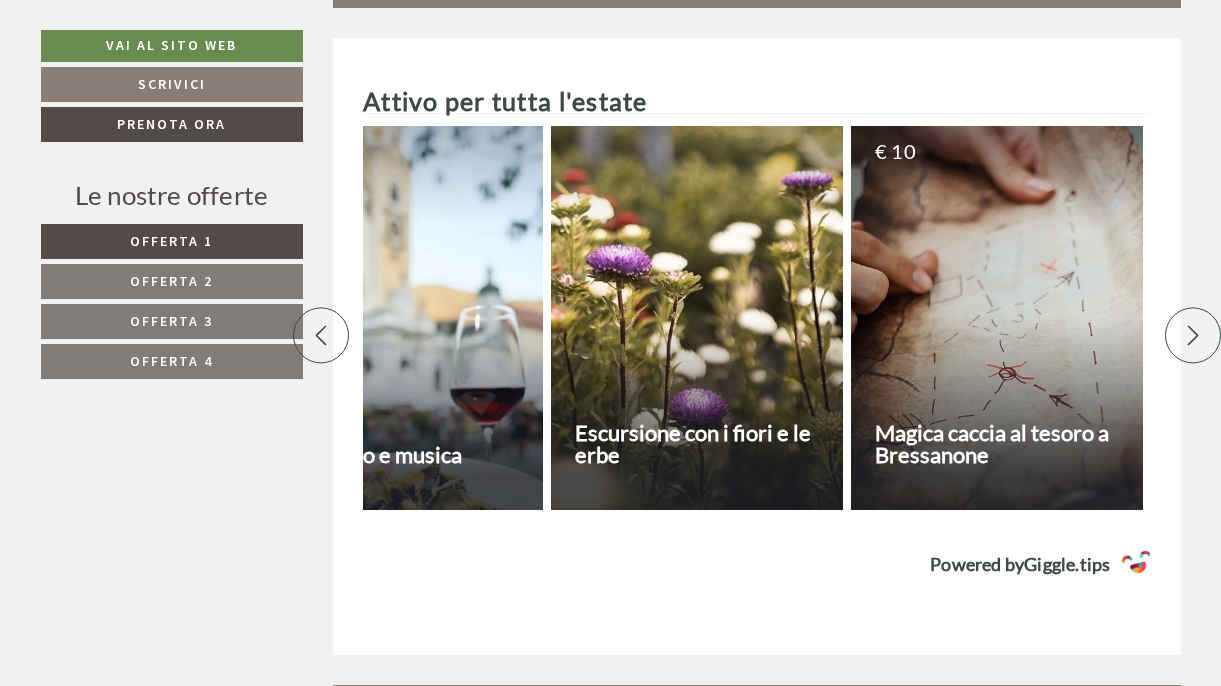click 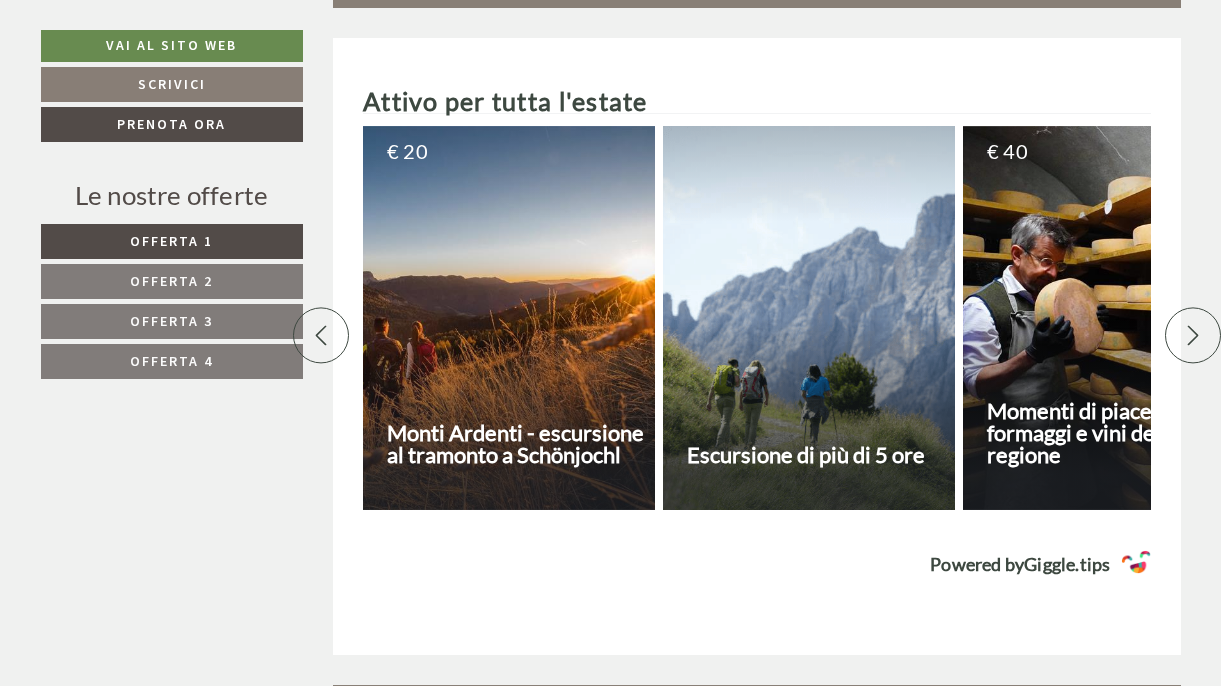 scroll, scrollTop: 0, scrollLeft: 0, axis: both 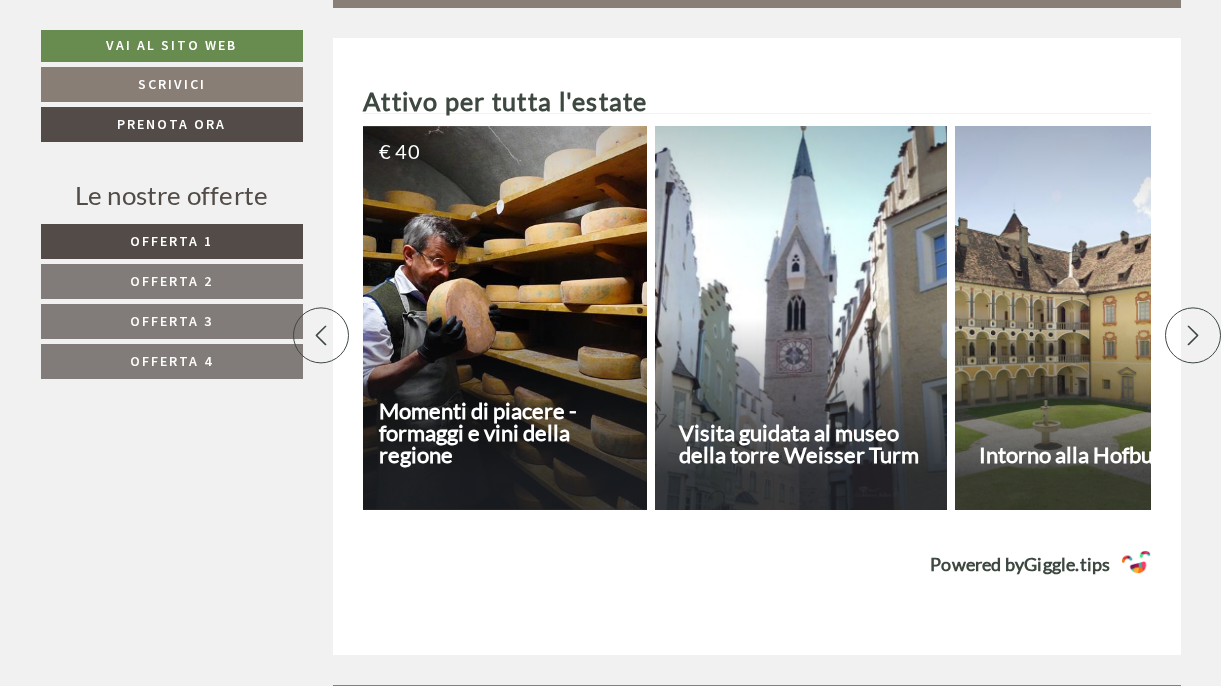 click 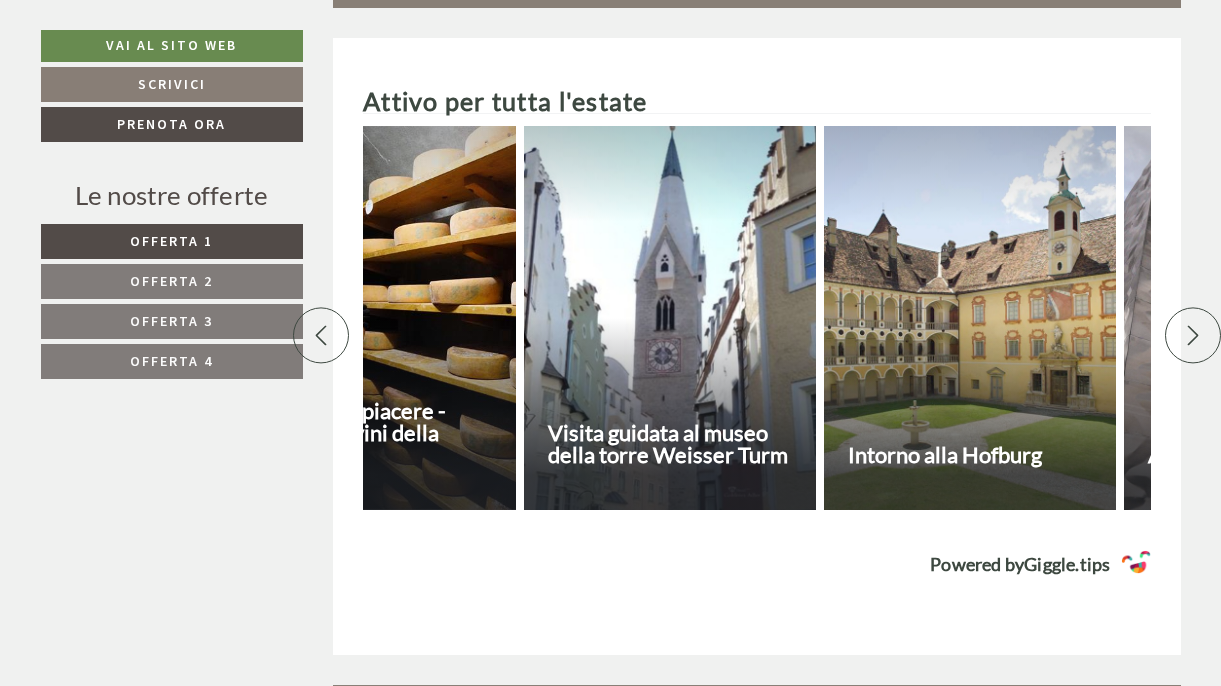 click 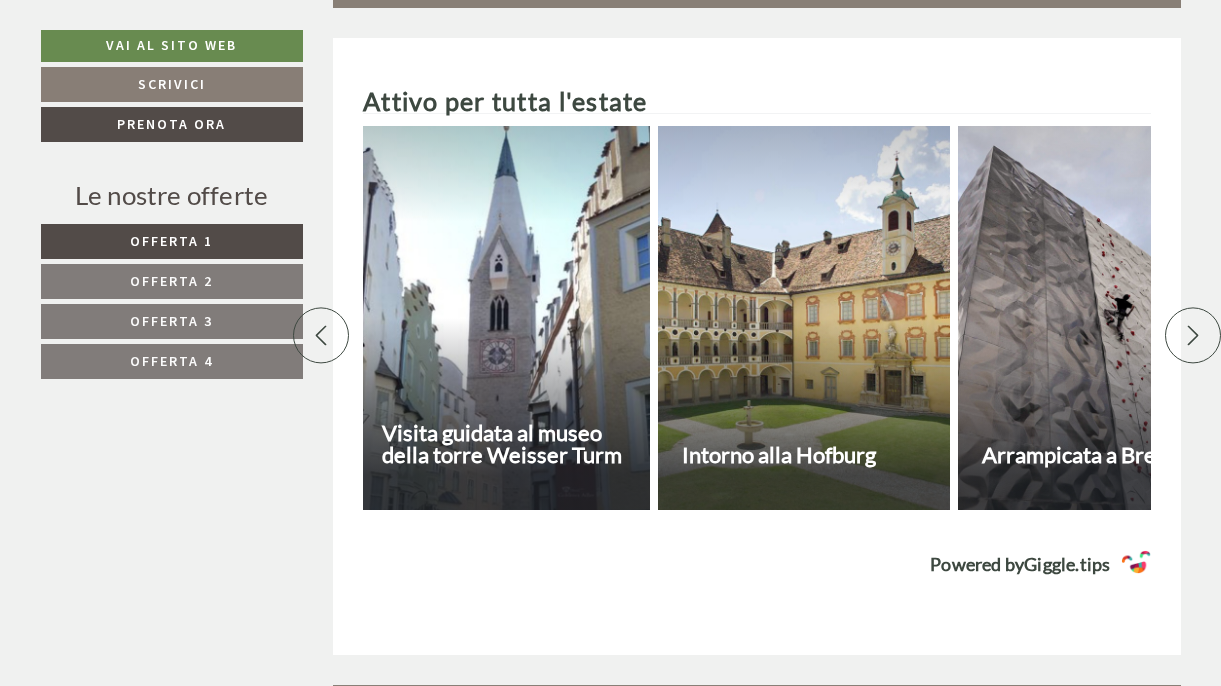 click 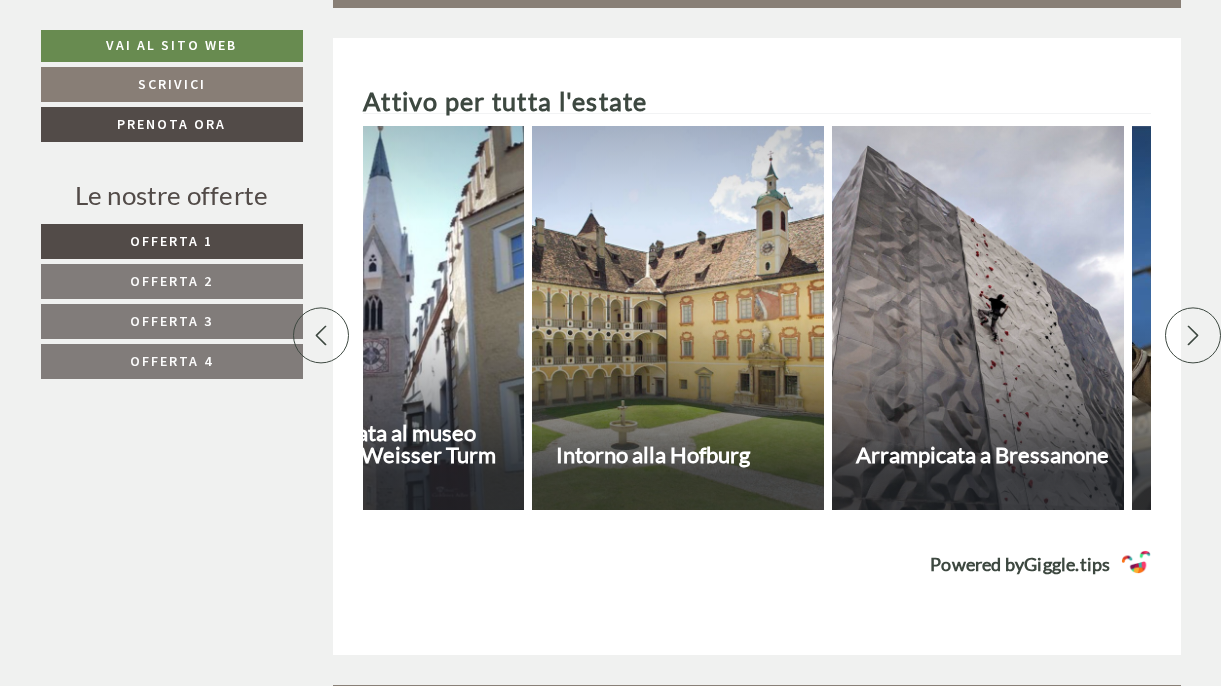click 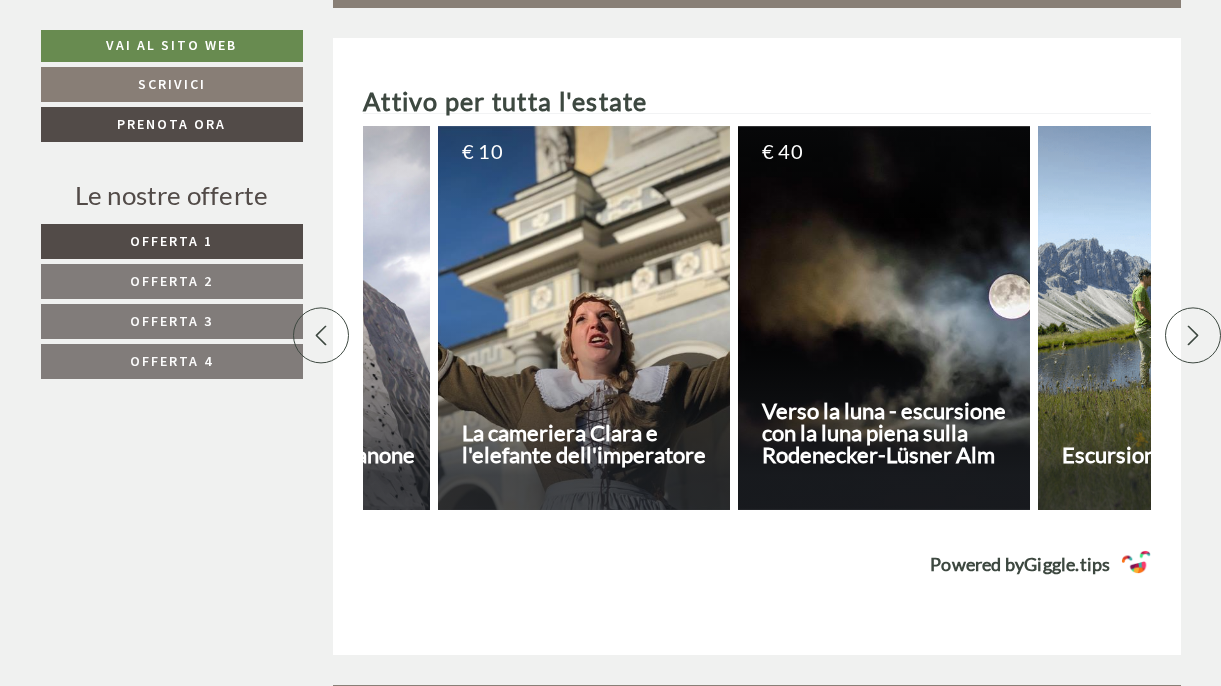 scroll, scrollTop: 0, scrollLeft: 1749, axis: horizontal 